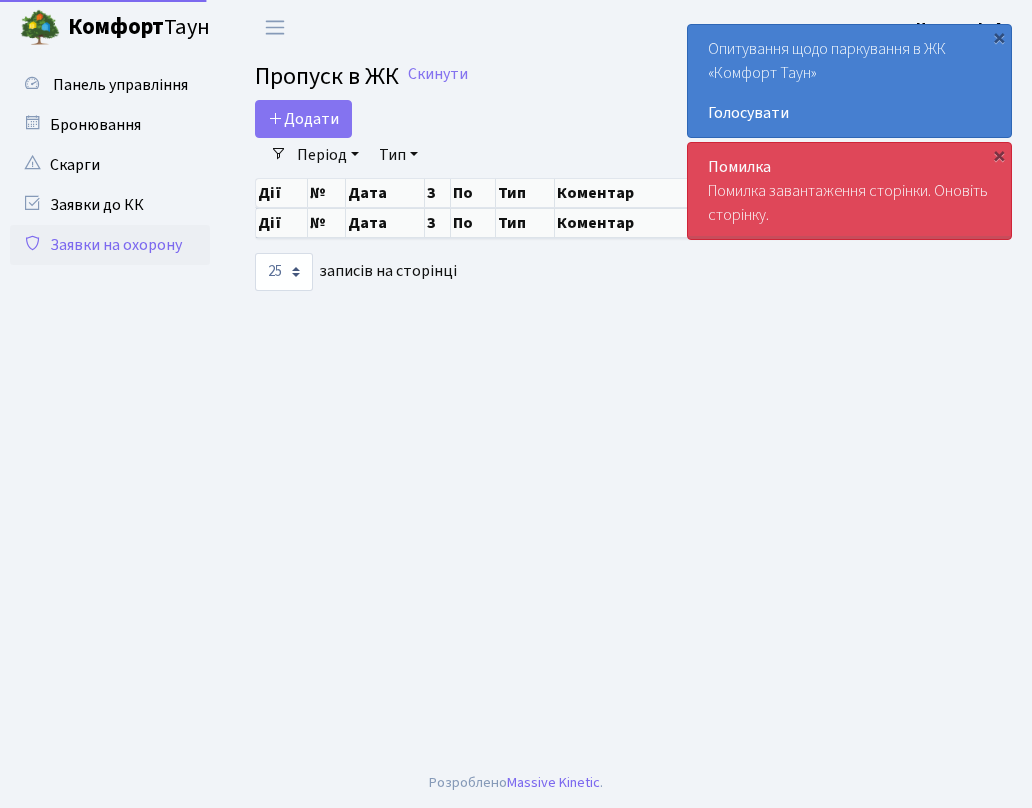 select on "25" 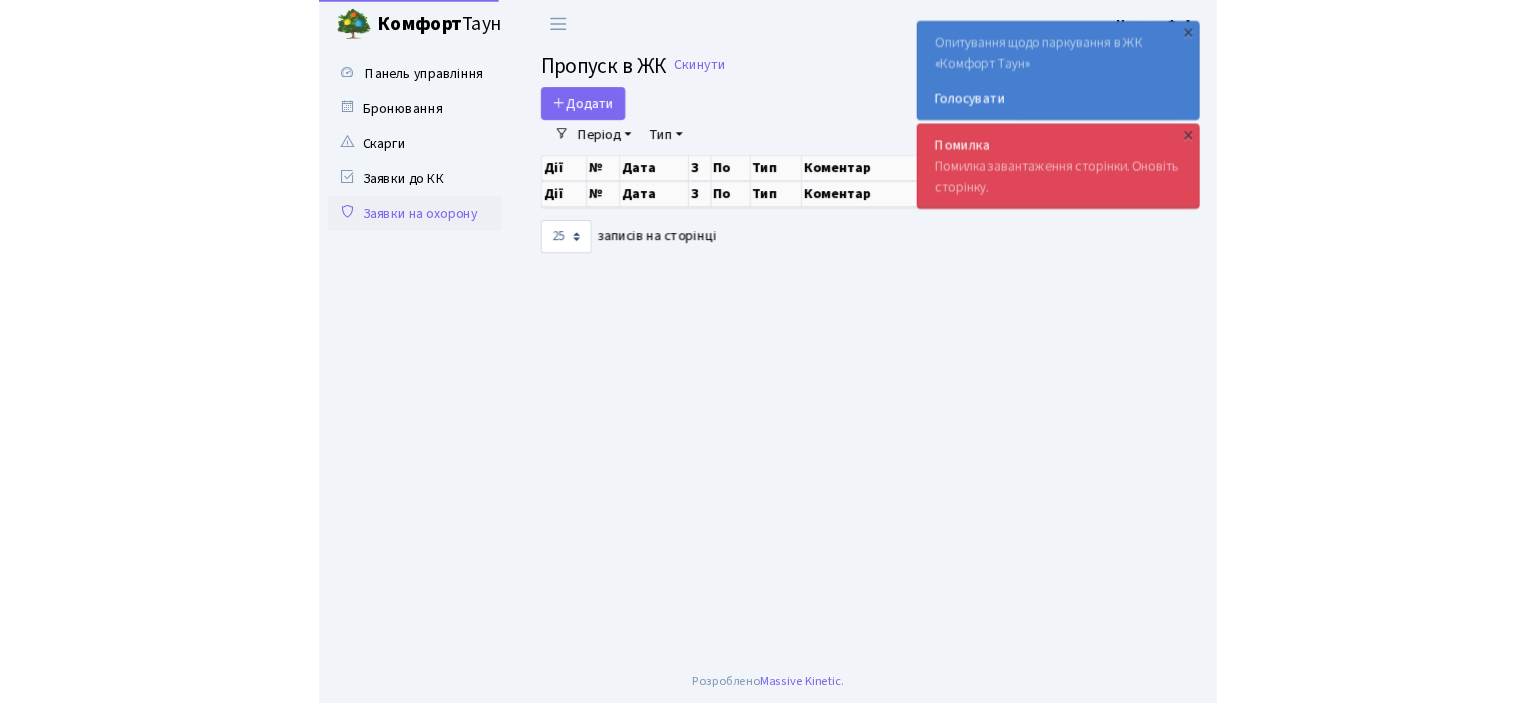 scroll, scrollTop: 0, scrollLeft: 0, axis: both 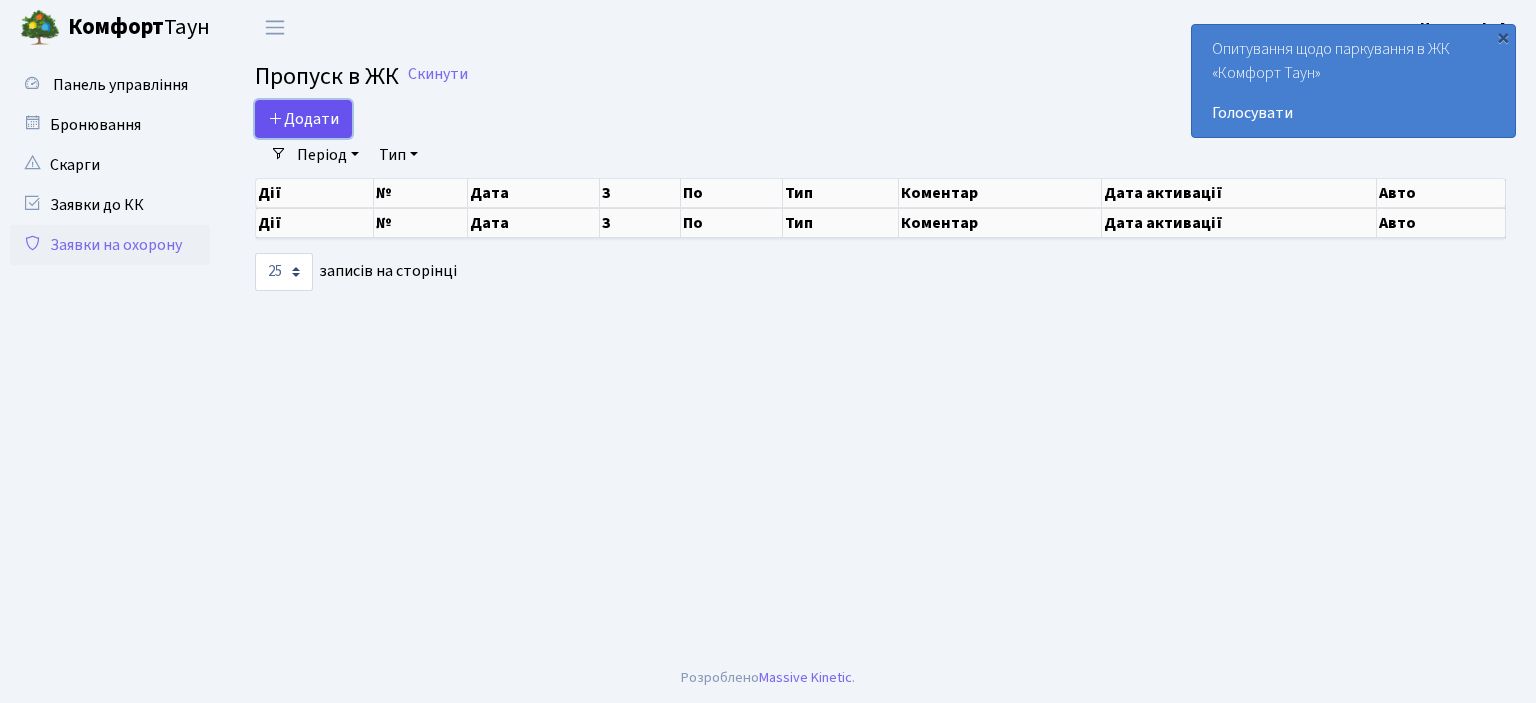 click at bounding box center [276, 118] 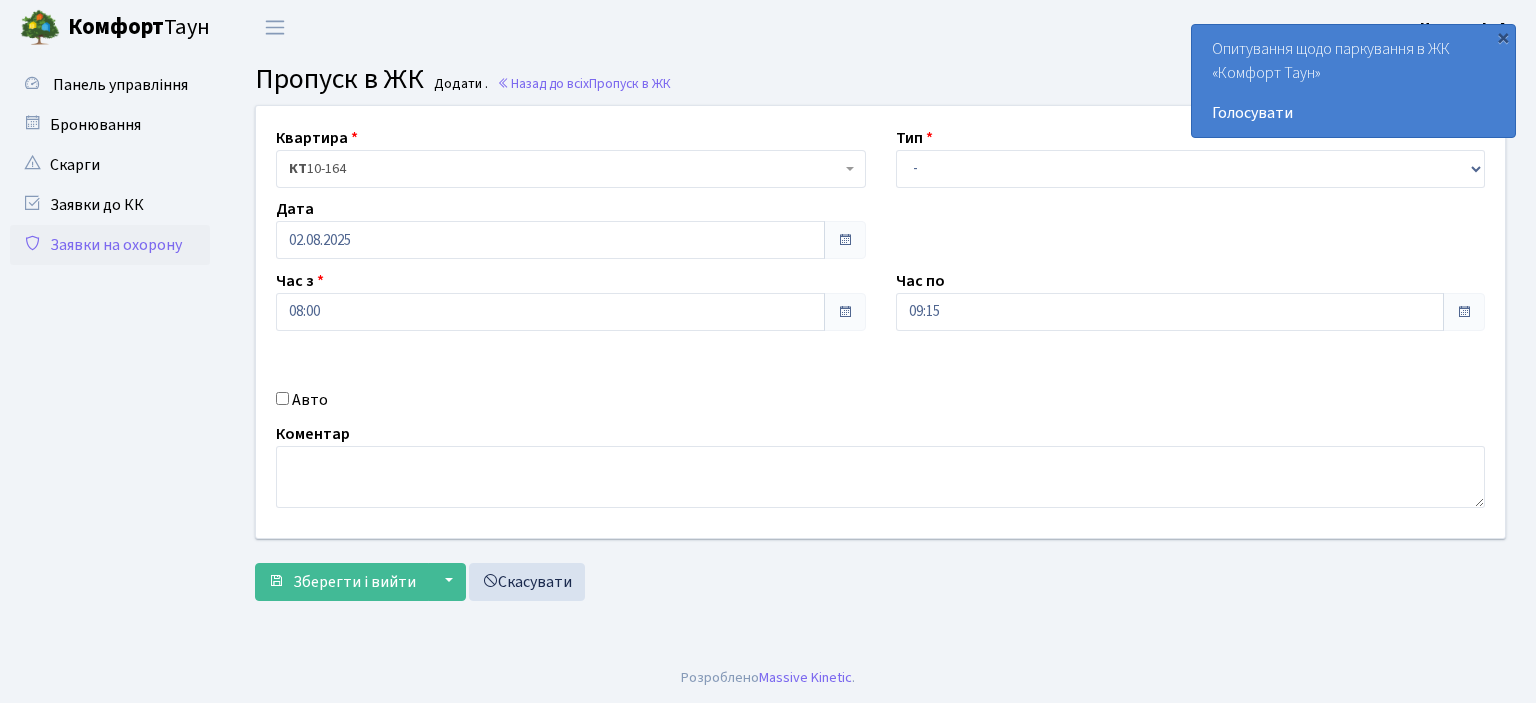scroll, scrollTop: 0, scrollLeft: 0, axis: both 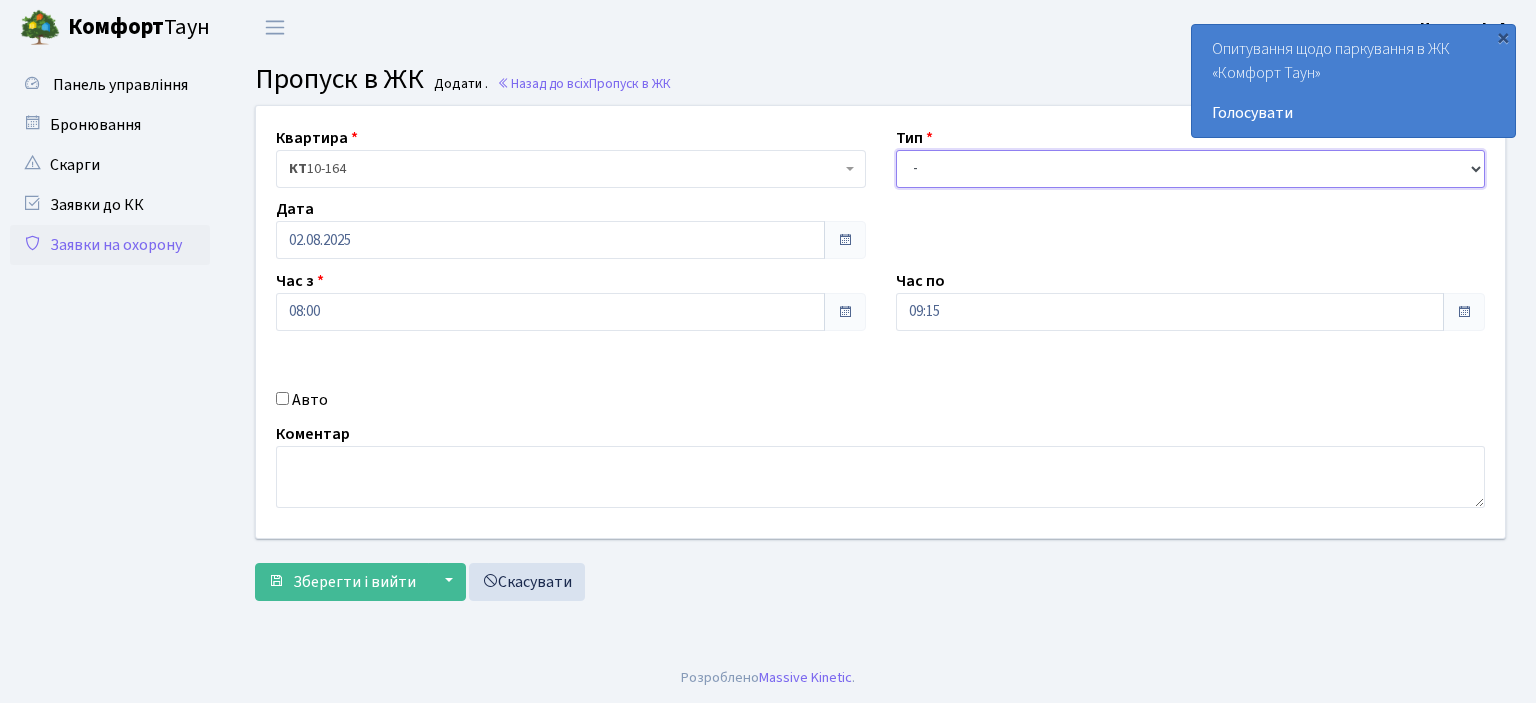 click on "-
Доставка
Таксі
Гості
Сервіс" at bounding box center [1191, 169] 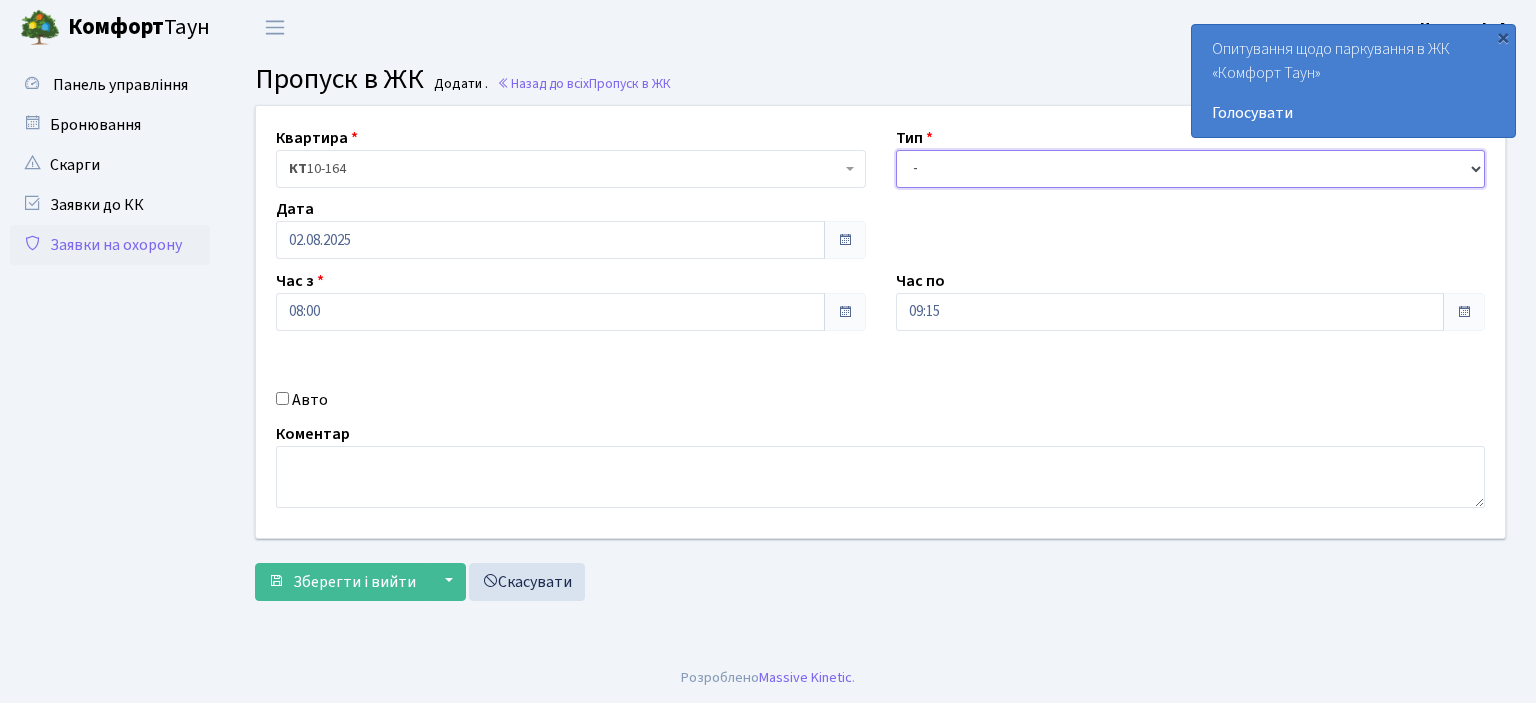 select on "1" 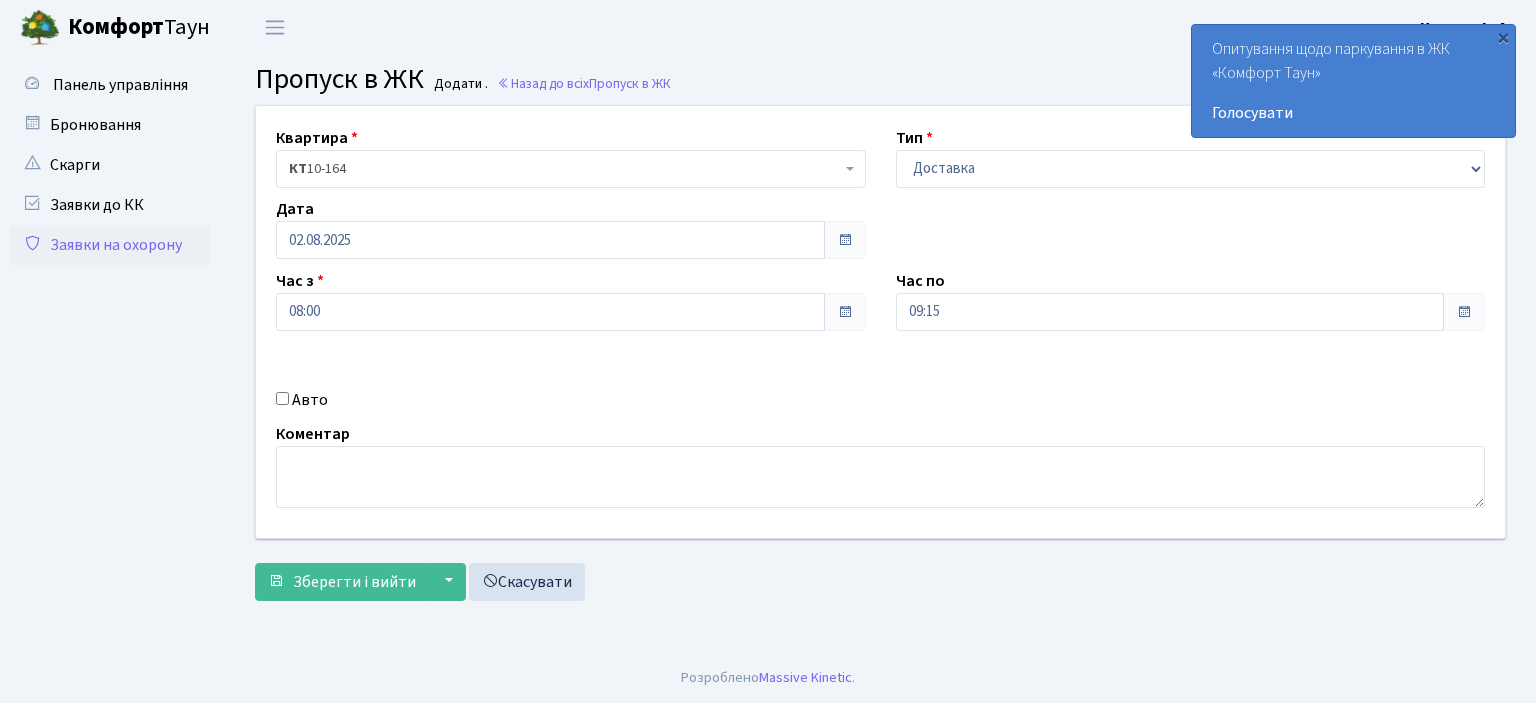 click on "Авто" at bounding box center [282, 398] 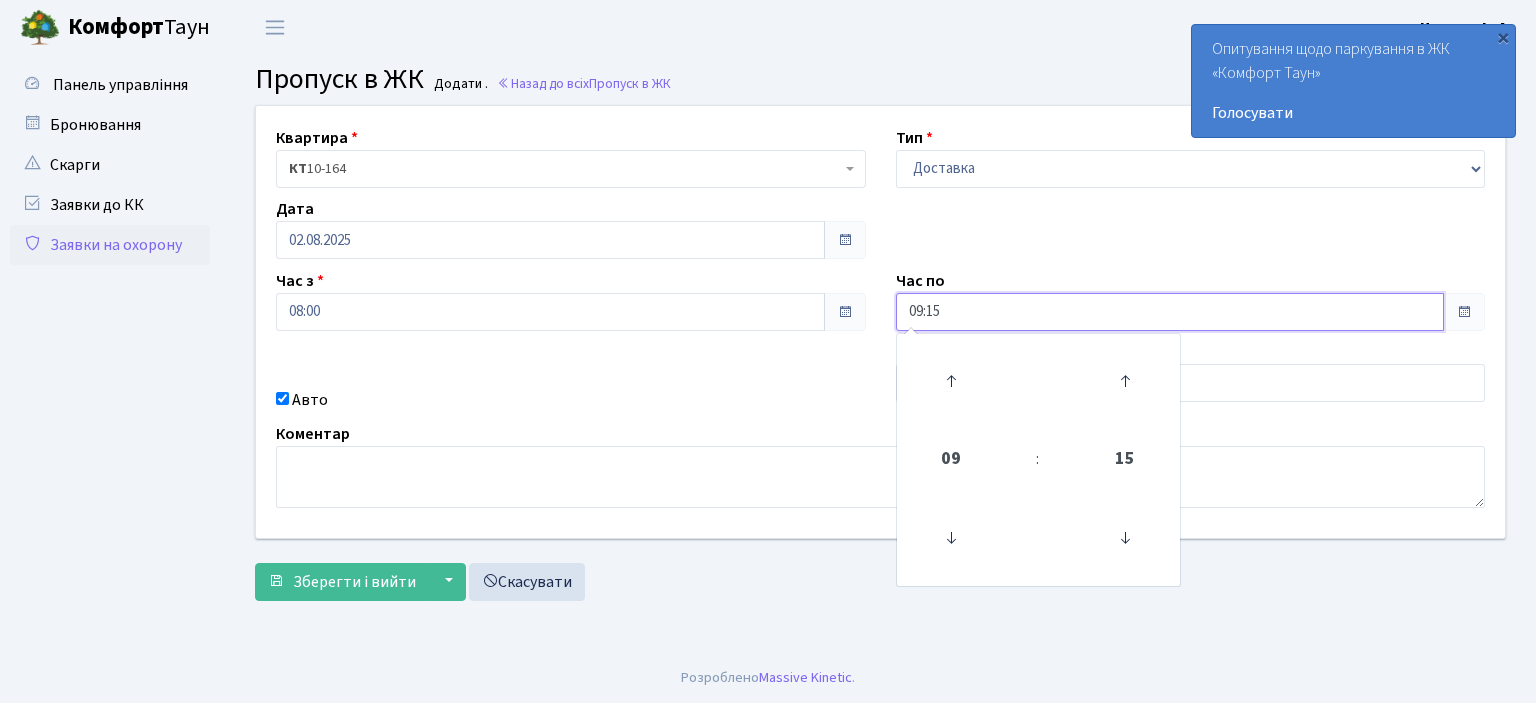 drag, startPoint x: 956, startPoint y: 303, endPoint x: 812, endPoint y: 316, distance: 144.58562 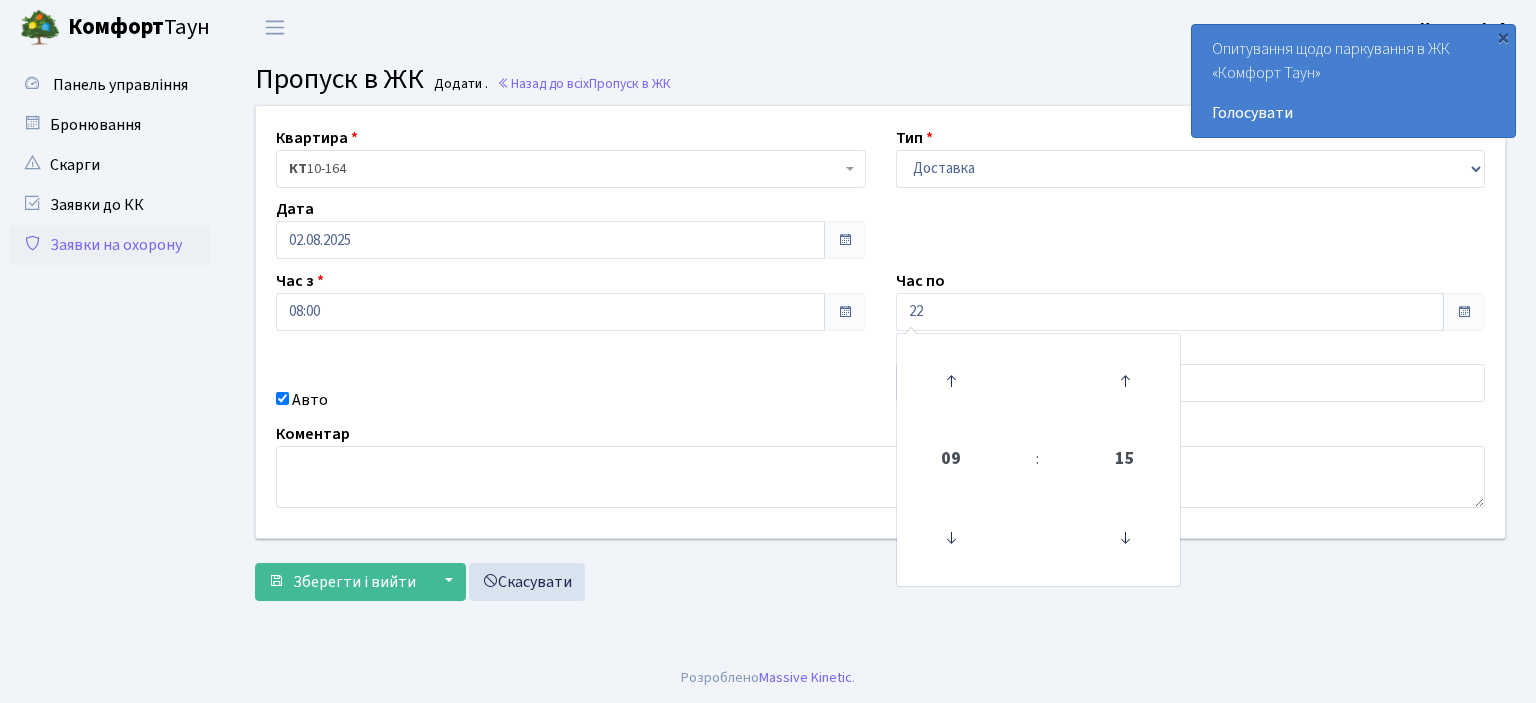 type on "22:00" 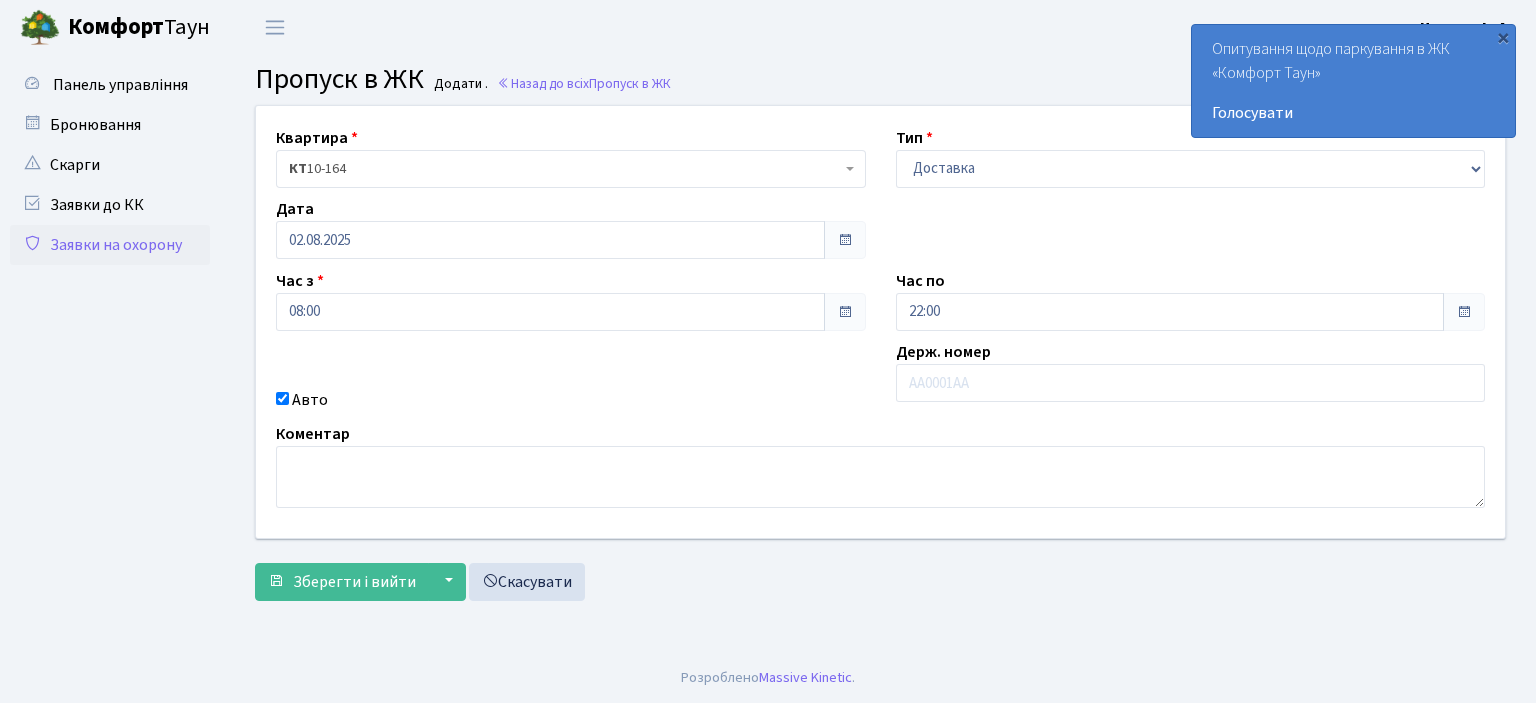 click on "Квартира
<b>КТ</b>&nbsp;&nbsp;&nbsp;&nbsp;10-164
КТ     10-164
Тип
-
Доставка
Таксі
Гості
Сервіс
Дата
02.08.2025
Час з
08:00
Час по
22:00" at bounding box center [880, 322] 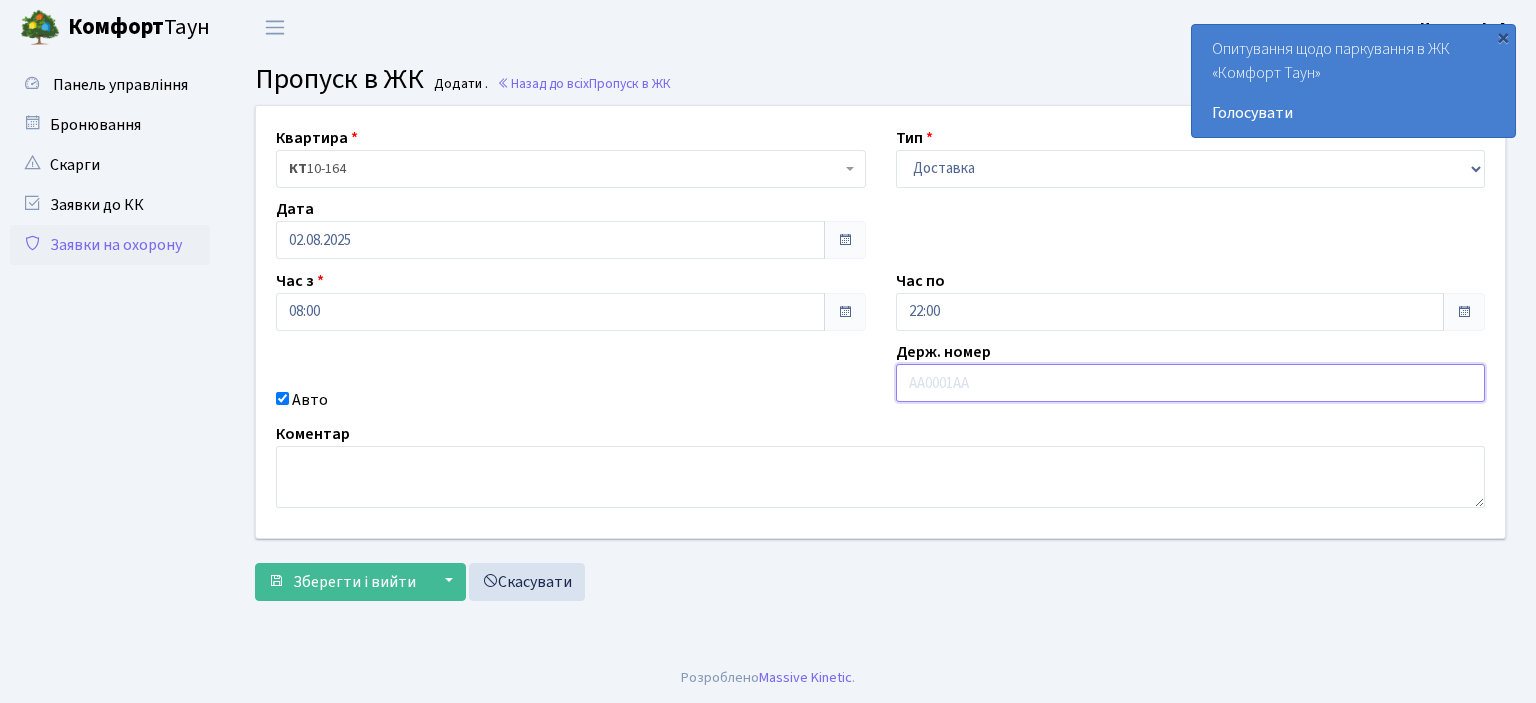 click at bounding box center [1191, 383] 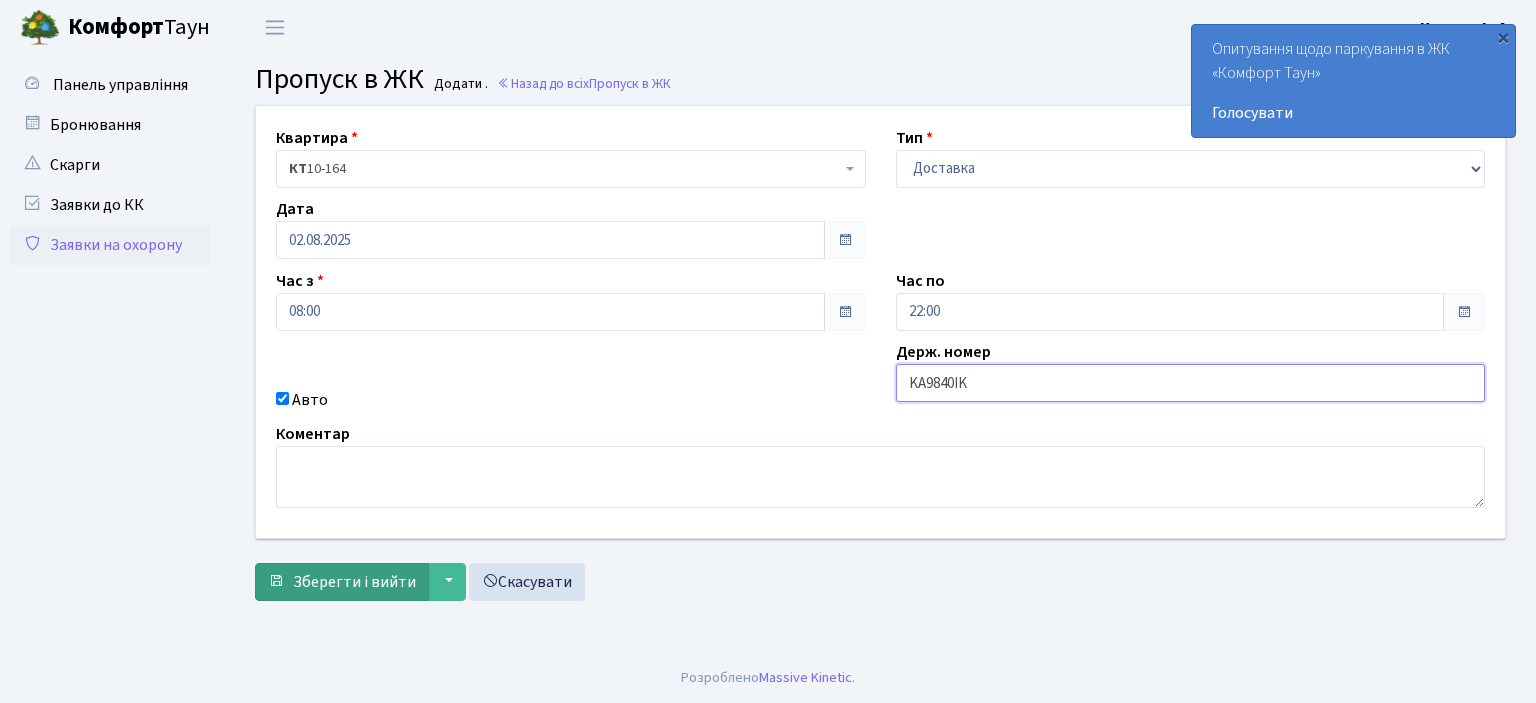 type on "KA9840IK" 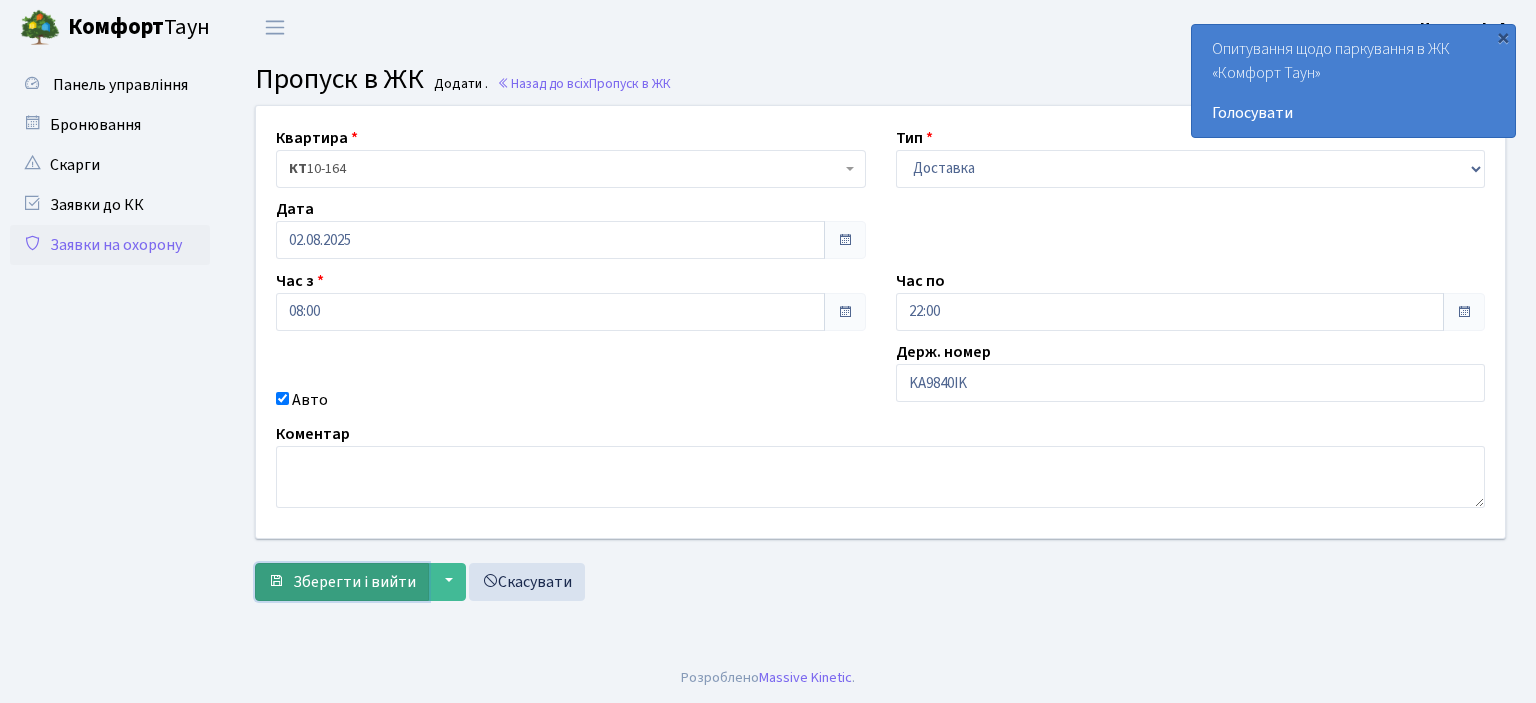 click on "Зберегти і вийти" at bounding box center [354, 582] 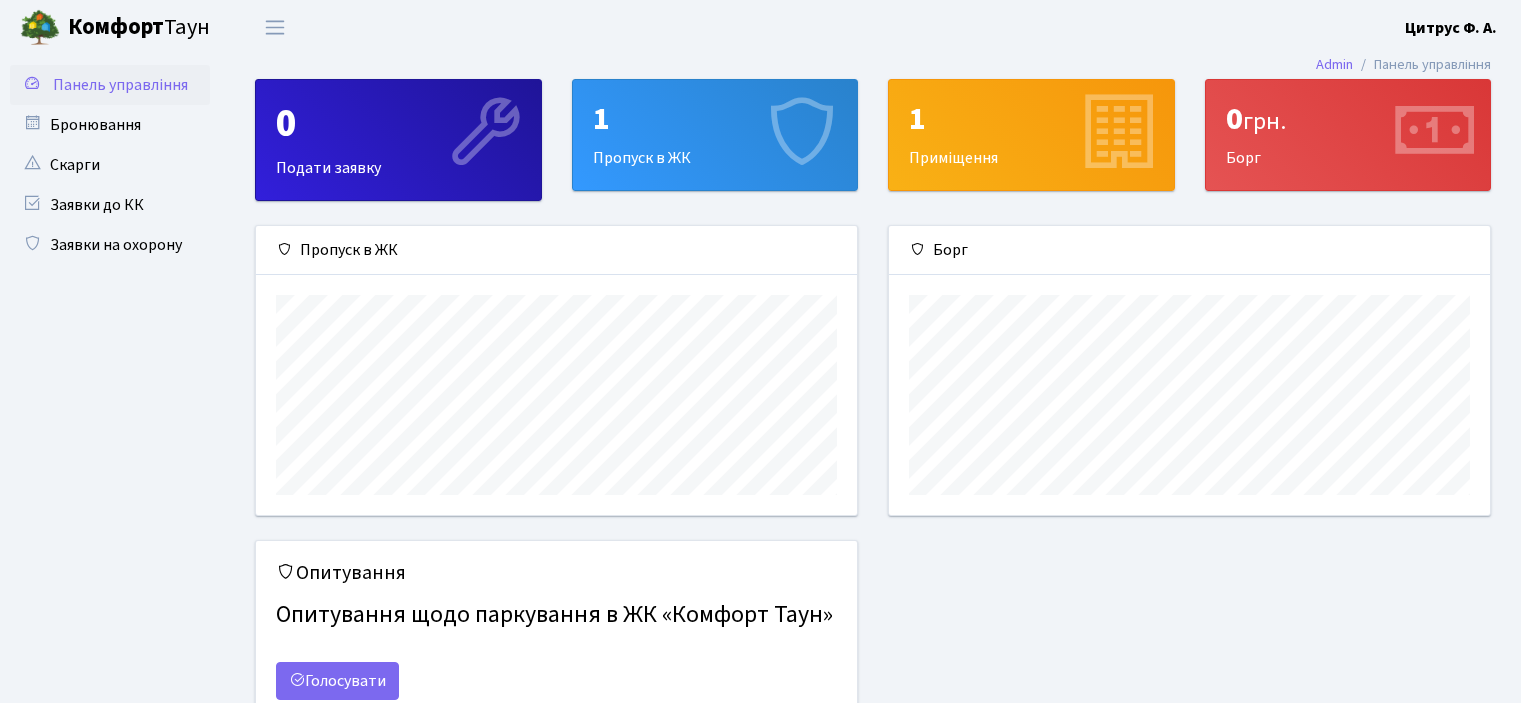 scroll, scrollTop: 0, scrollLeft: 0, axis: both 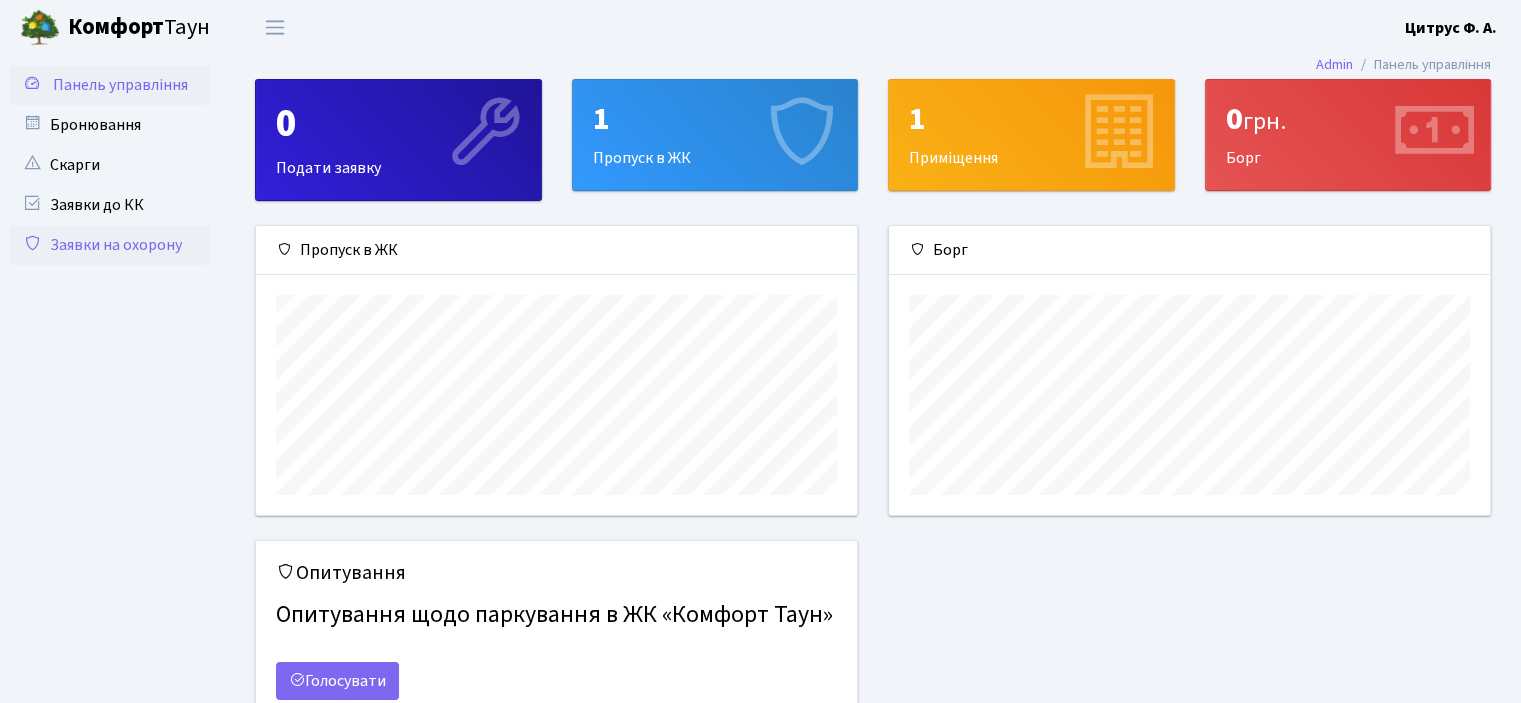 click on "Заявки на охорону" at bounding box center (110, 245) 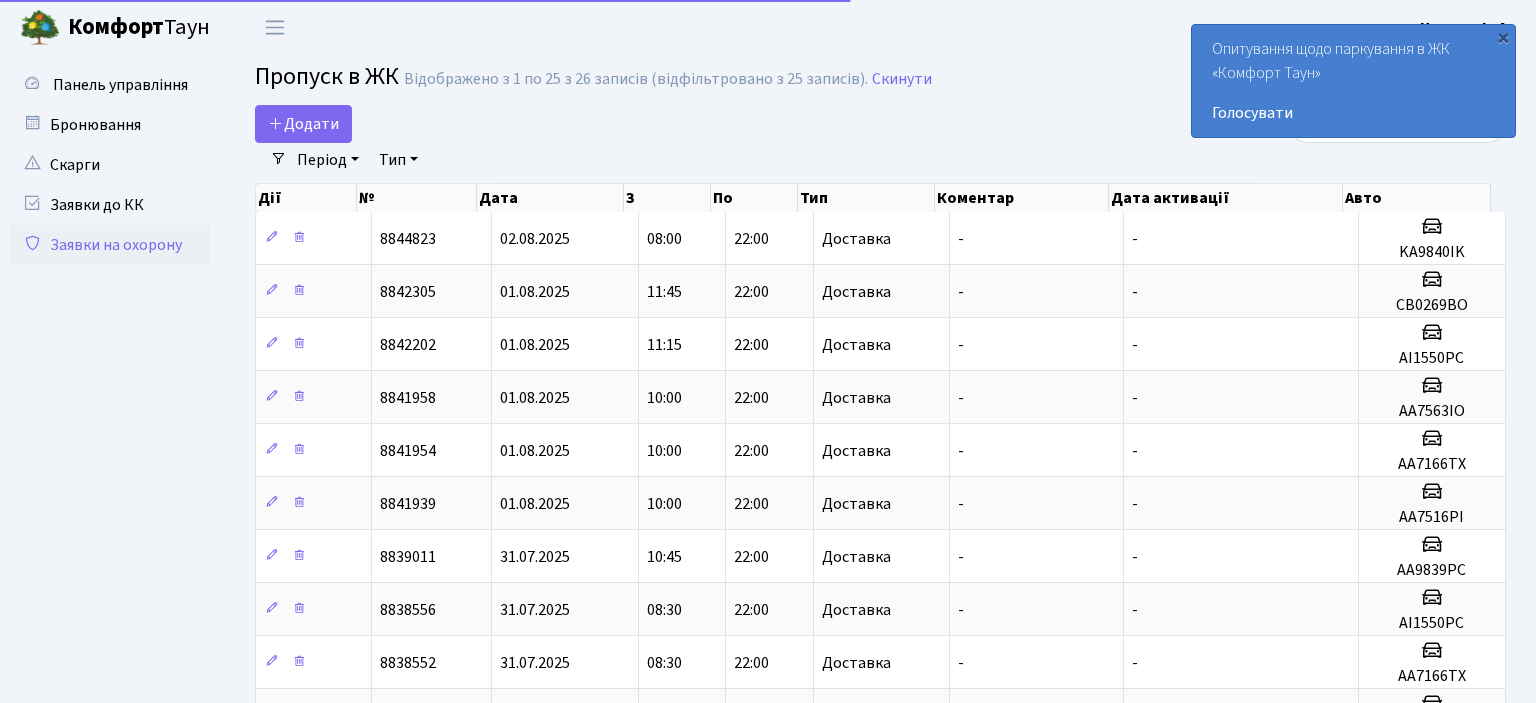 select on "25" 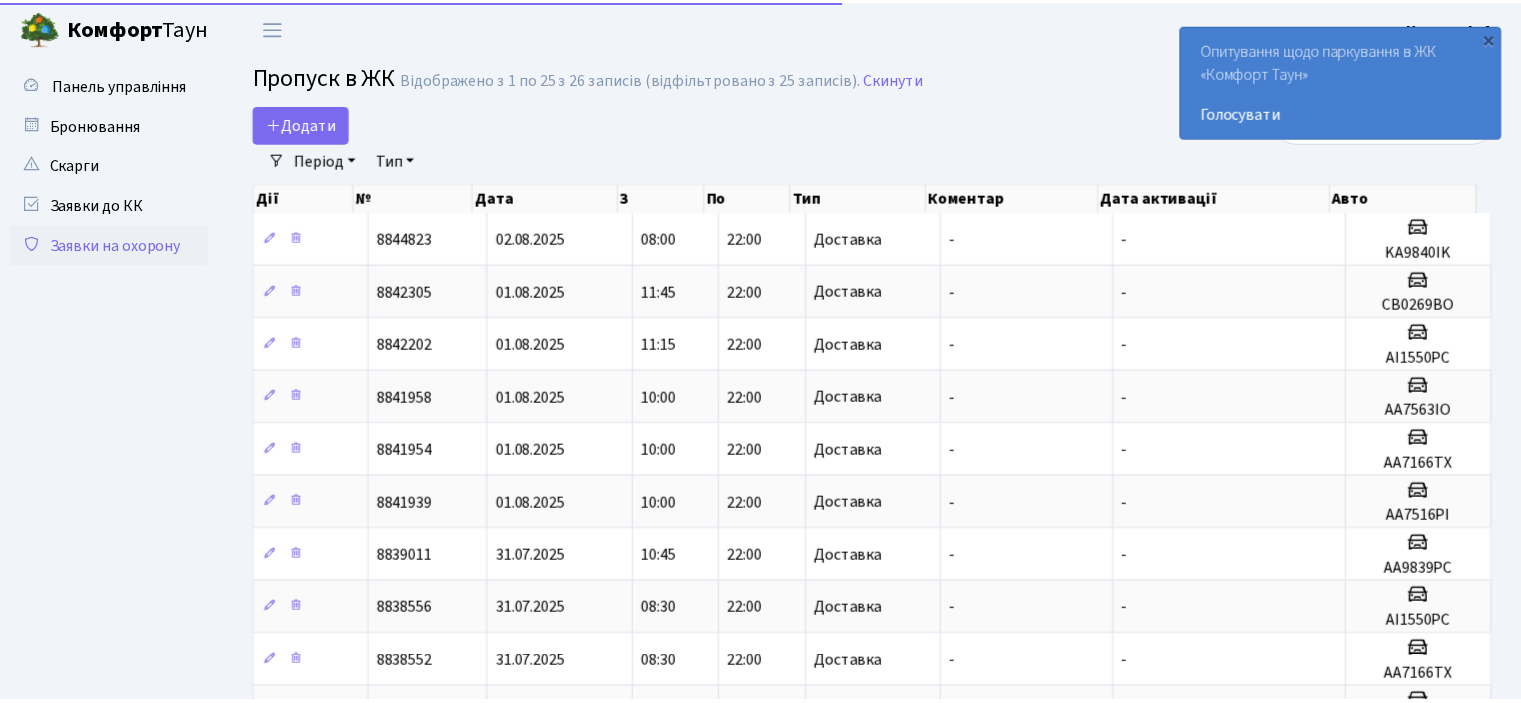 scroll, scrollTop: 0, scrollLeft: 0, axis: both 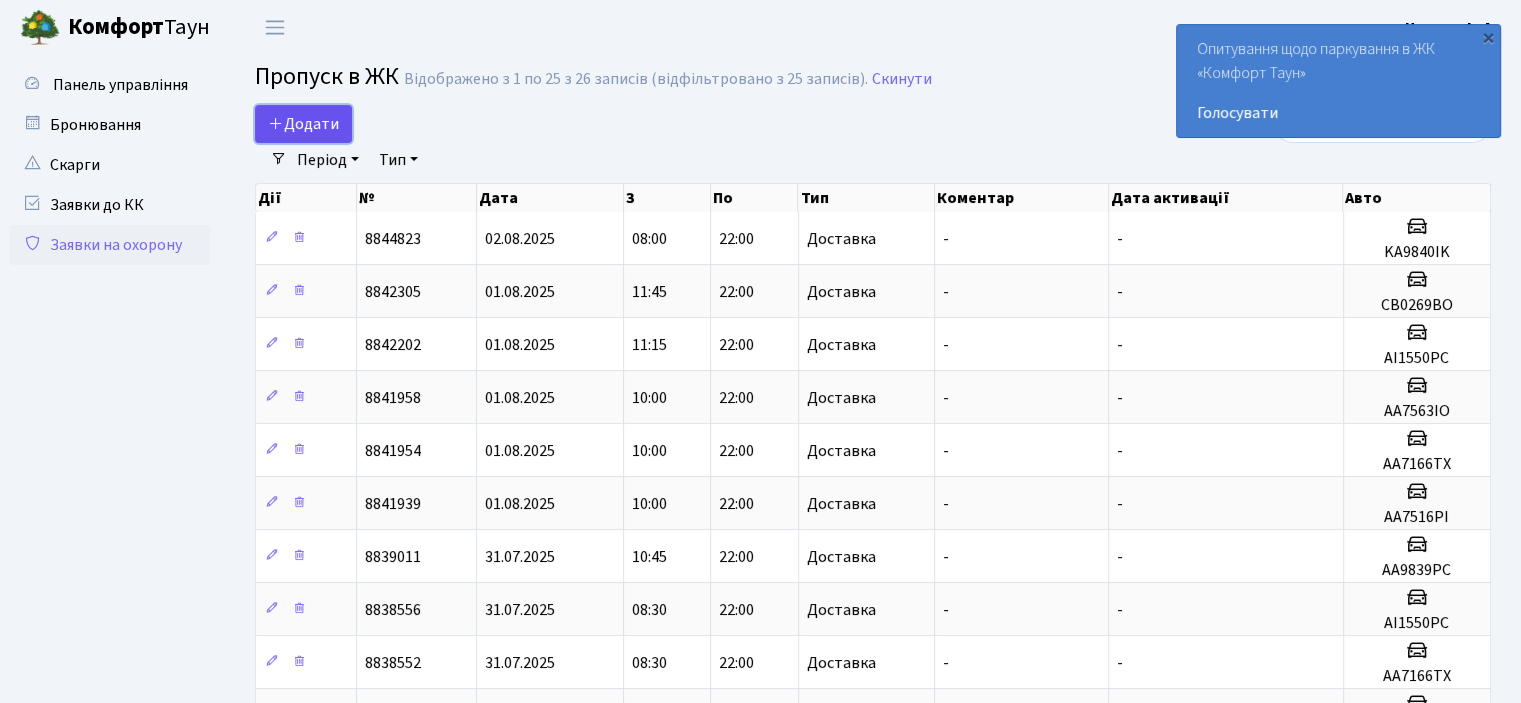 click on "Додати" at bounding box center (303, 124) 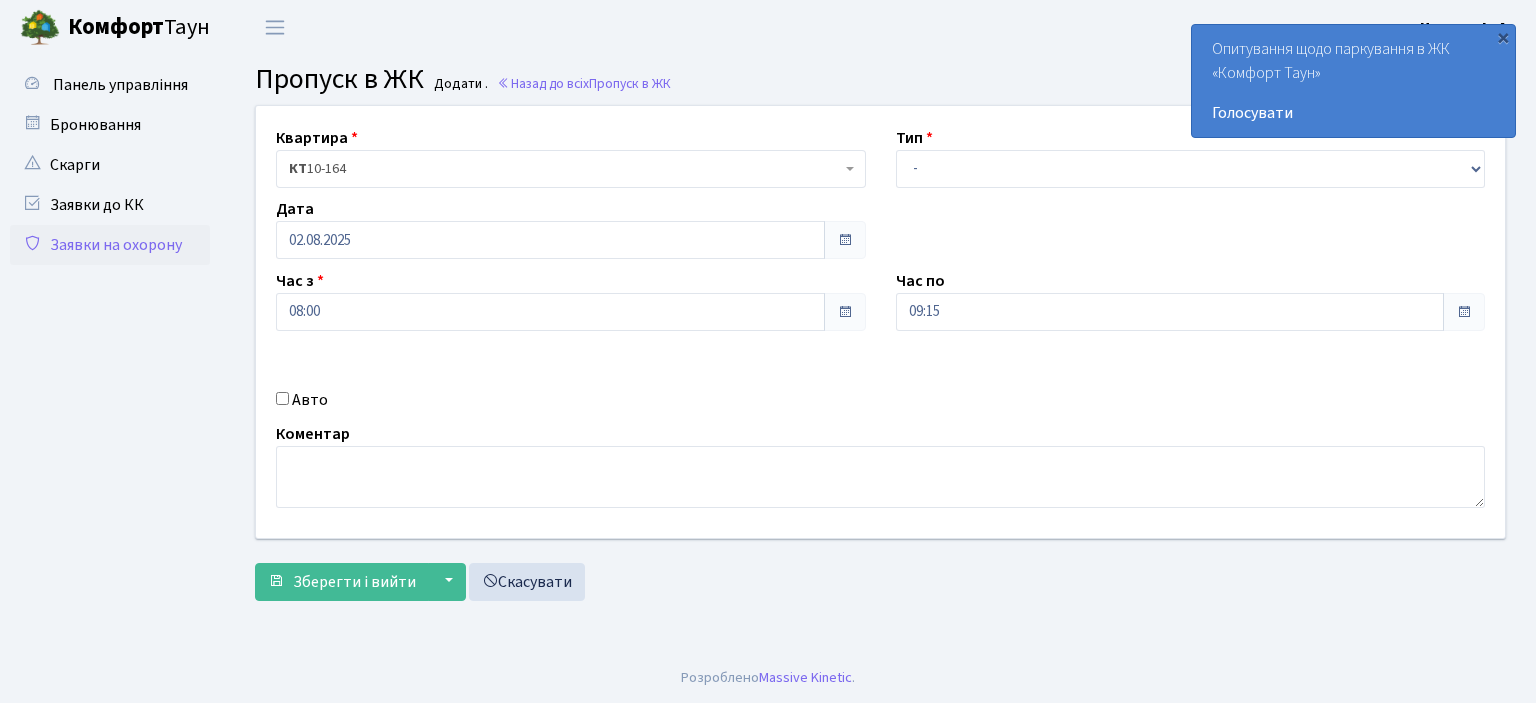 scroll, scrollTop: 0, scrollLeft: 0, axis: both 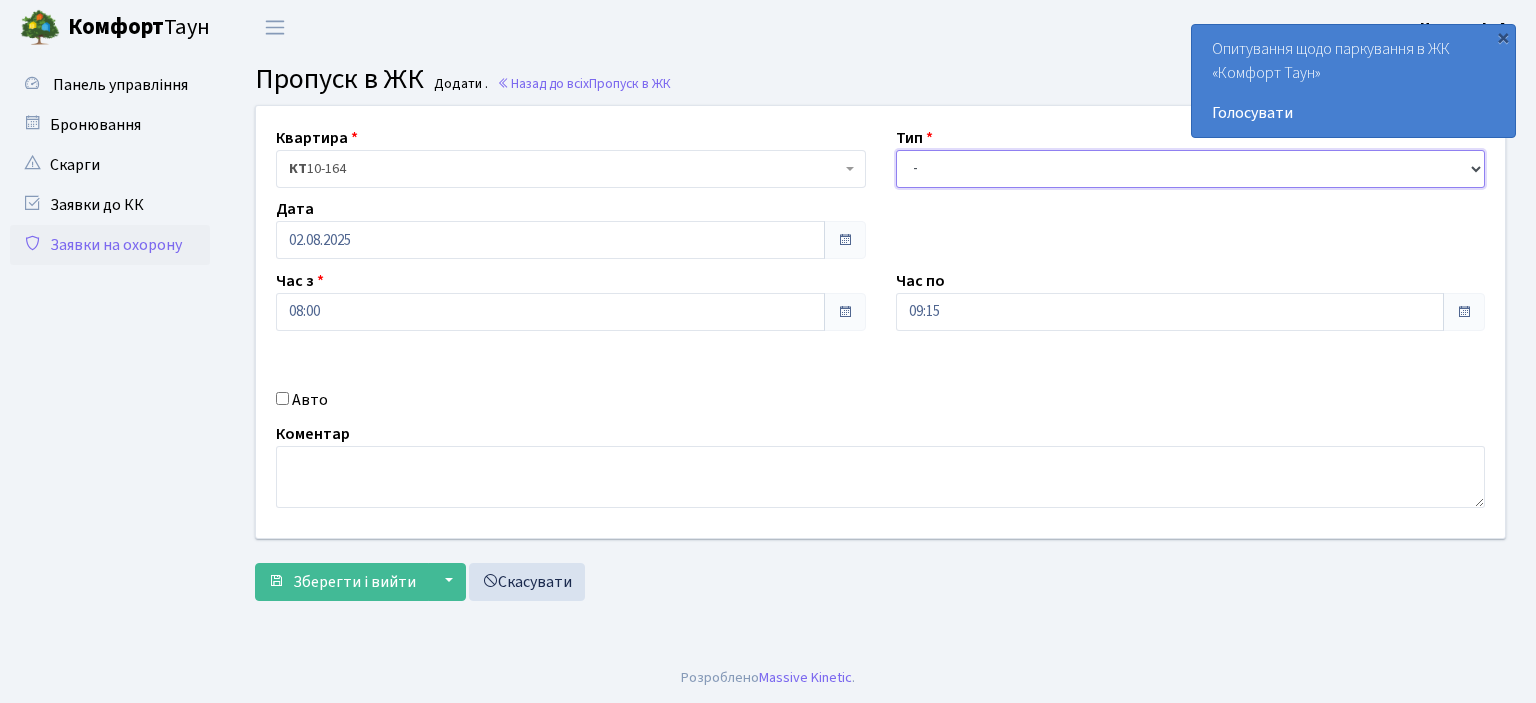 click on "-
Доставка
Таксі
Гості
Сервіс" at bounding box center [1191, 169] 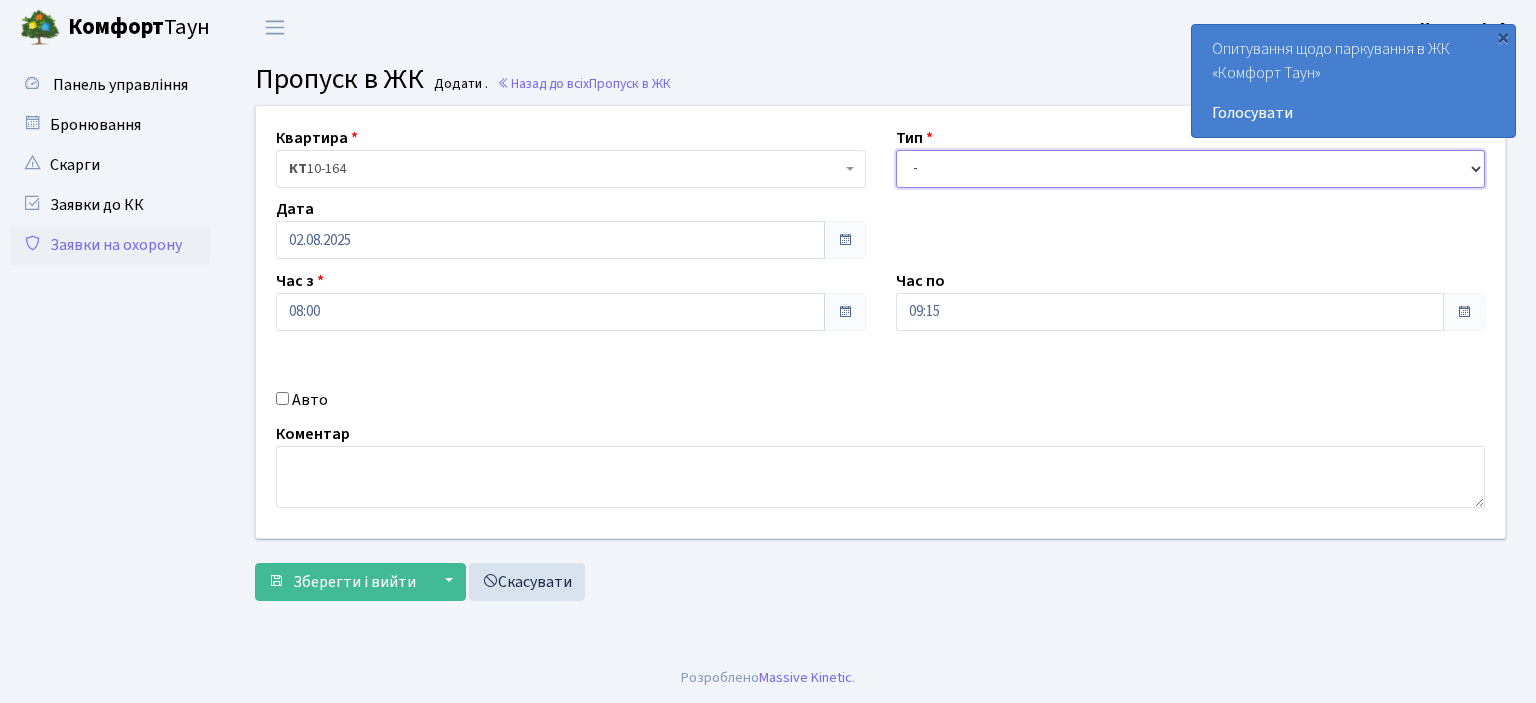 select on "1" 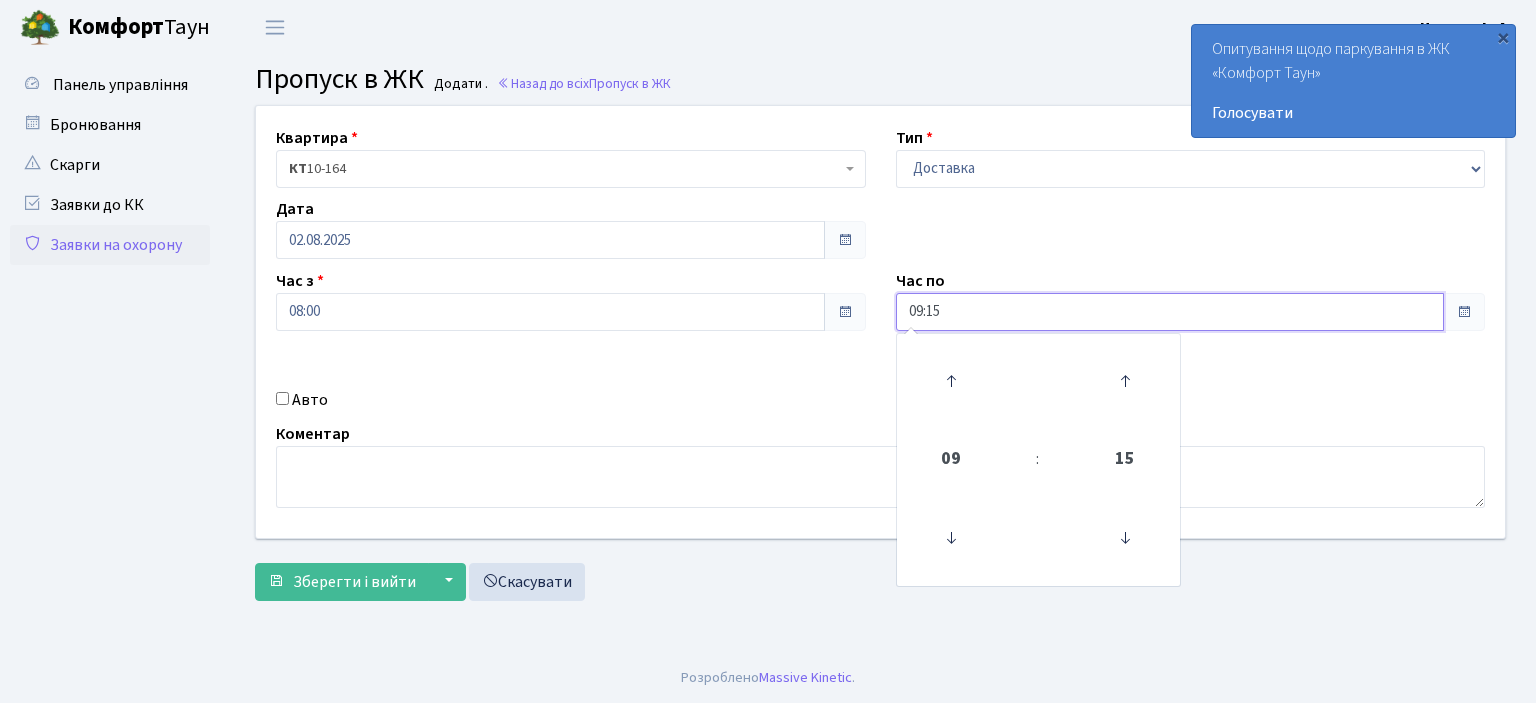 drag, startPoint x: 952, startPoint y: 315, endPoint x: 781, endPoint y: 324, distance: 171.23668 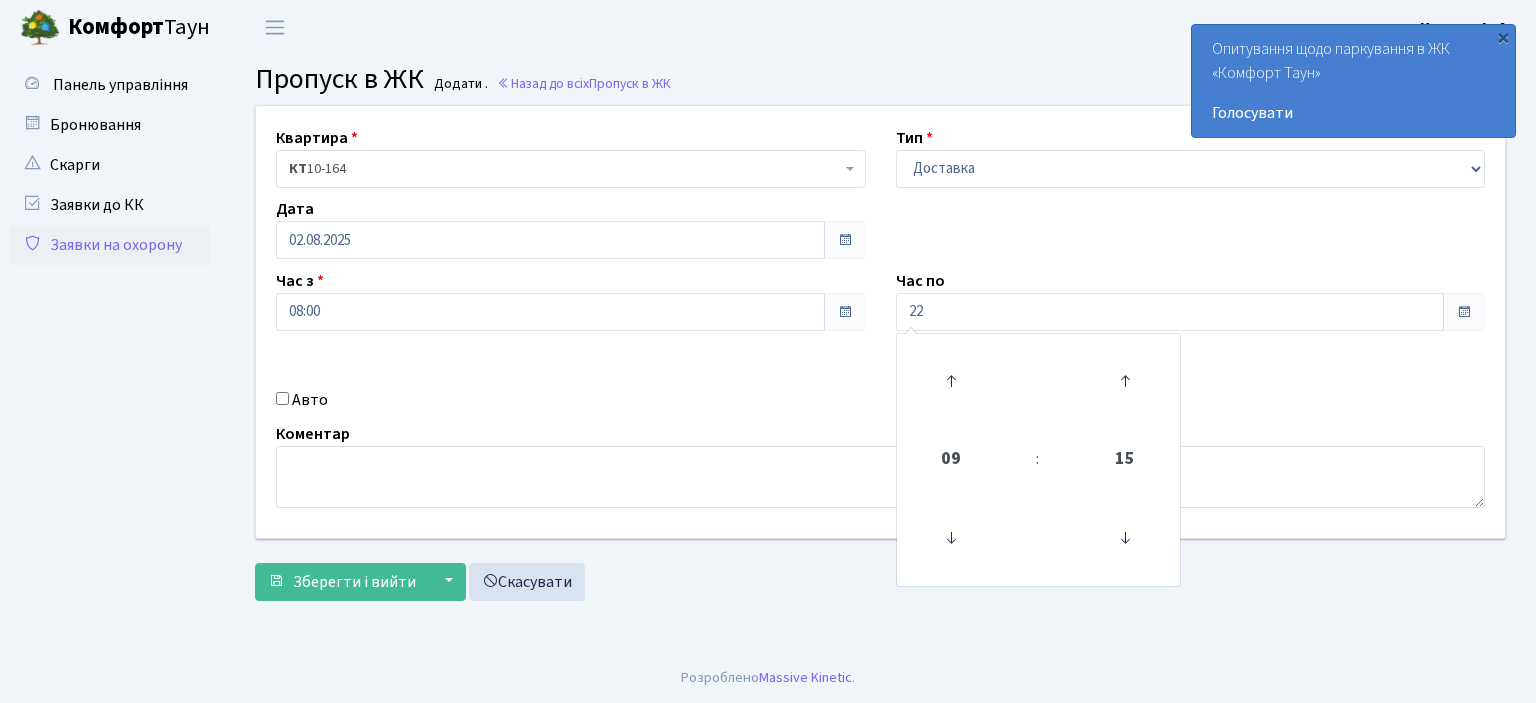 type on "22:00" 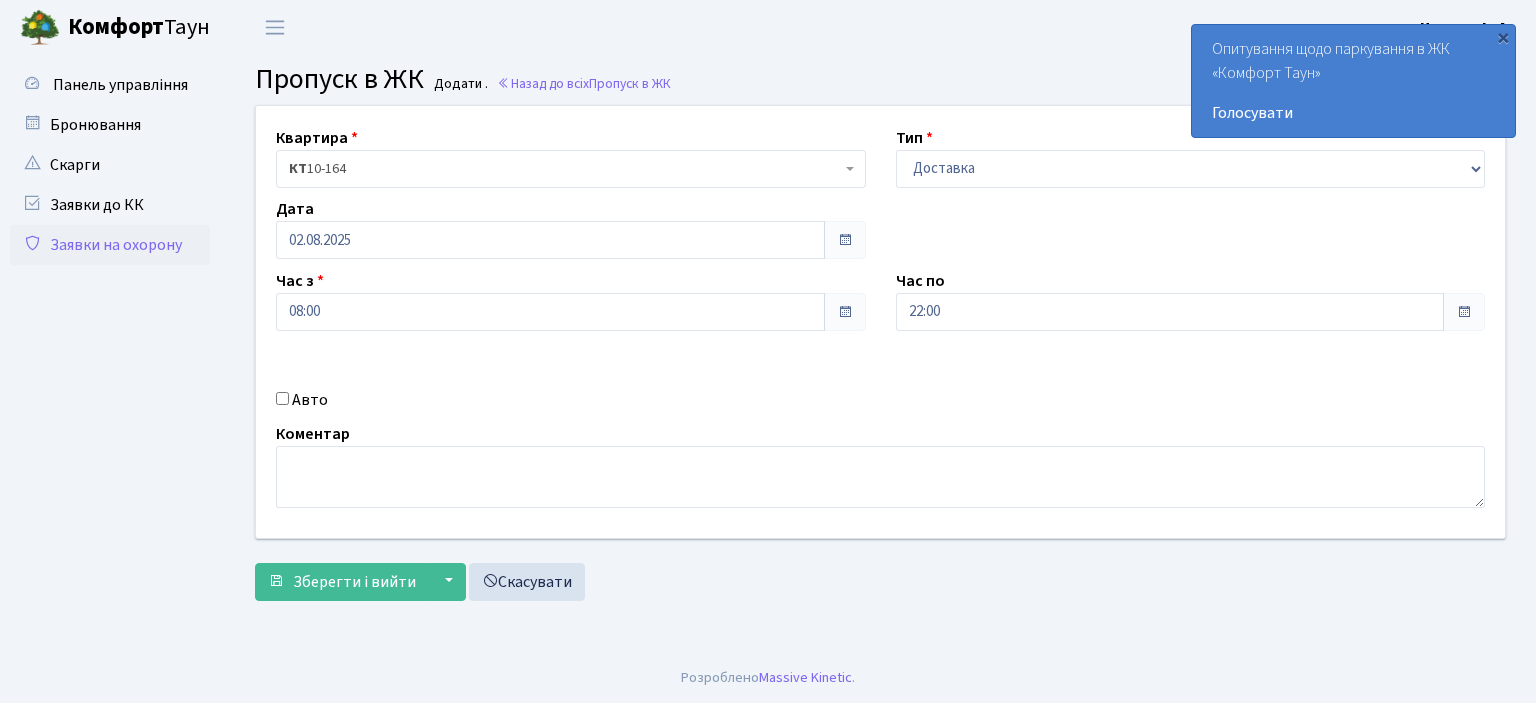 click on "Авто" at bounding box center (571, 400) 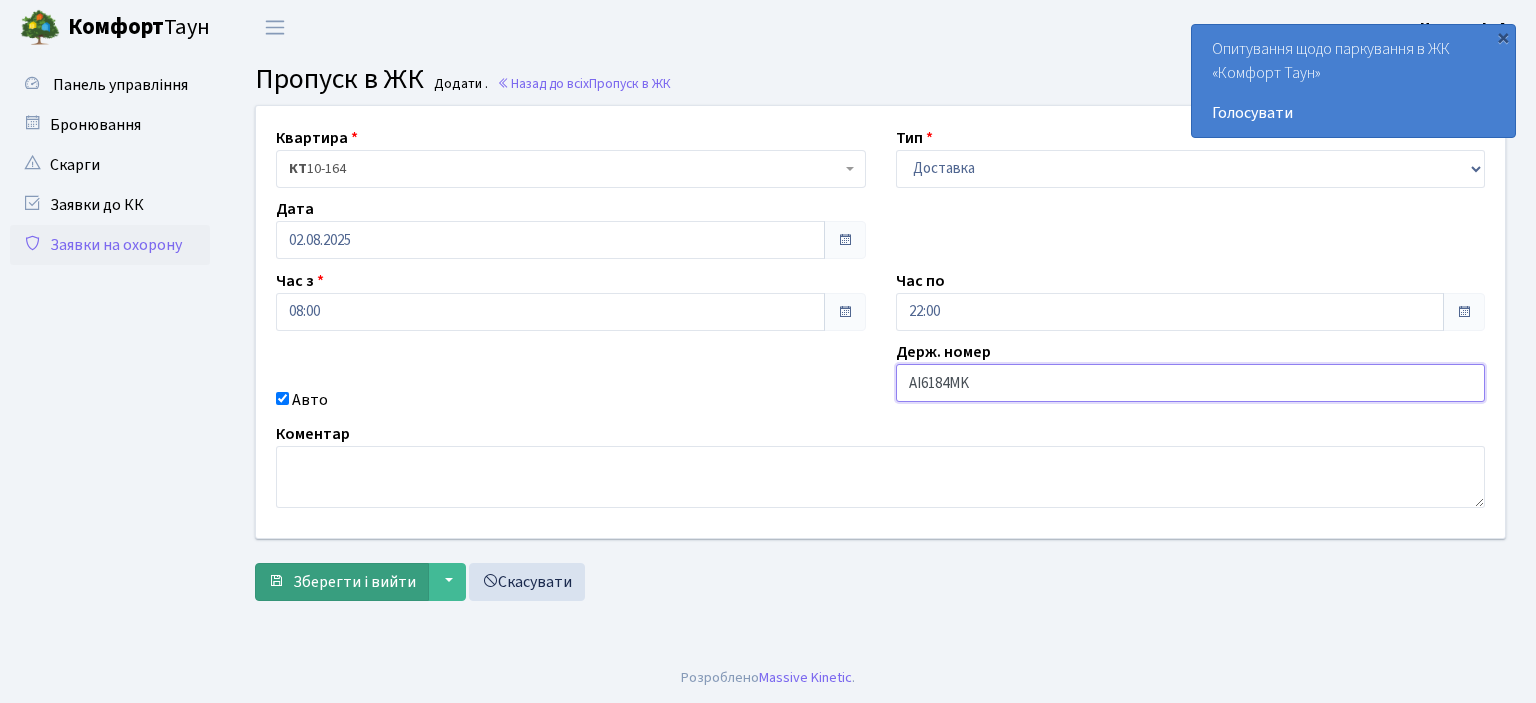 type on "AI6184MK" 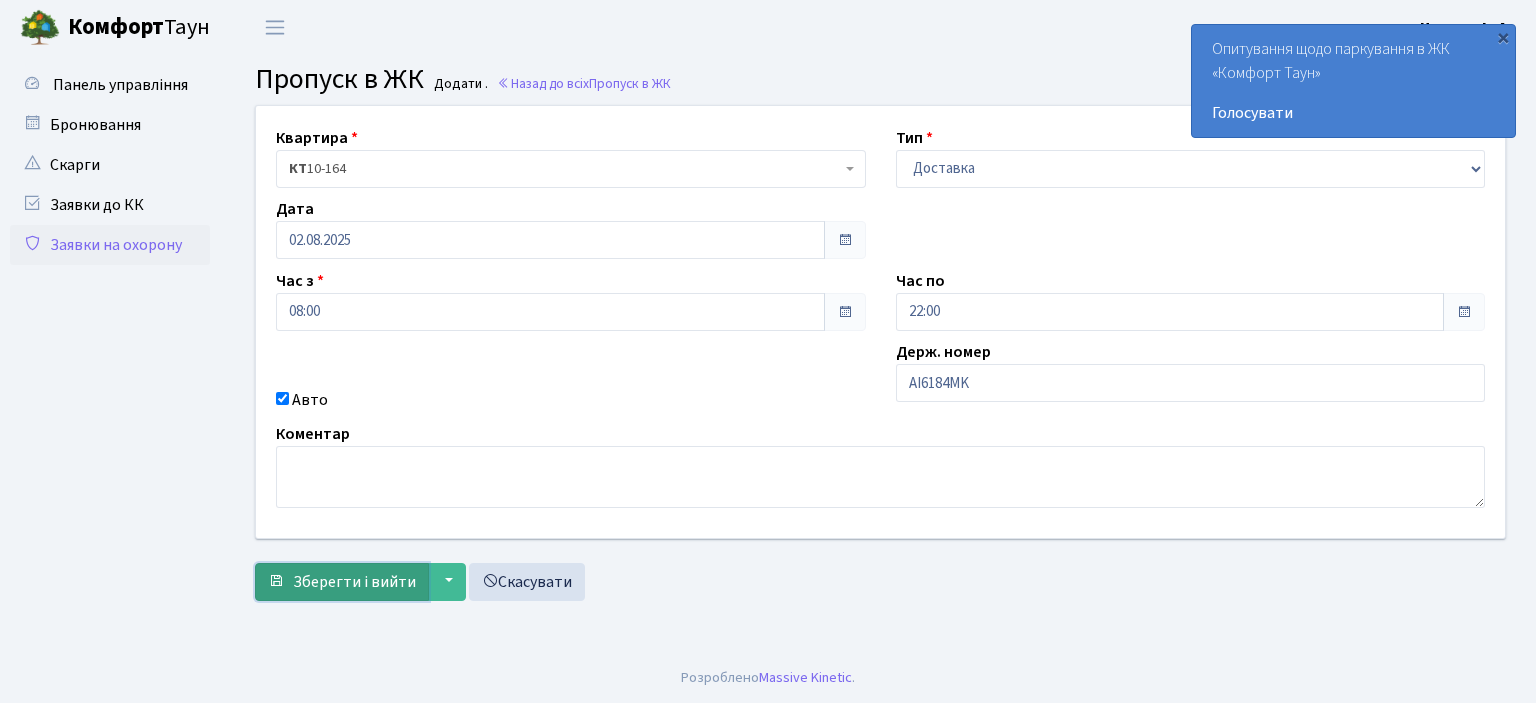 click on "Зберегти і вийти" at bounding box center (354, 582) 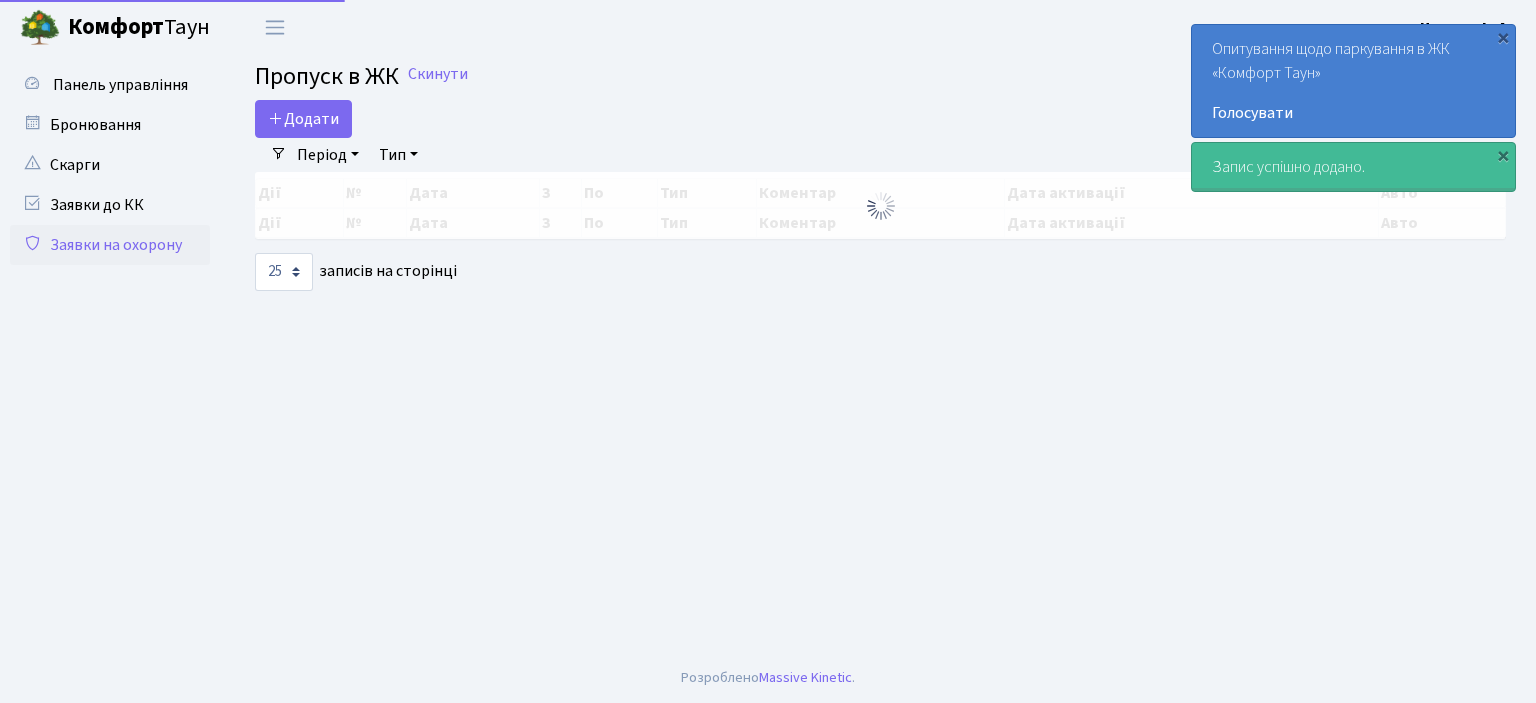 select on "25" 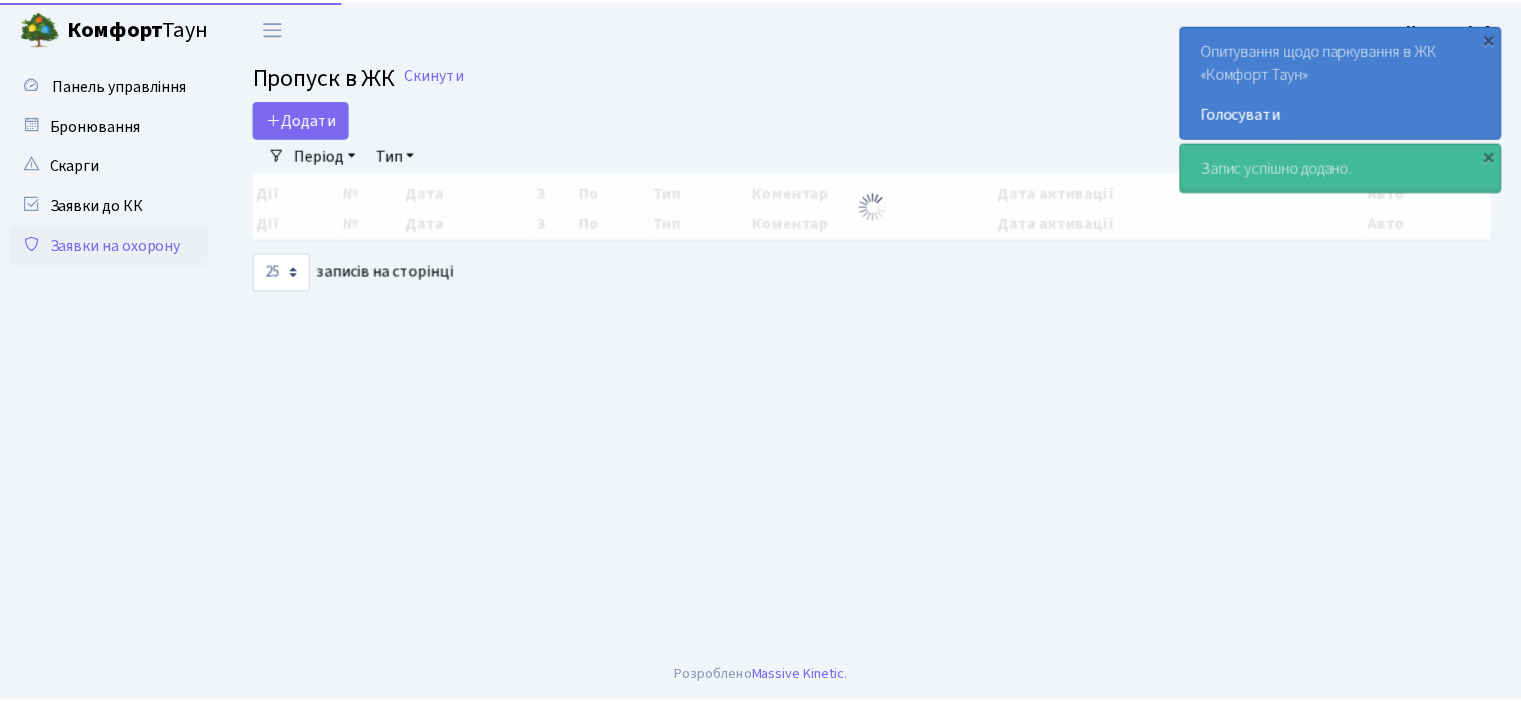 scroll, scrollTop: 0, scrollLeft: 0, axis: both 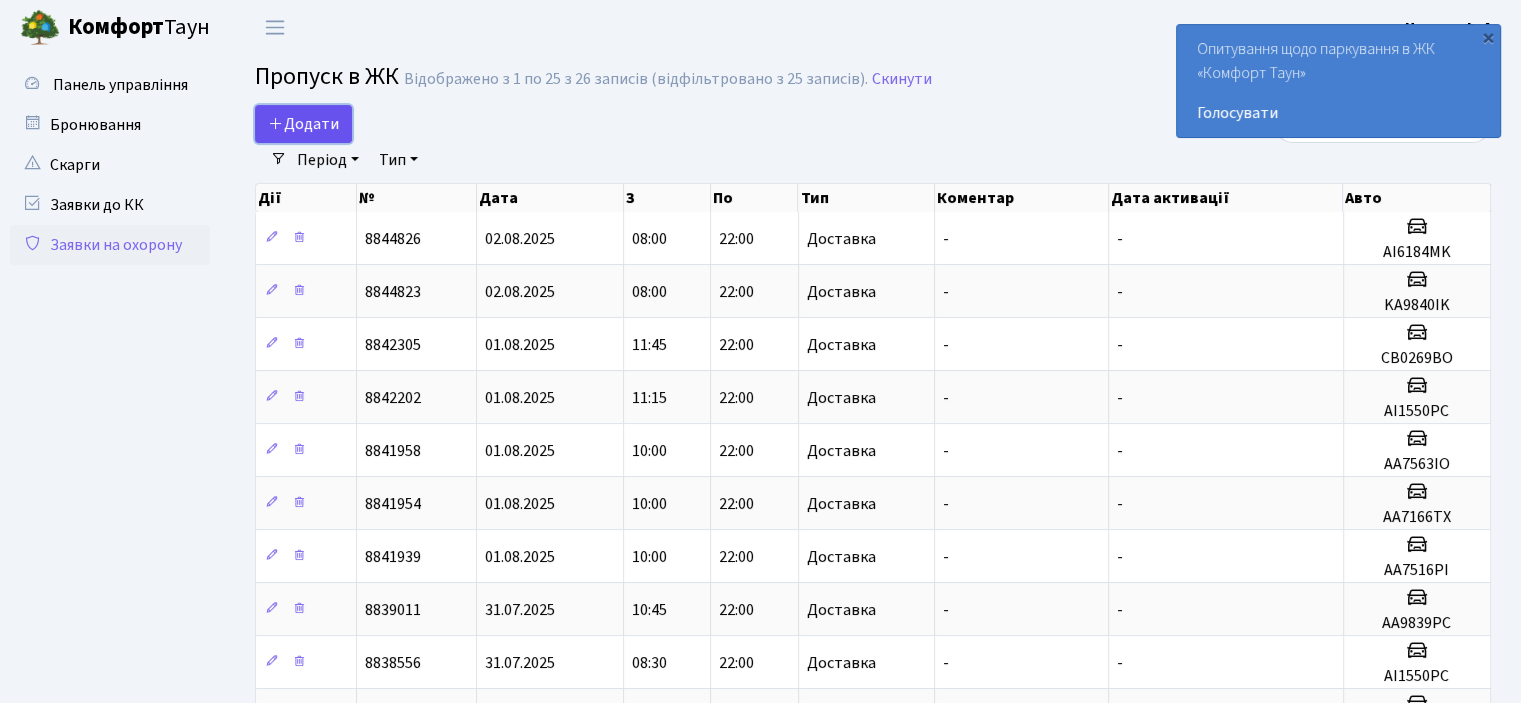click at bounding box center [276, 123] 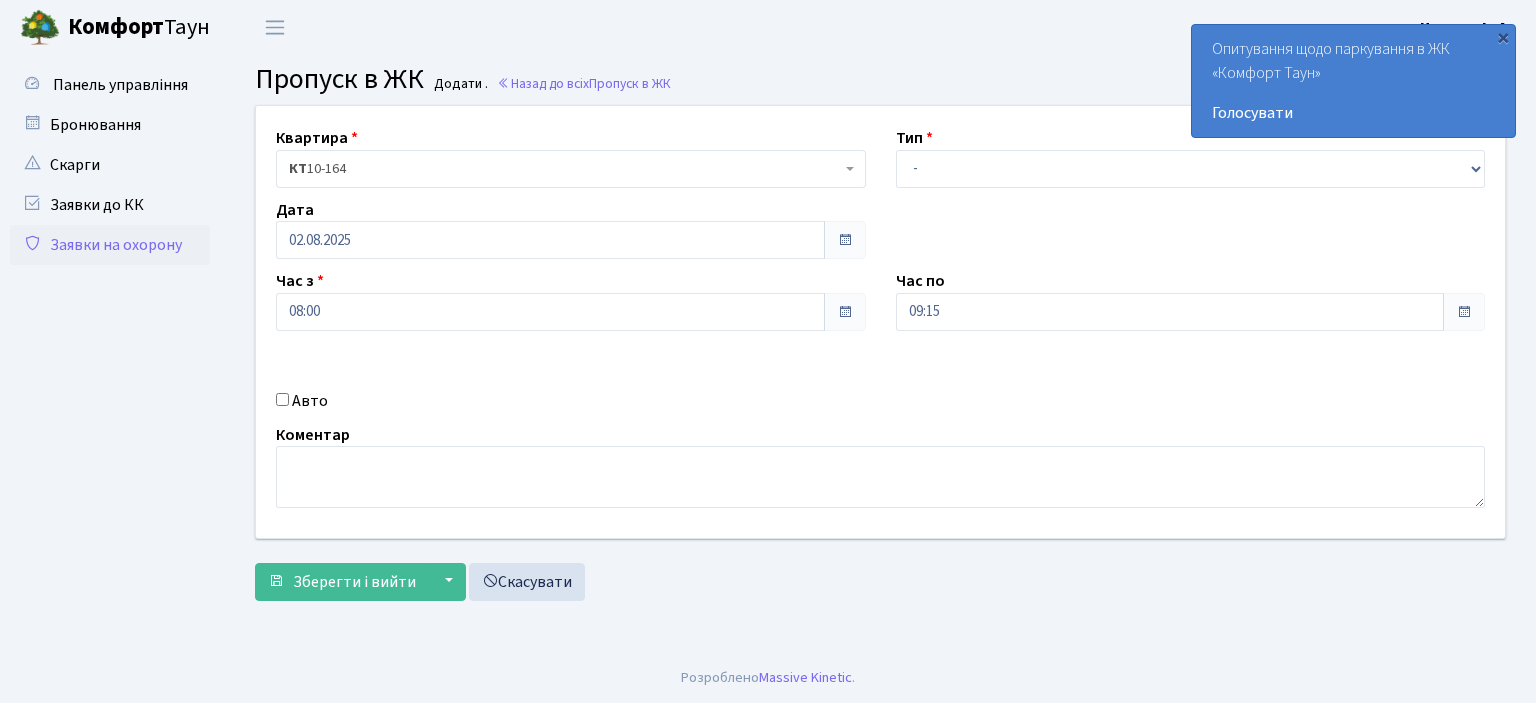 scroll, scrollTop: 0, scrollLeft: 0, axis: both 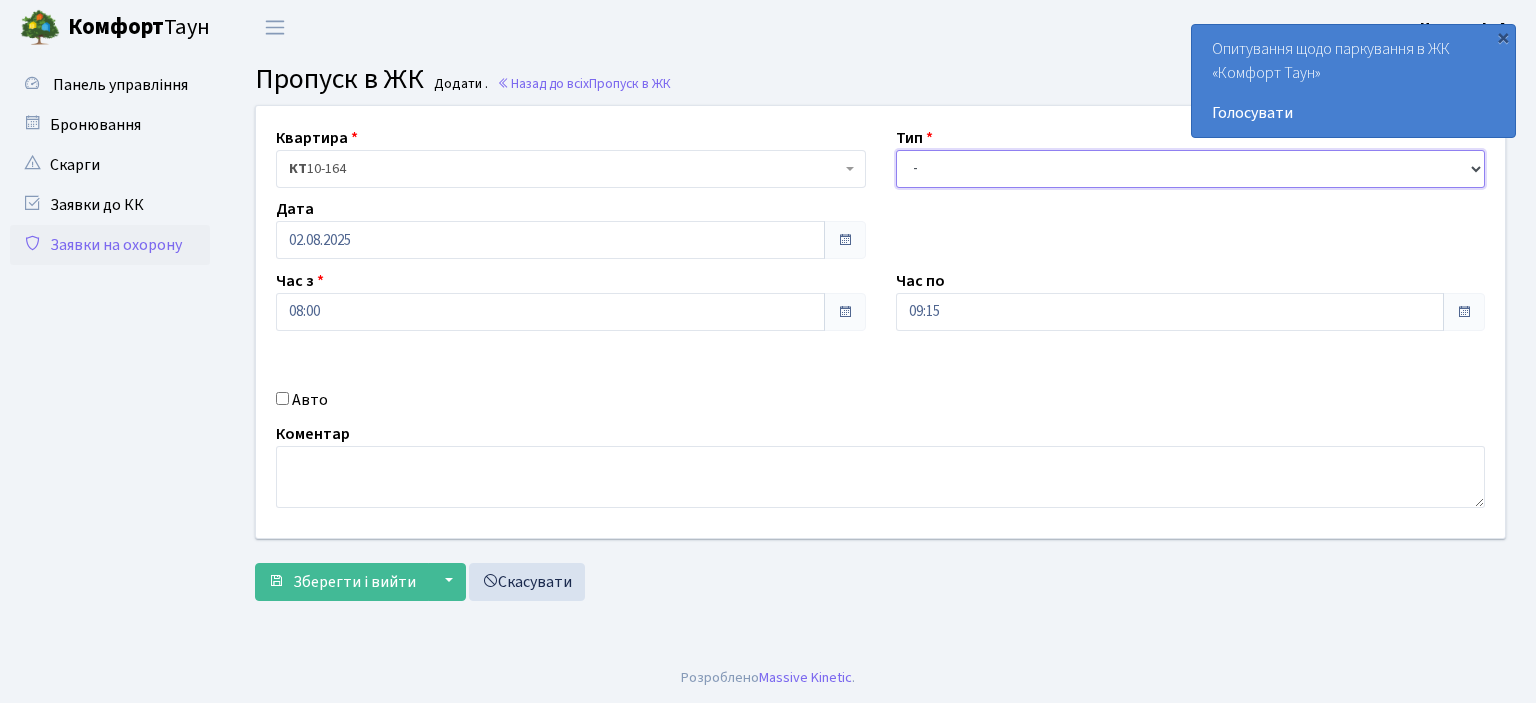click on "-
Доставка
Таксі
Гості
Сервіс" at bounding box center [1191, 169] 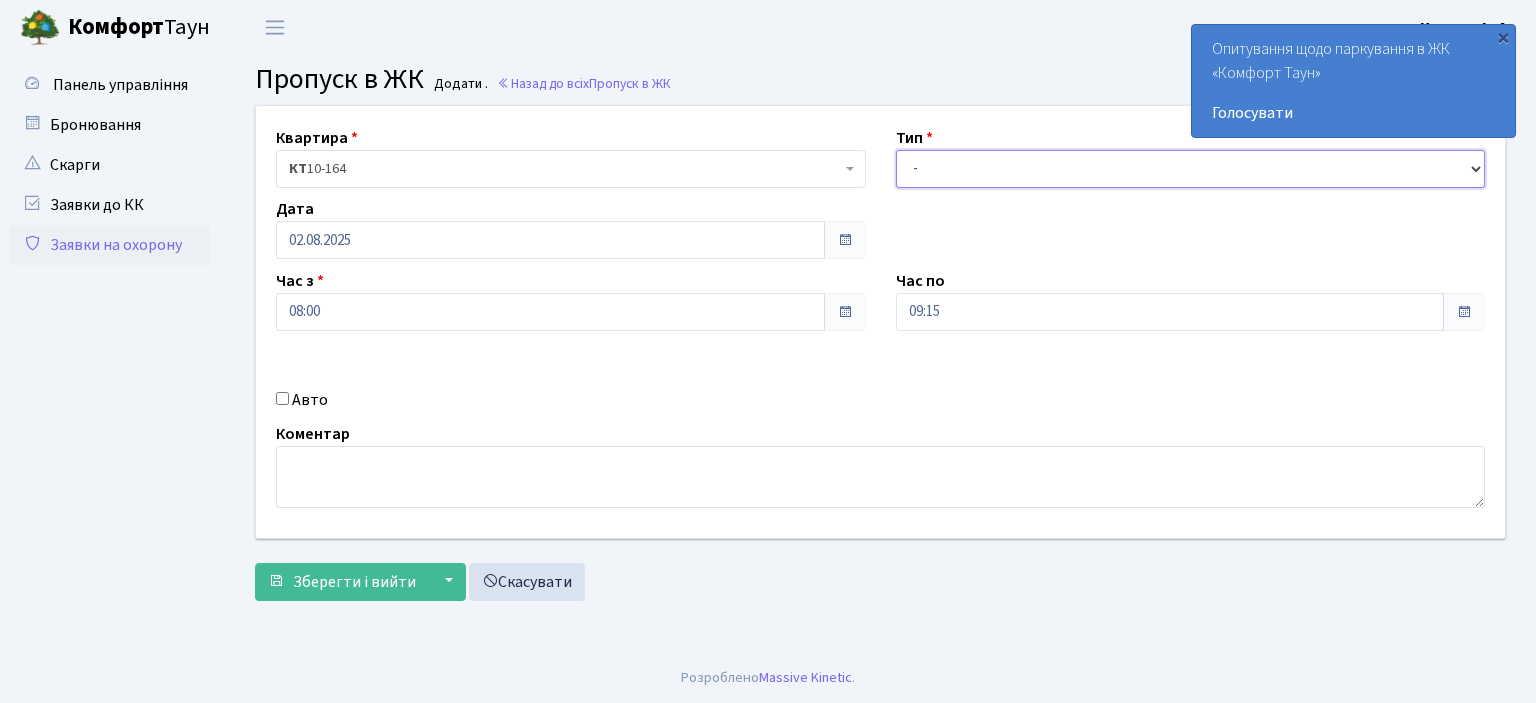 select on "1" 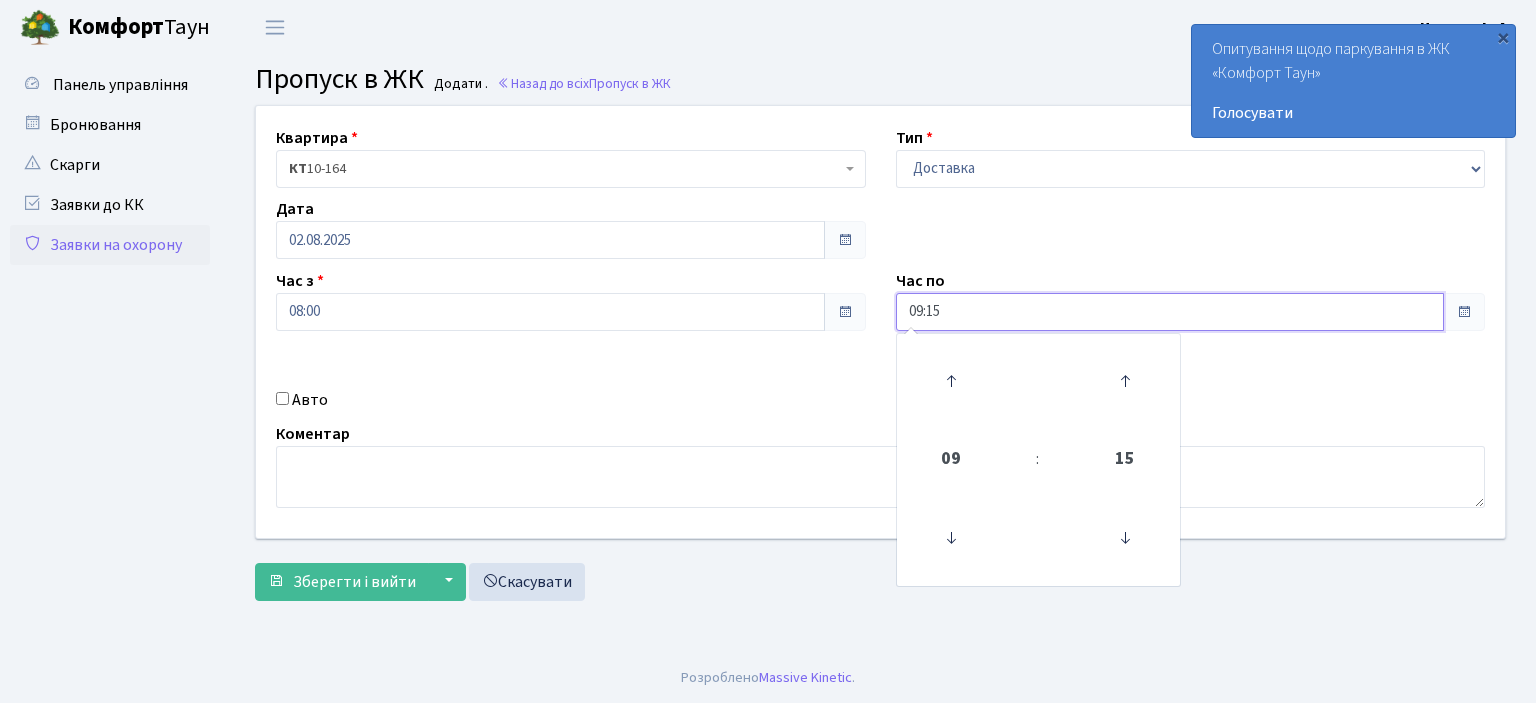 drag, startPoint x: 945, startPoint y: 313, endPoint x: 852, endPoint y: 311, distance: 93.0215 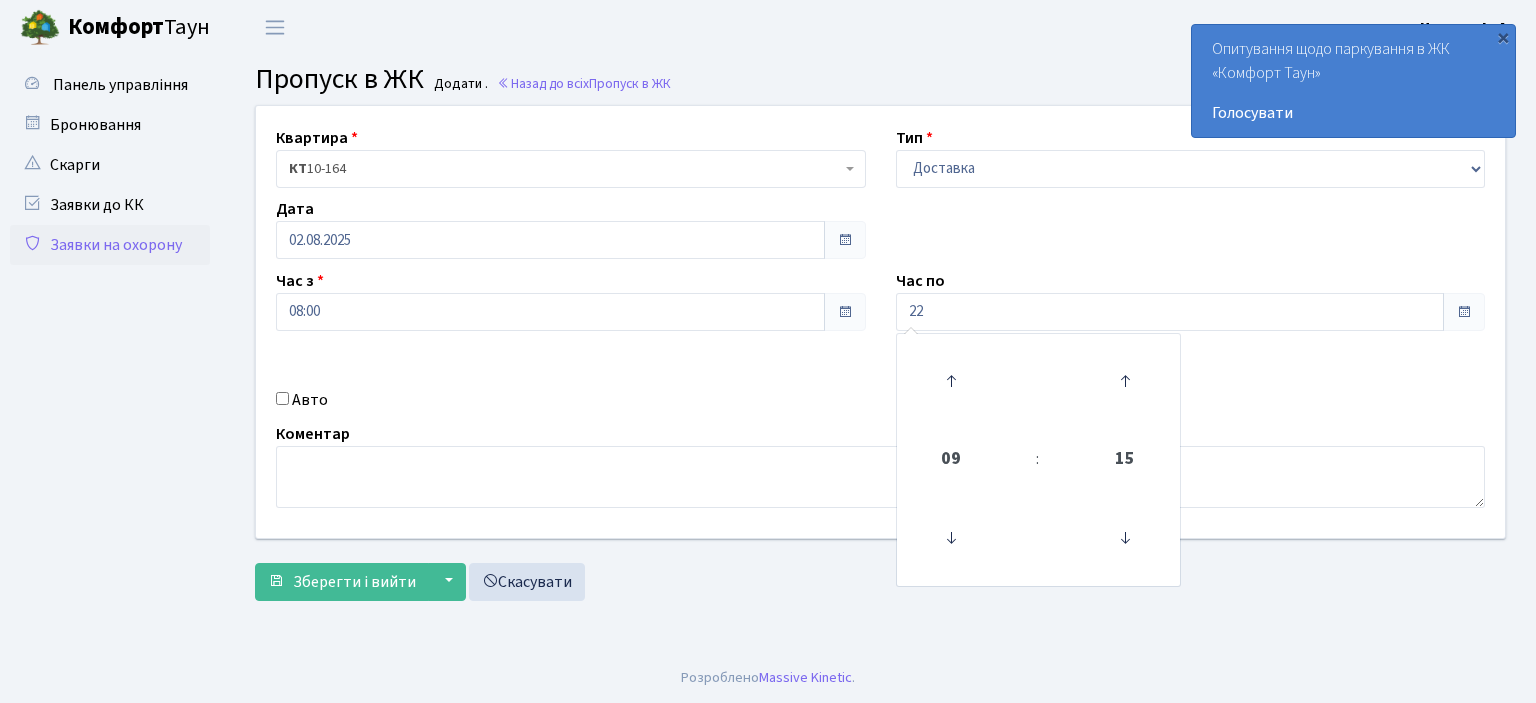 type on "22:00" 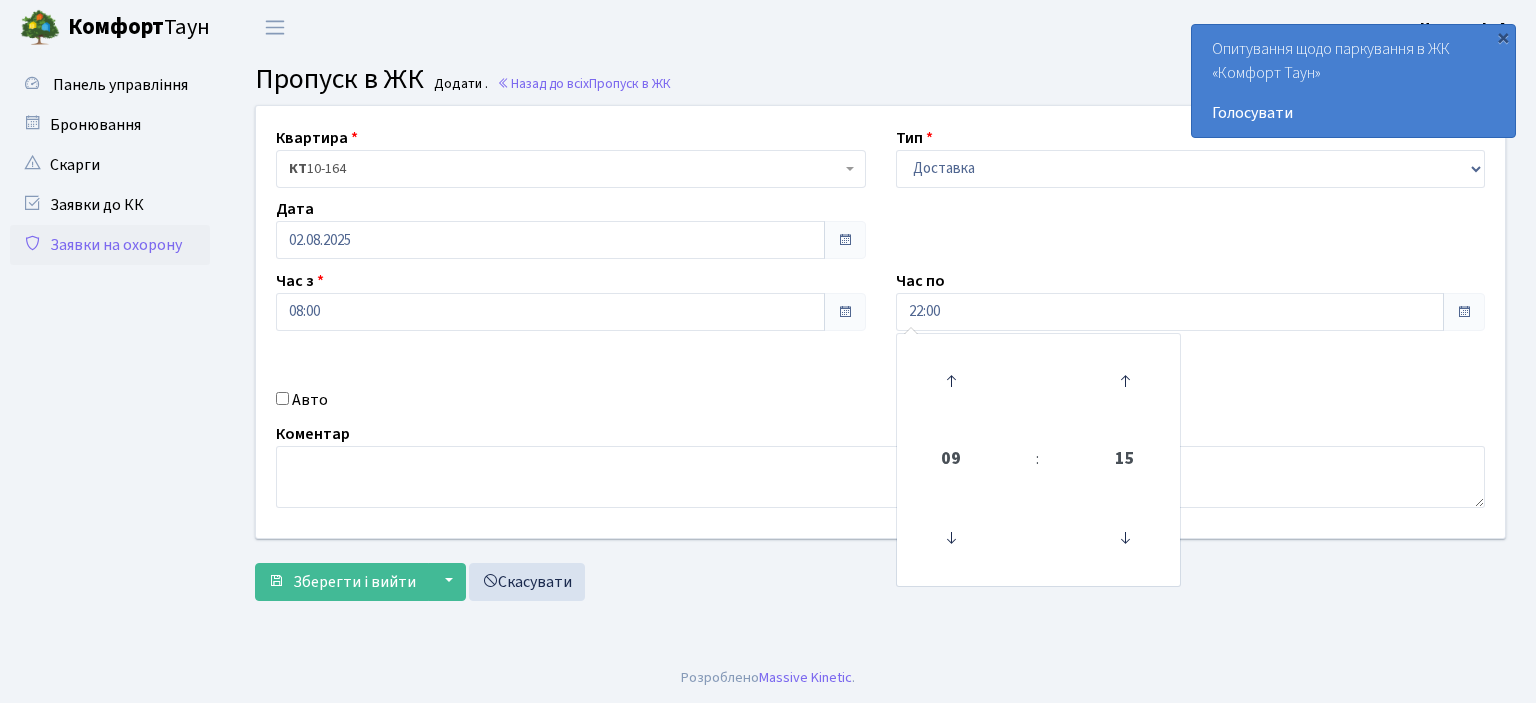 click on "Авто" at bounding box center (282, 398) 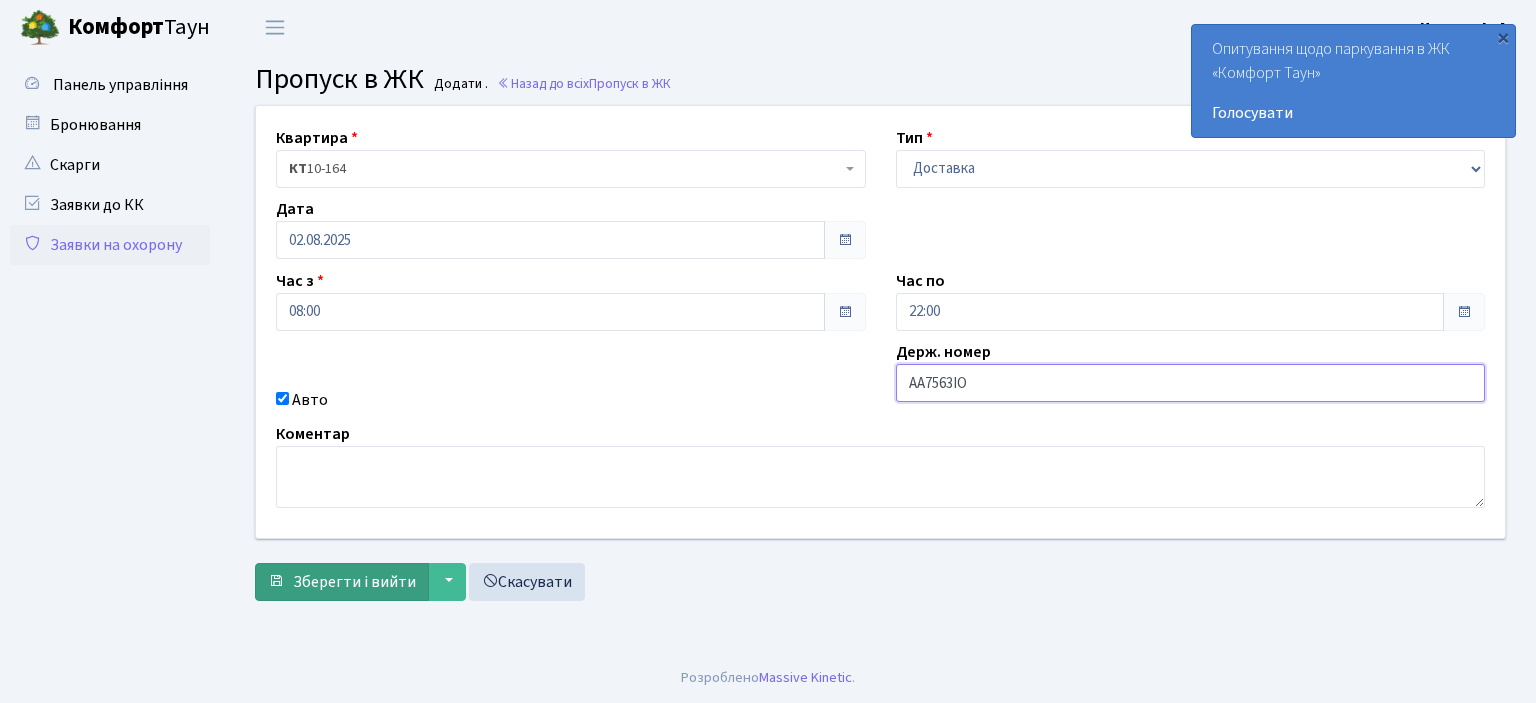 type on "AA7563IO" 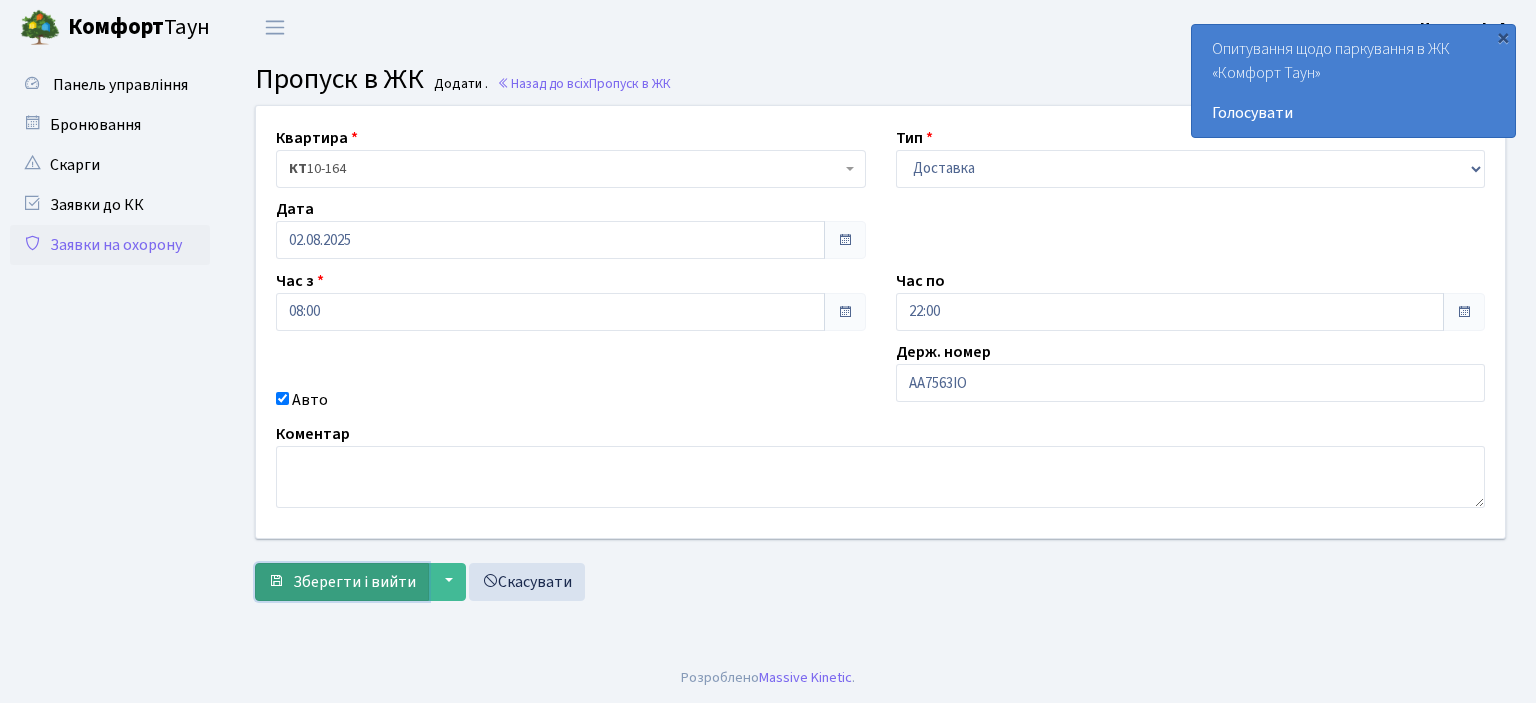 click on "Зберегти і вийти" at bounding box center [354, 582] 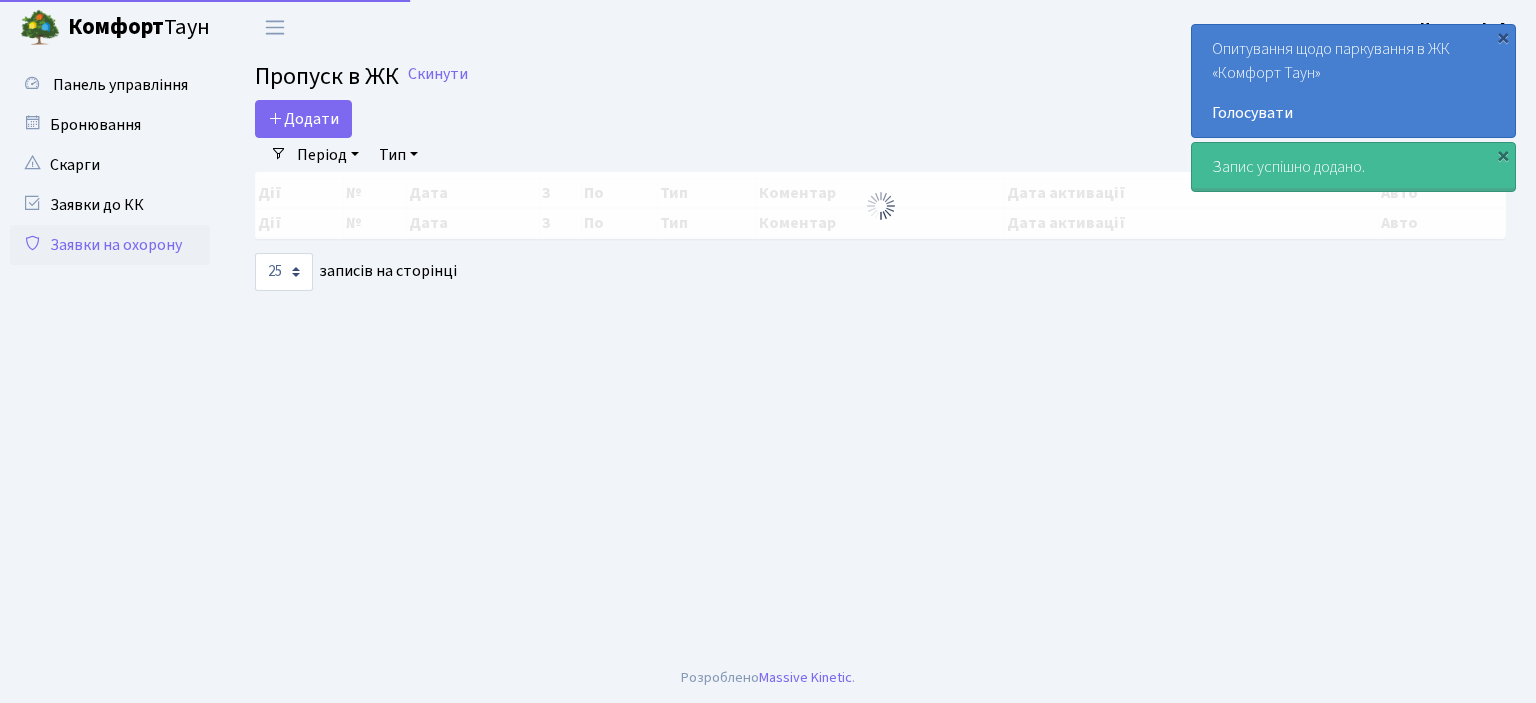 select on "25" 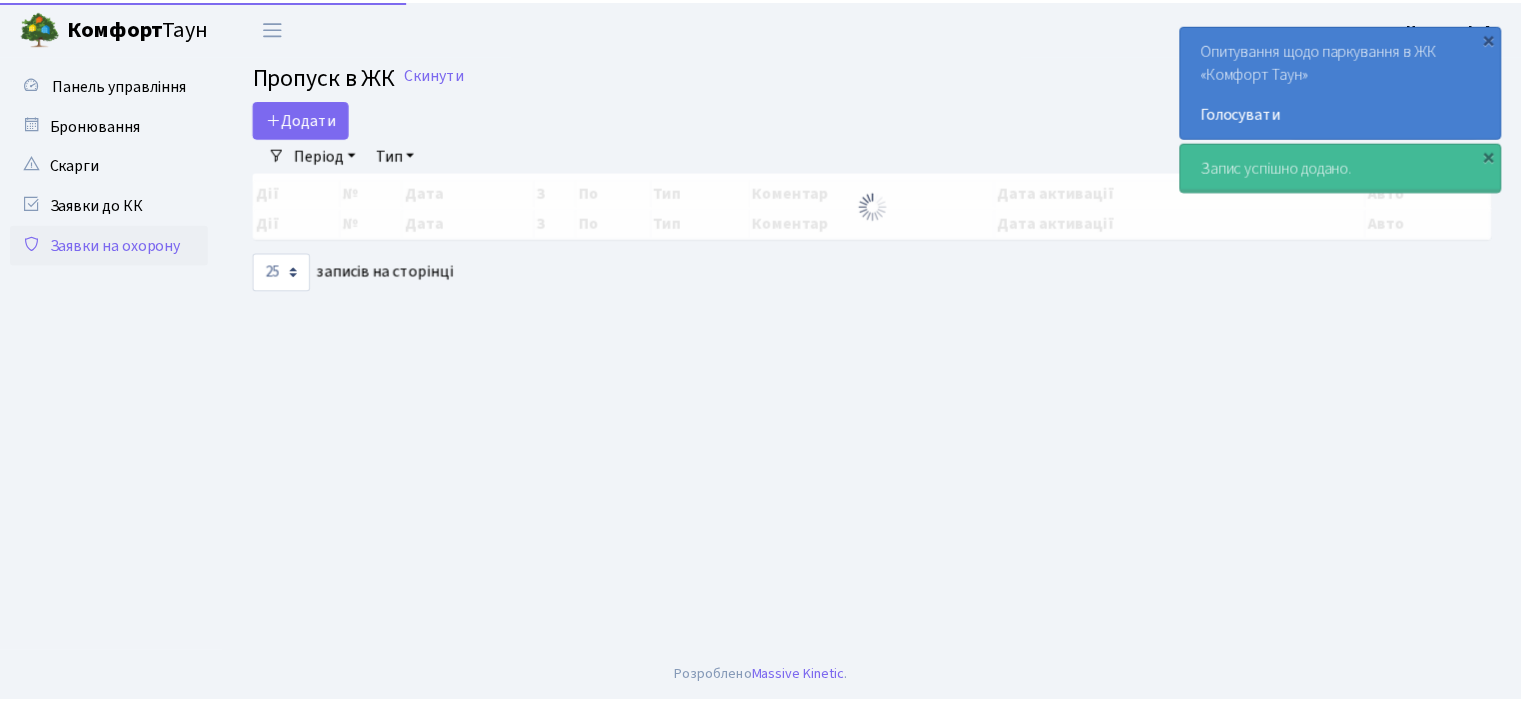 scroll, scrollTop: 0, scrollLeft: 0, axis: both 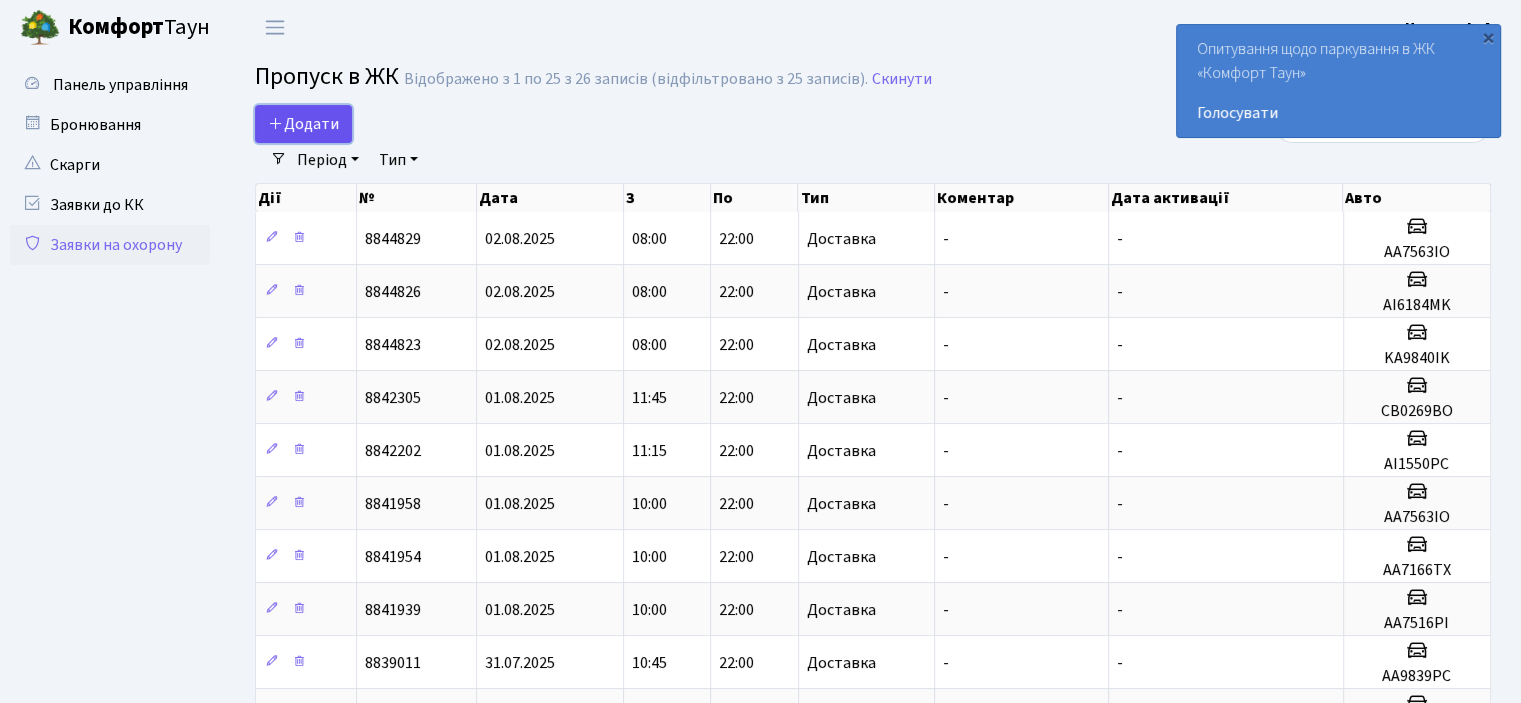 click on "Додати" at bounding box center [303, 124] 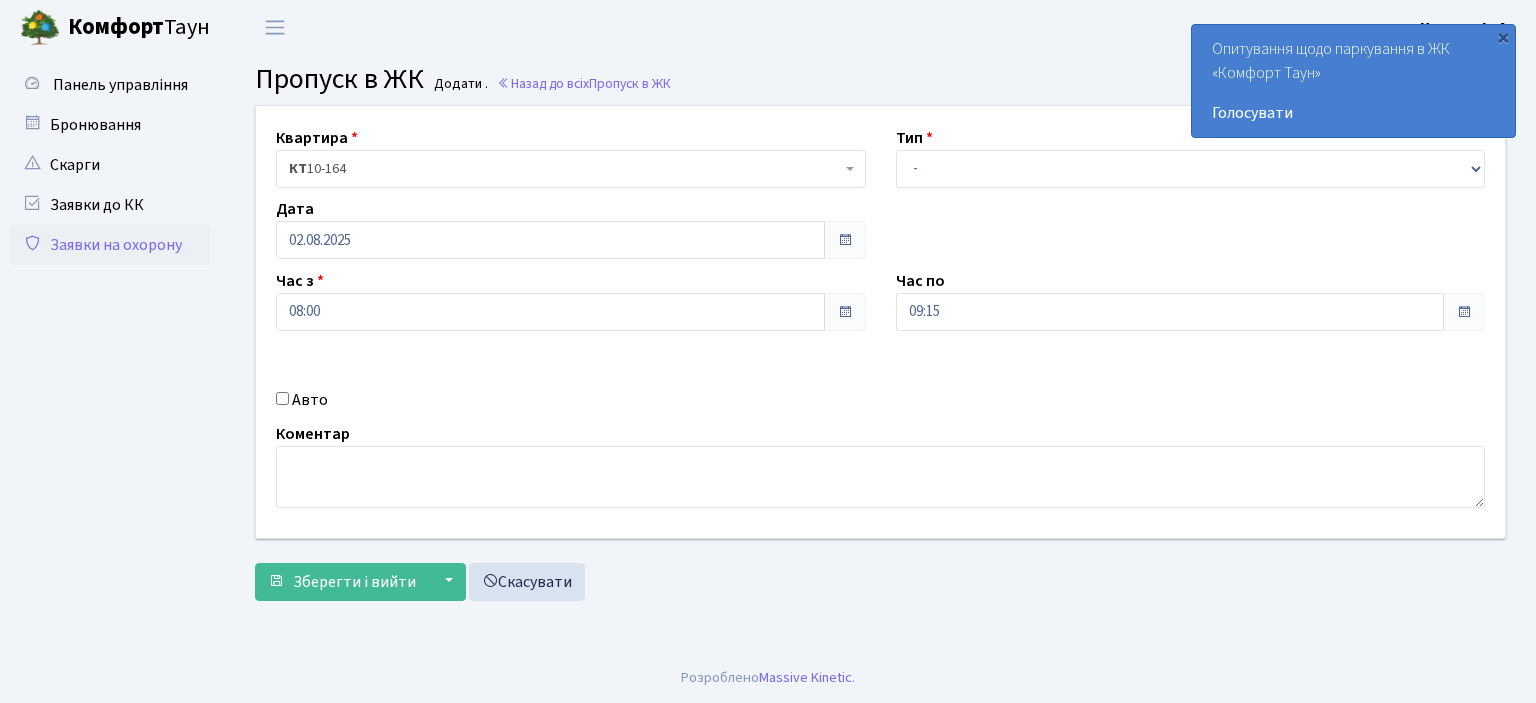 scroll, scrollTop: 0, scrollLeft: 0, axis: both 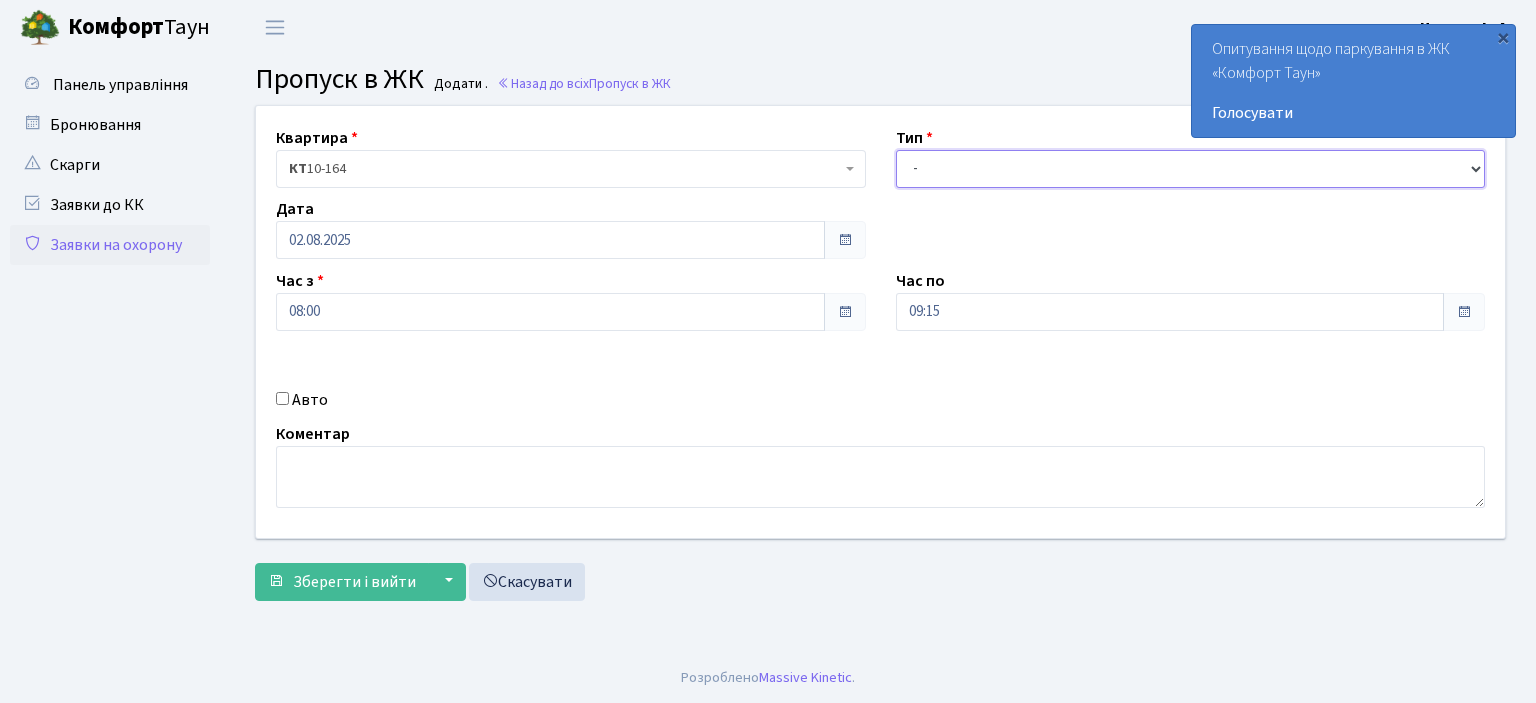 click on "-
Доставка
Таксі
Гості
Сервіс" at bounding box center [1191, 169] 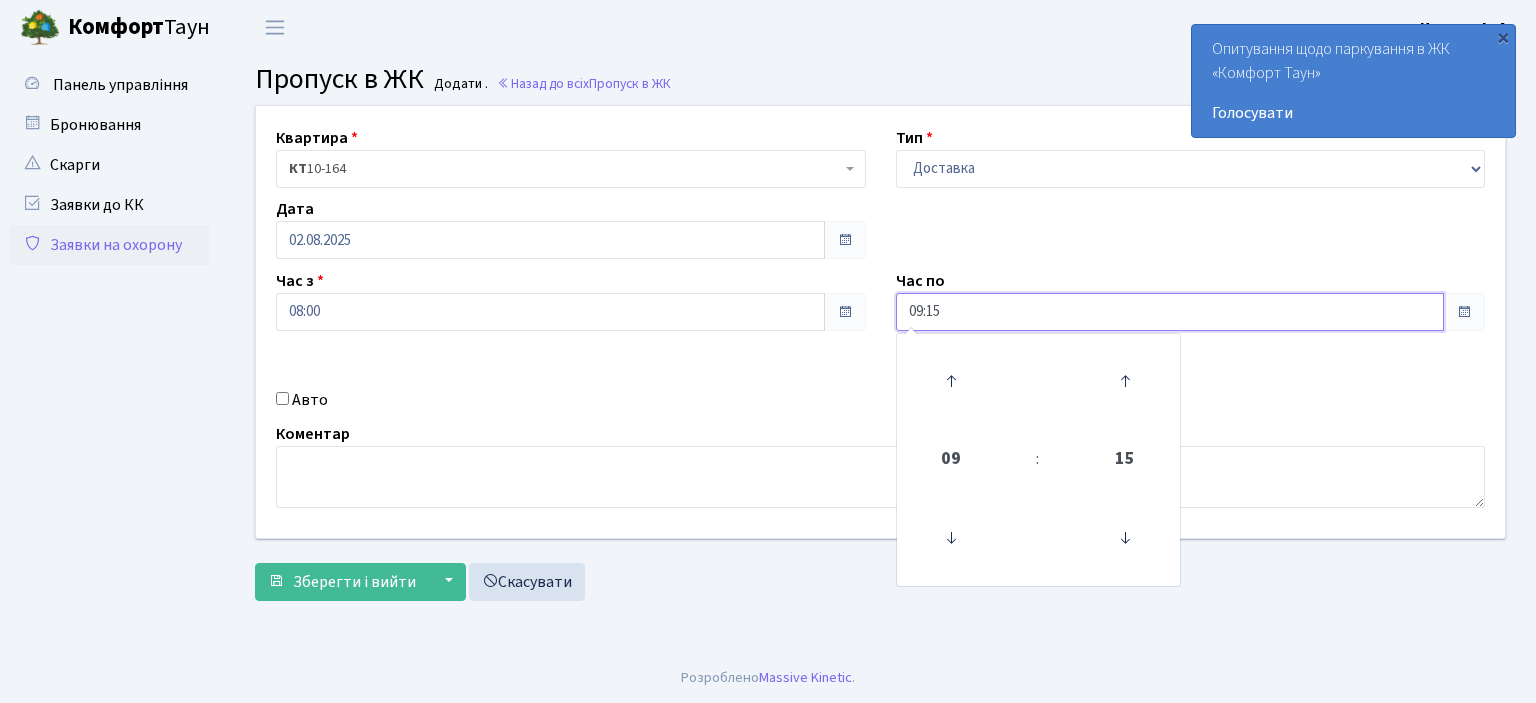 drag, startPoint x: 972, startPoint y: 308, endPoint x: 716, endPoint y: 296, distance: 256.2811 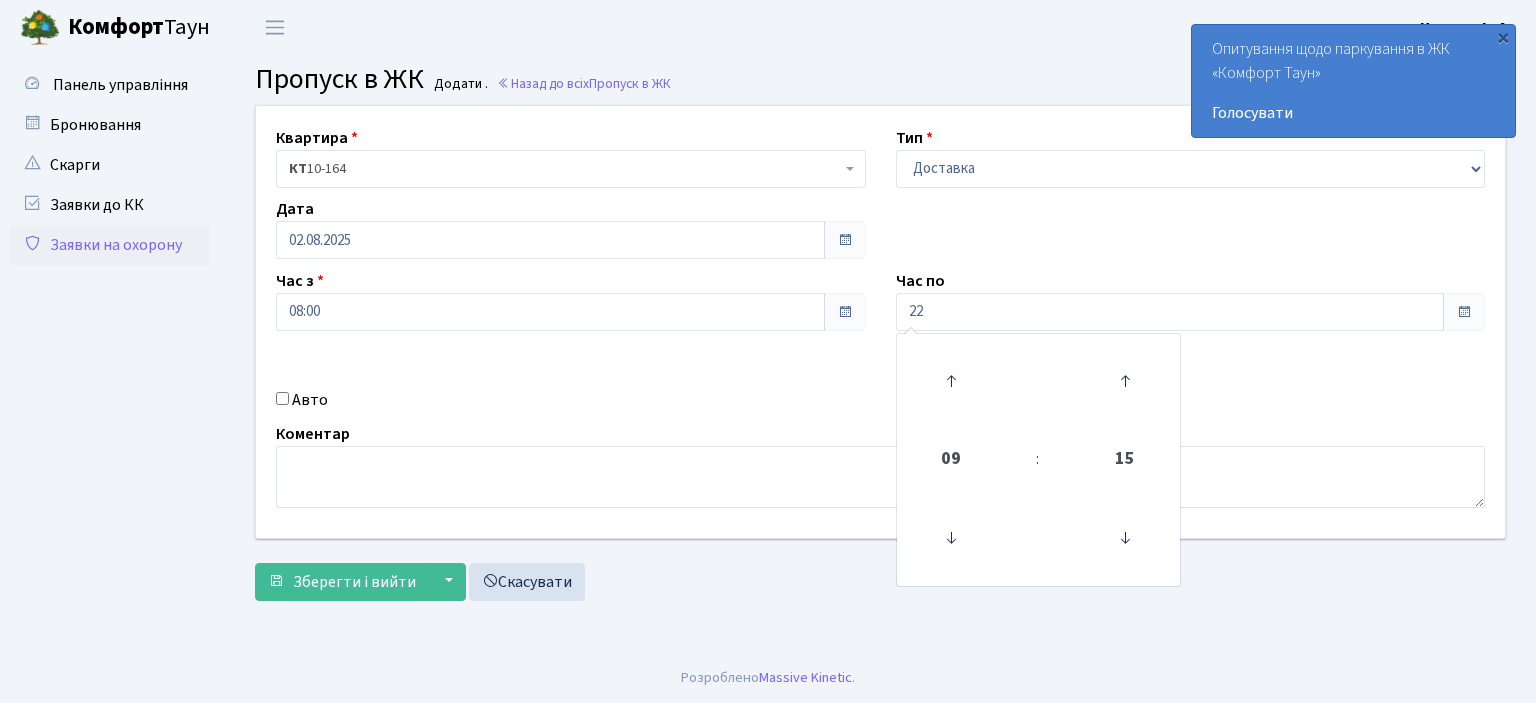 type on "22:00" 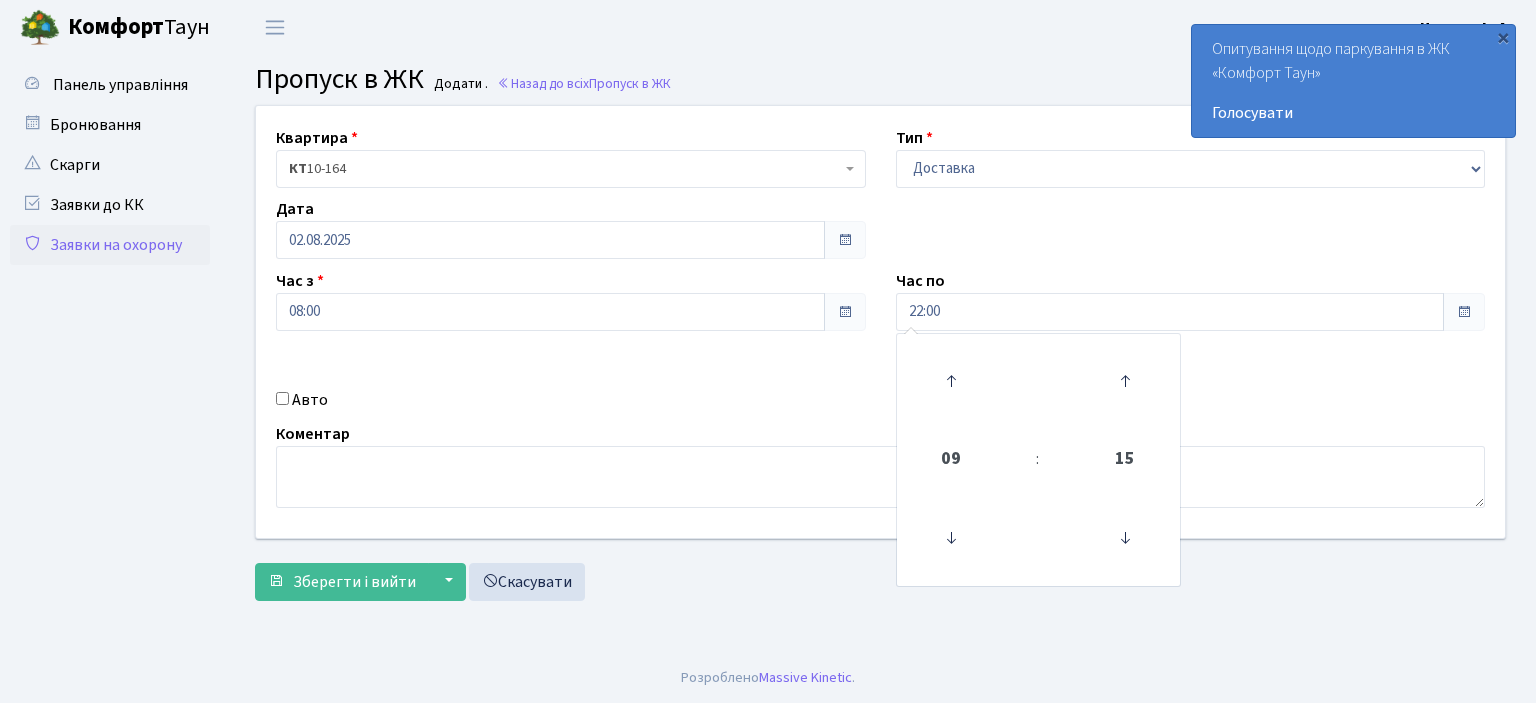click on "Авто" at bounding box center [282, 398] 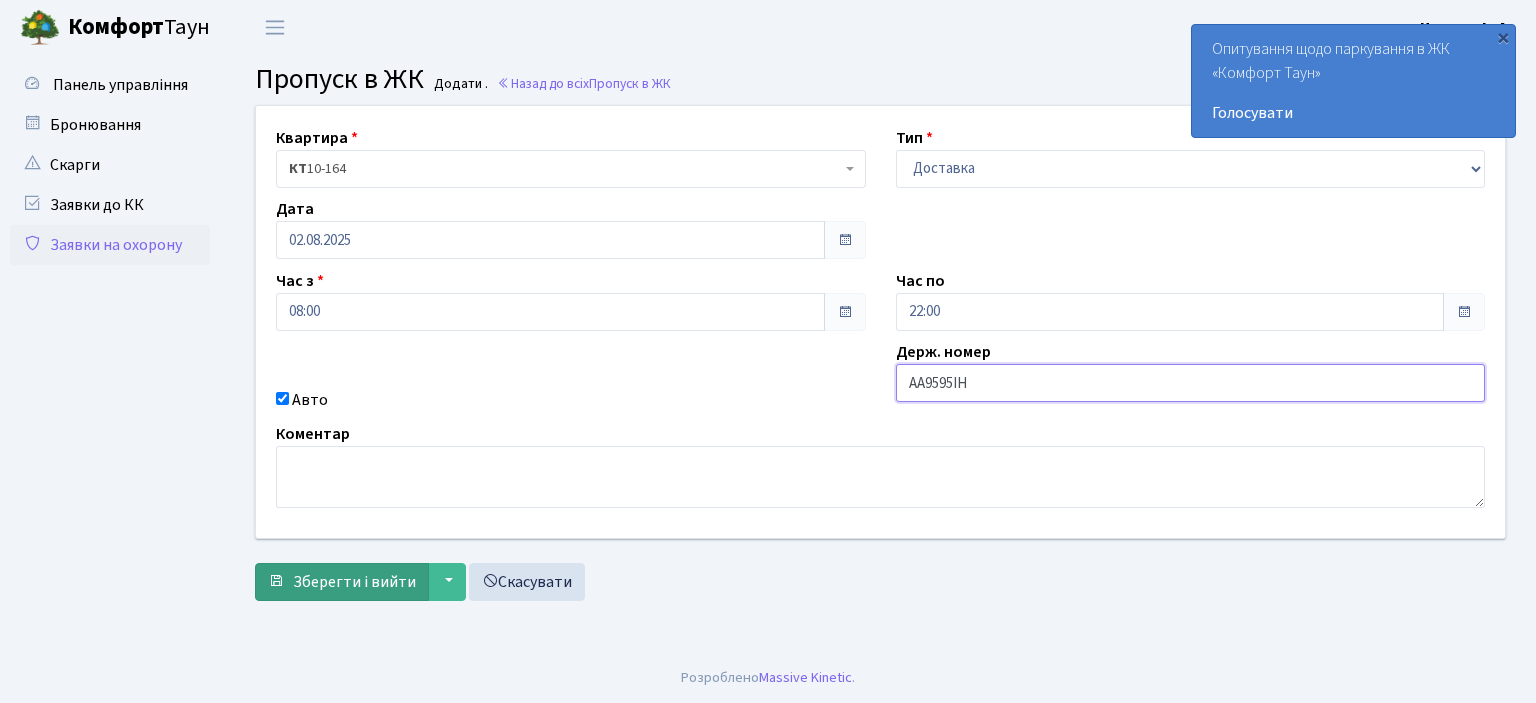 type on "AA9595IH" 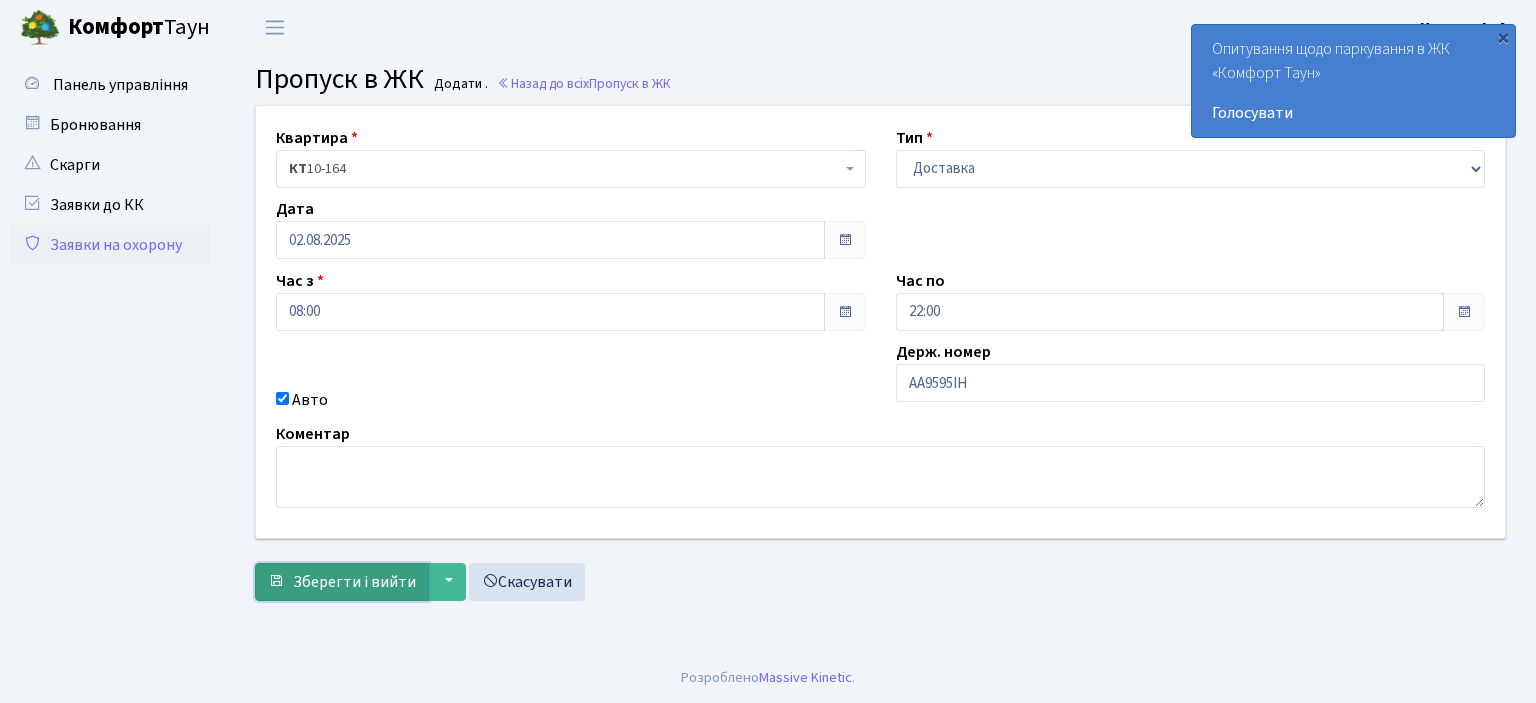 click on "Зберегти і вийти" at bounding box center (354, 582) 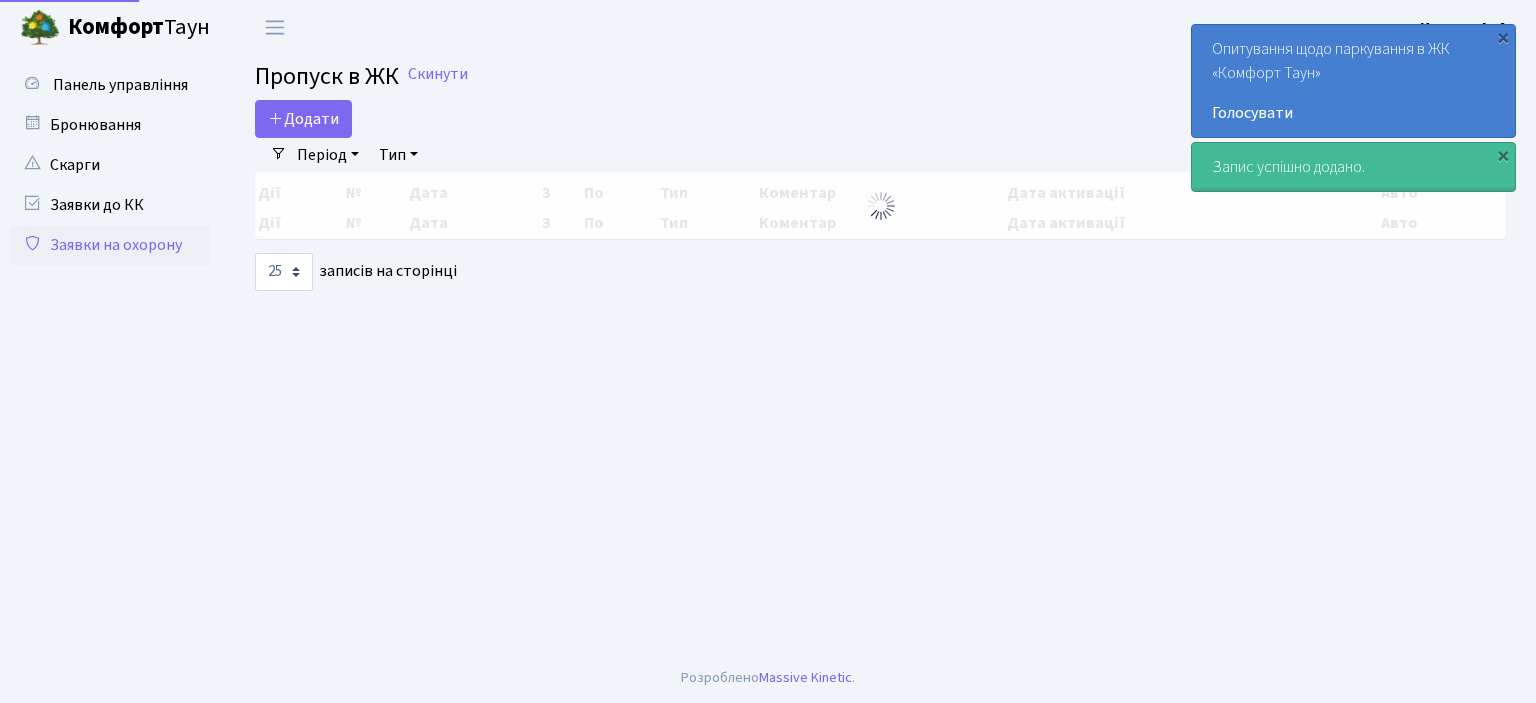 select on "25" 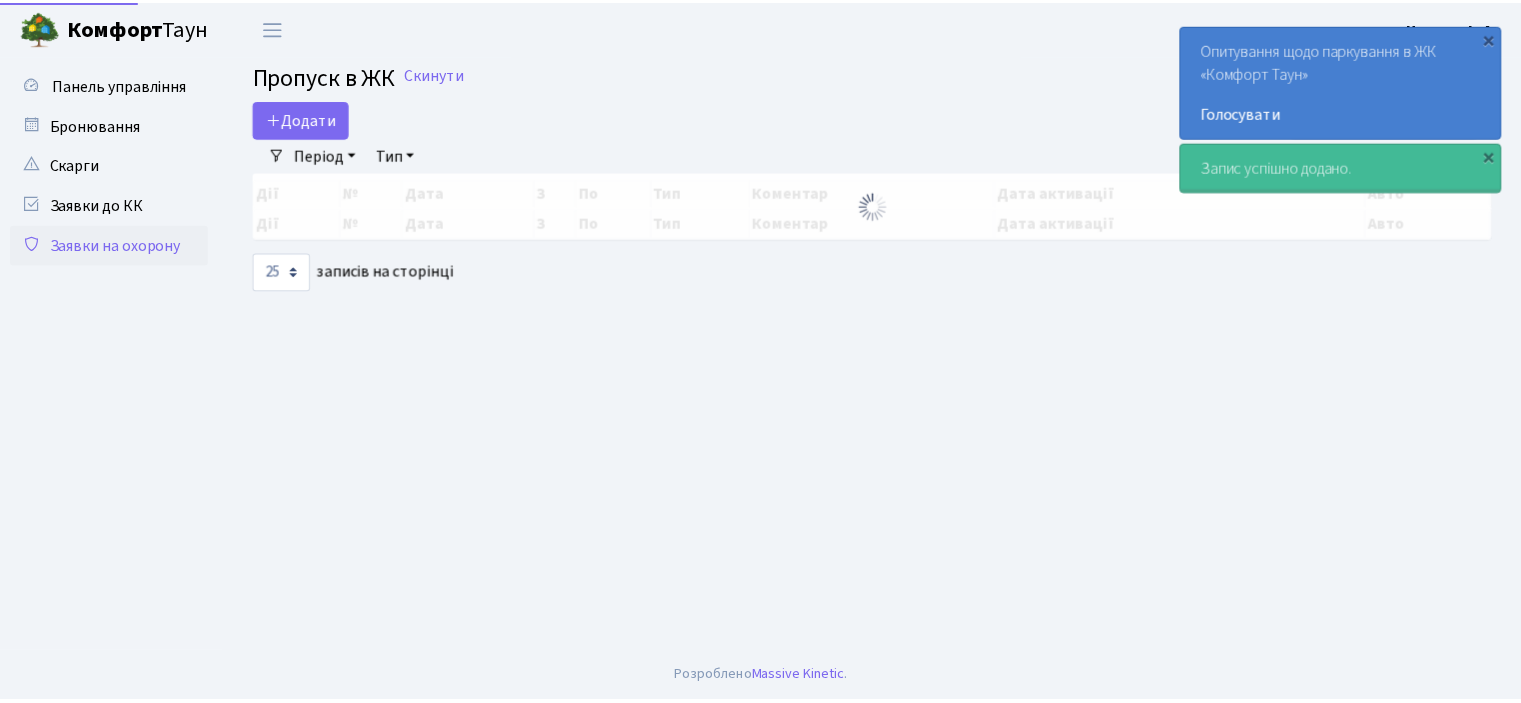 scroll, scrollTop: 0, scrollLeft: 0, axis: both 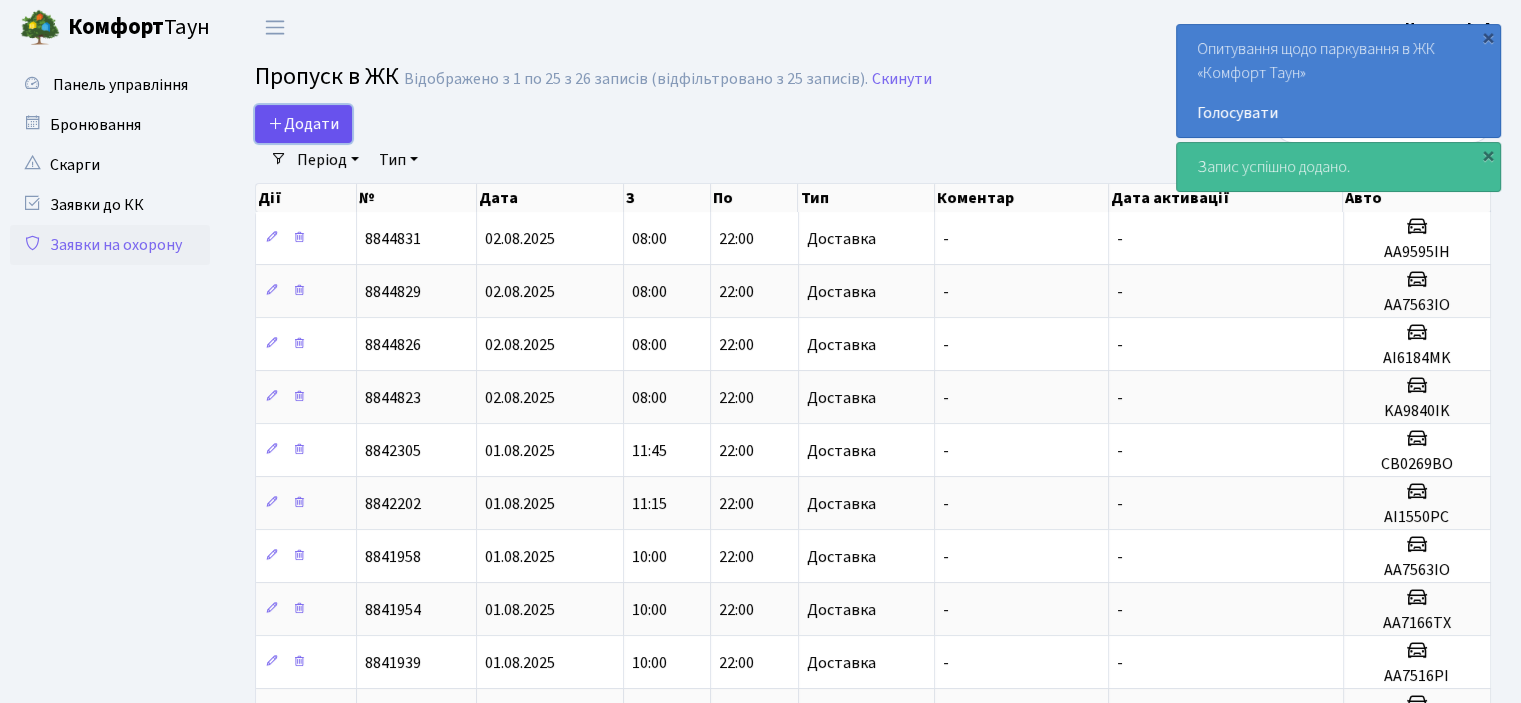 click on "Додати" at bounding box center (303, 124) 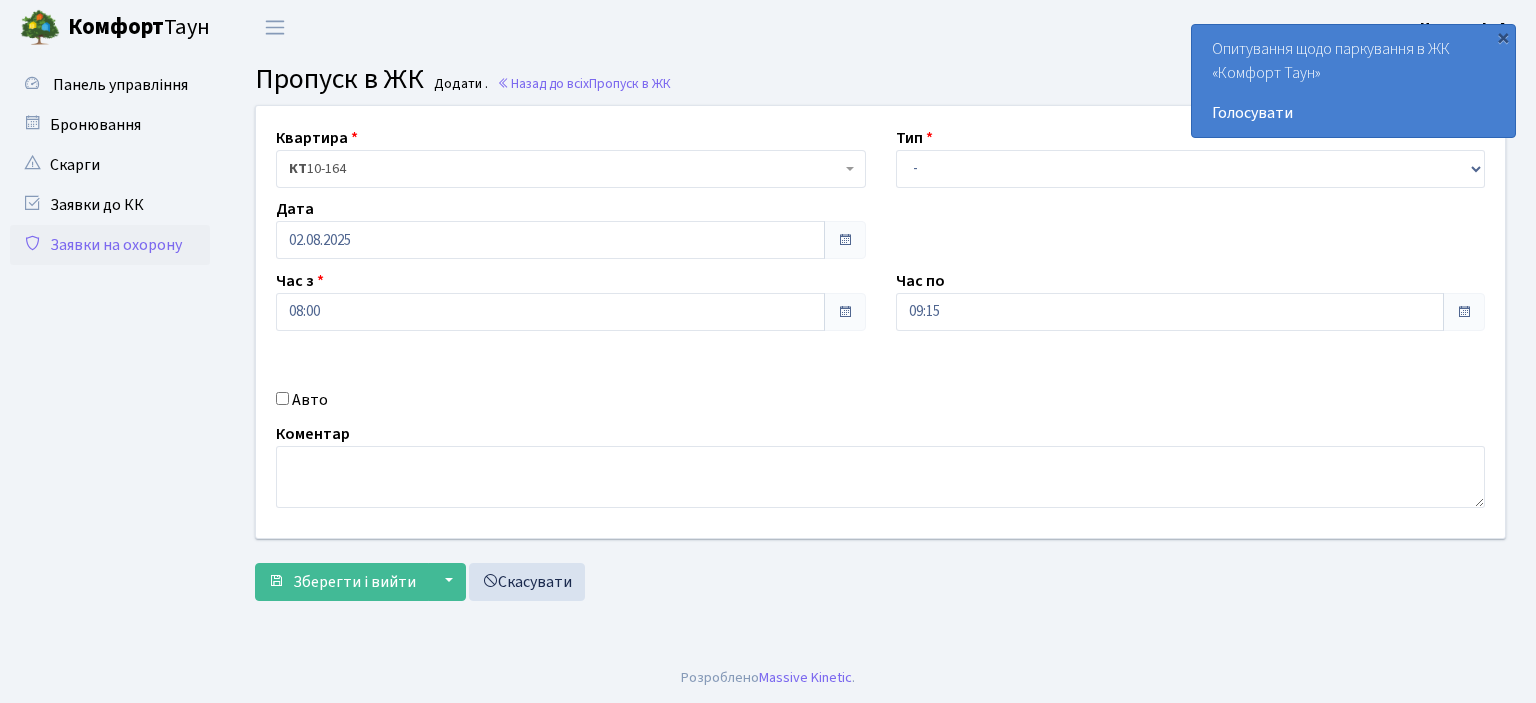 scroll, scrollTop: 0, scrollLeft: 0, axis: both 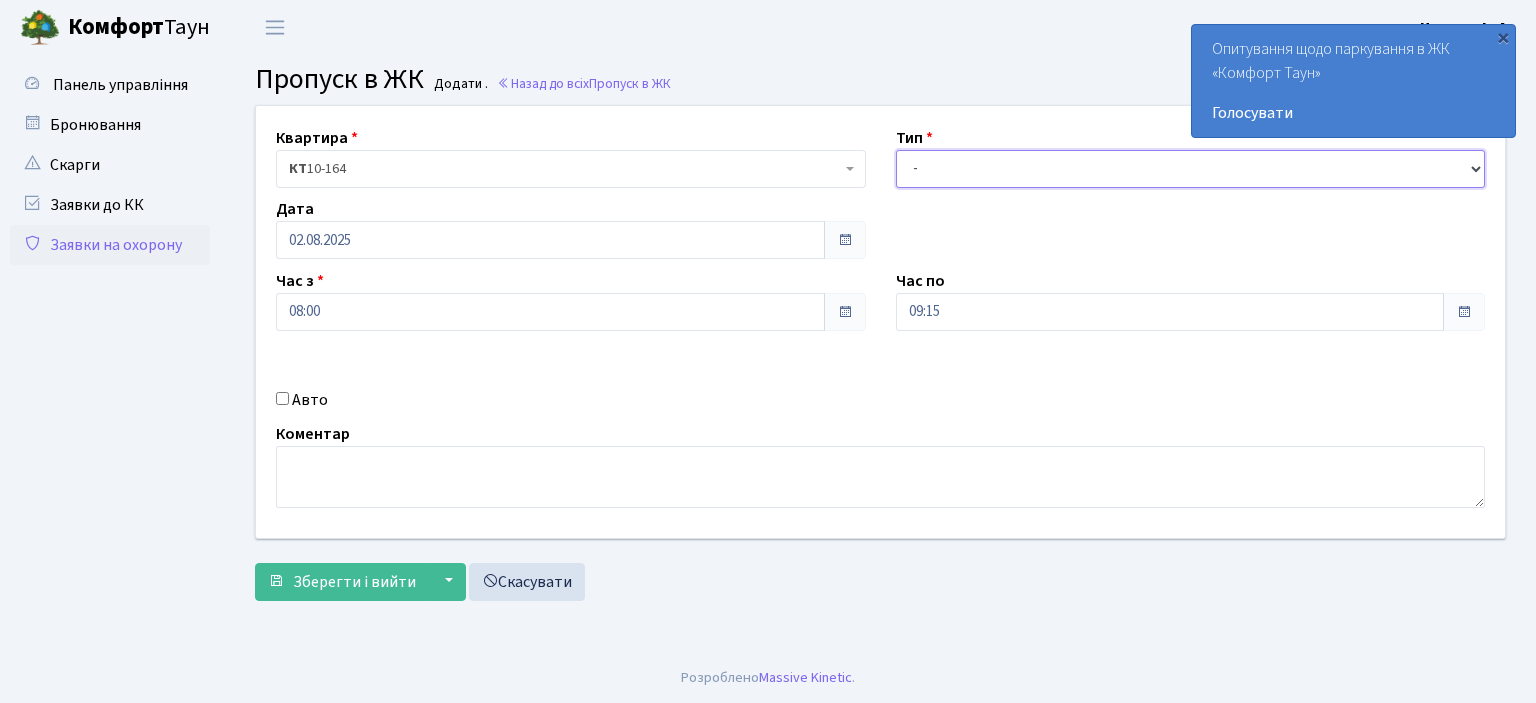 click on "-
Доставка
Таксі
Гості
Сервіс" at bounding box center [1191, 169] 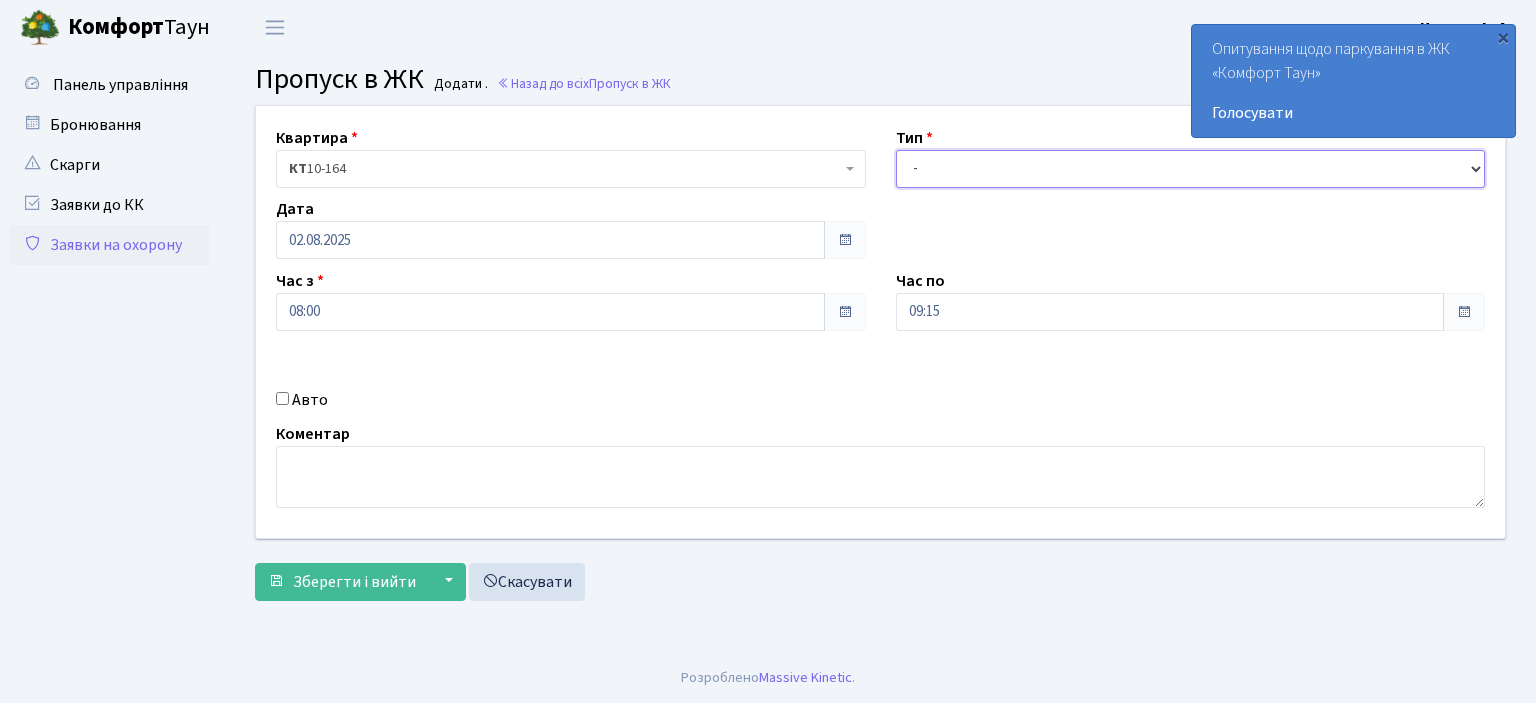 select on "1" 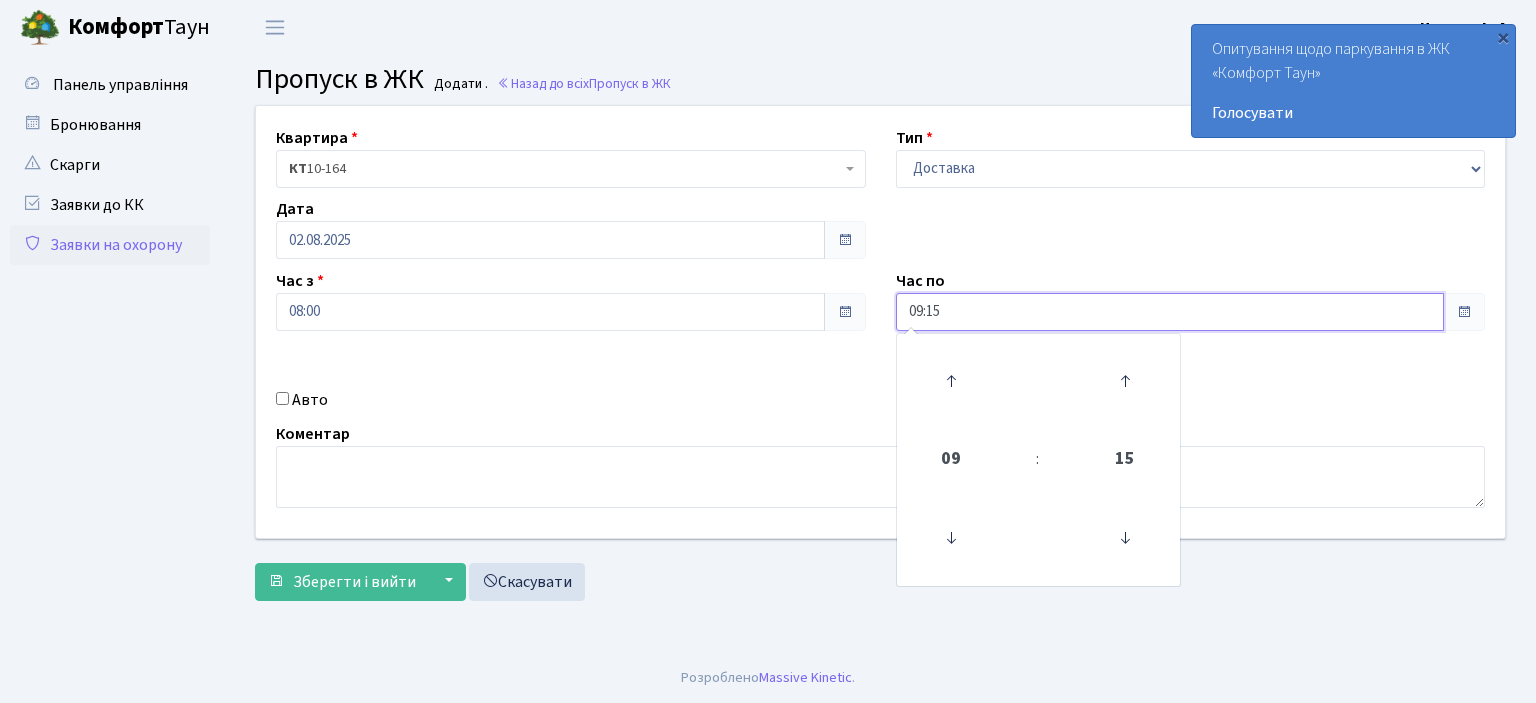 drag, startPoint x: 976, startPoint y: 320, endPoint x: 774, endPoint y: 344, distance: 203.42075 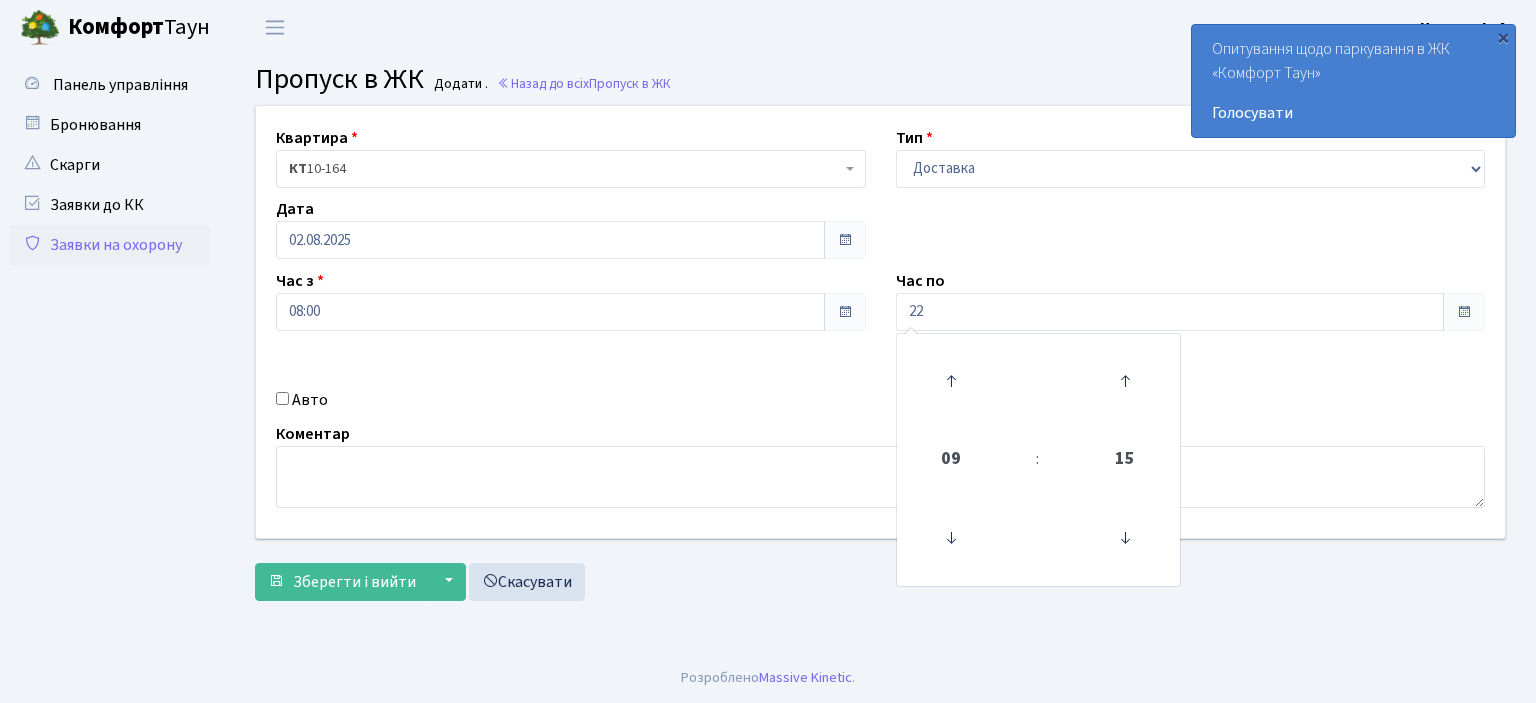 type on "22:00" 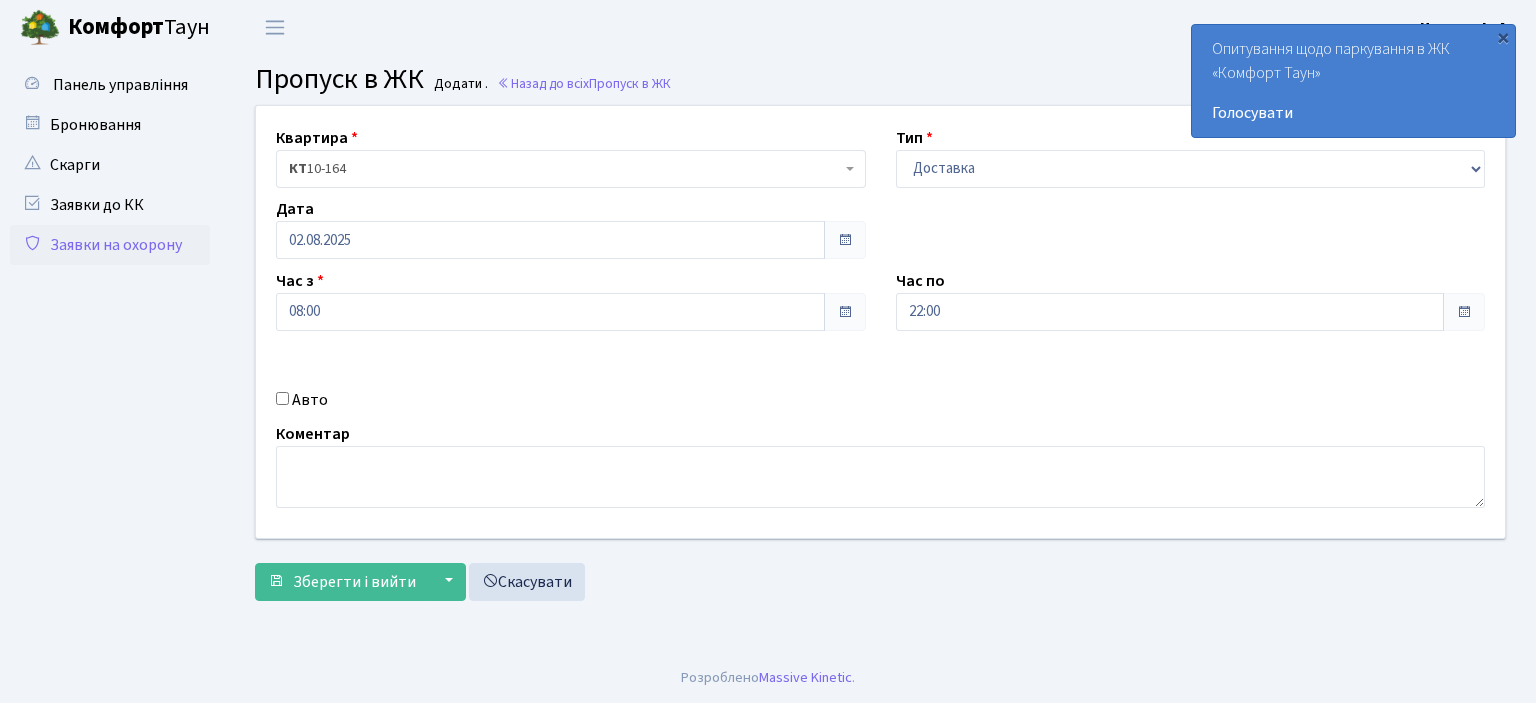 click on "Авто" at bounding box center [282, 398] 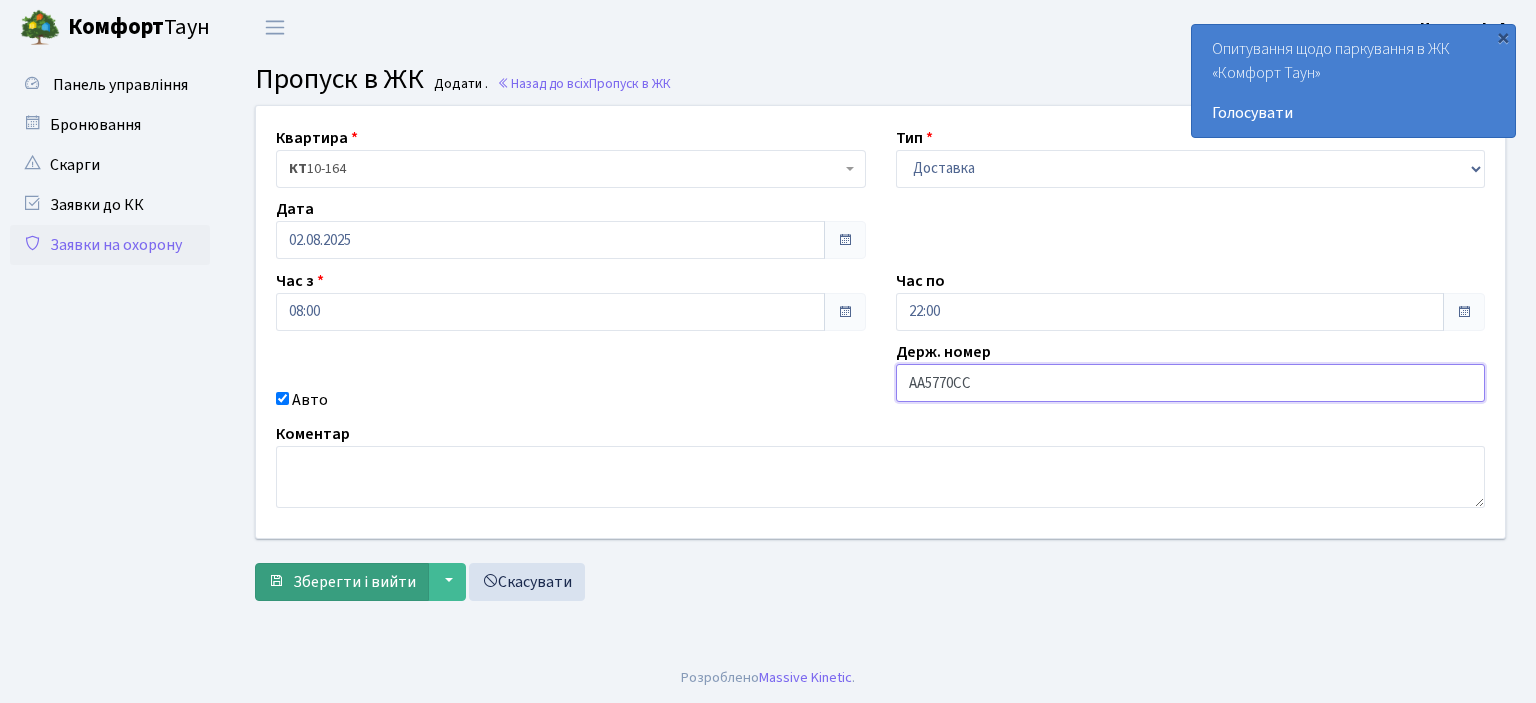 type on "AA5770CC" 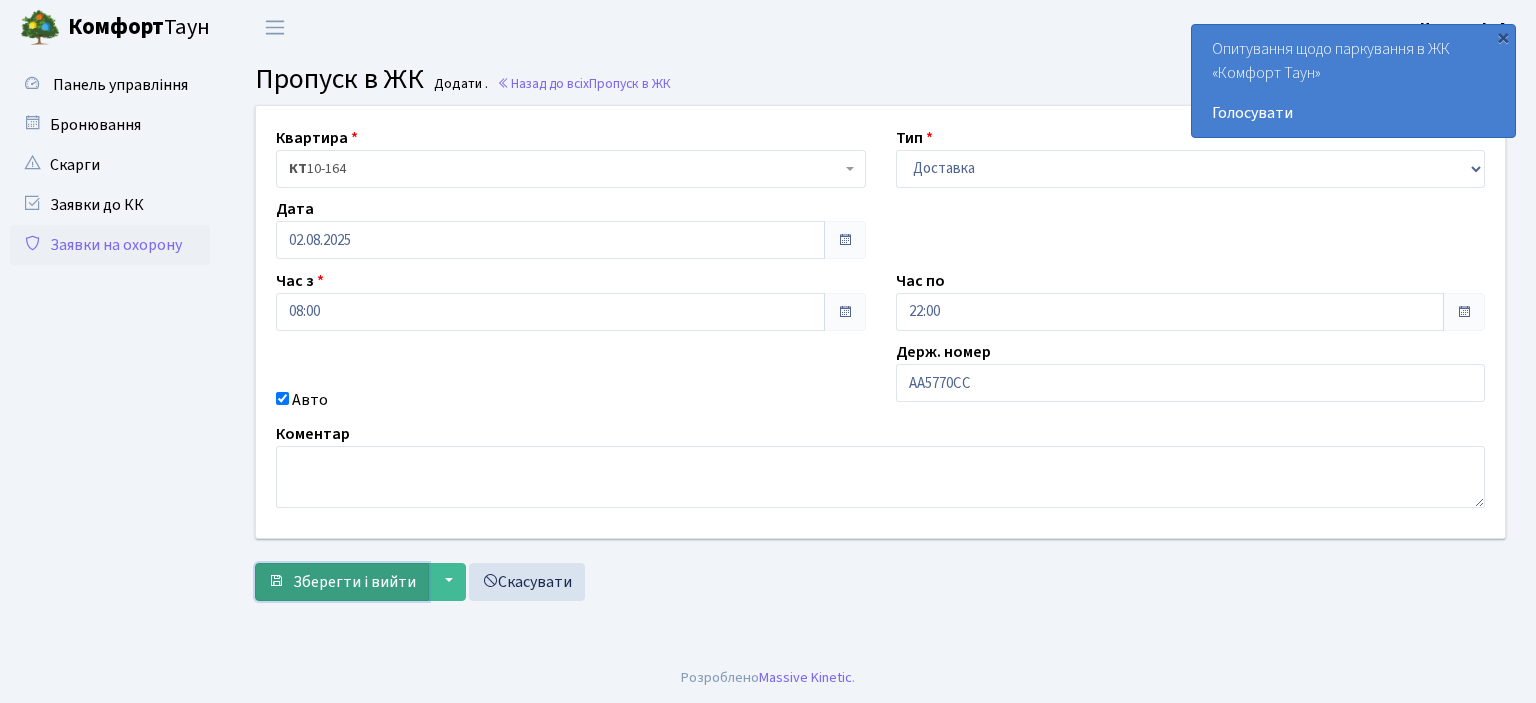 click on "Зберегти і вийти" at bounding box center [354, 582] 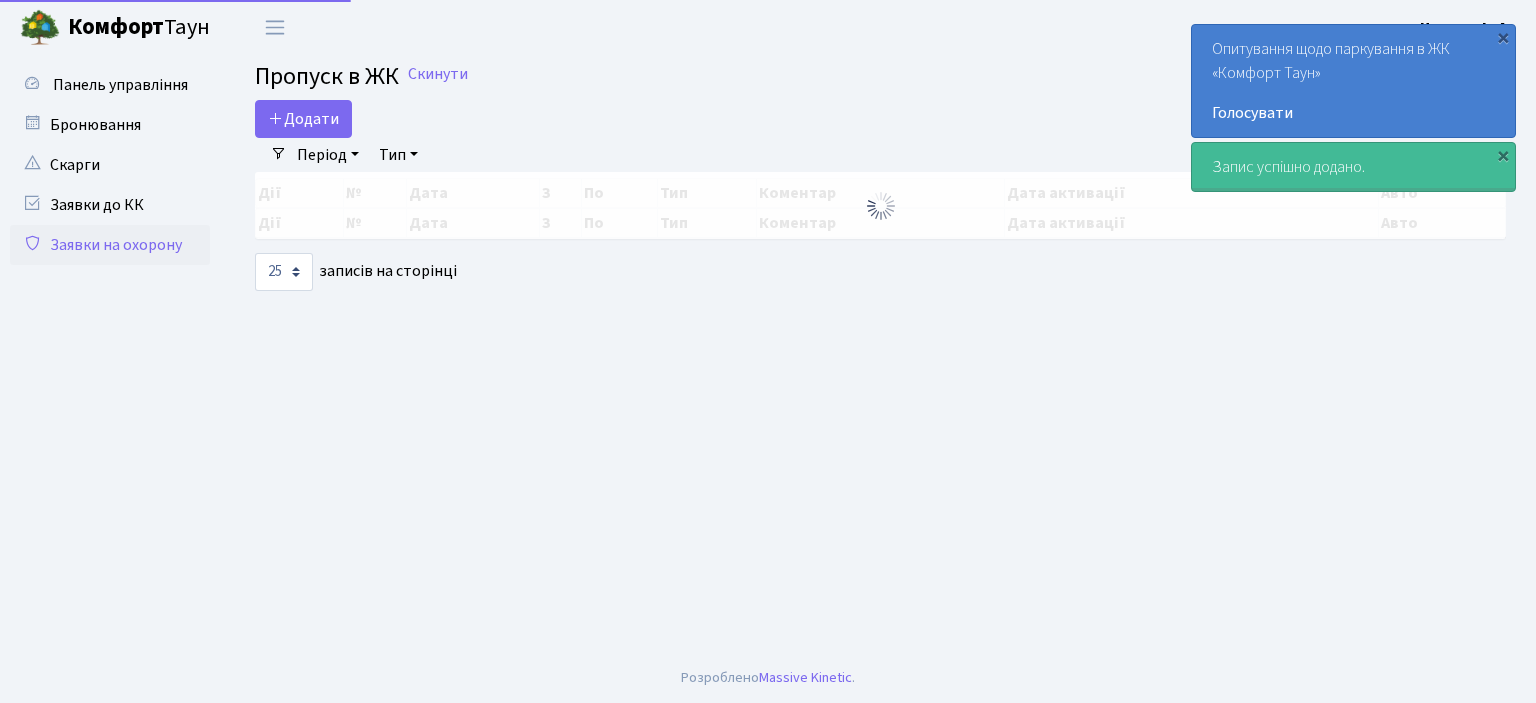select on "25" 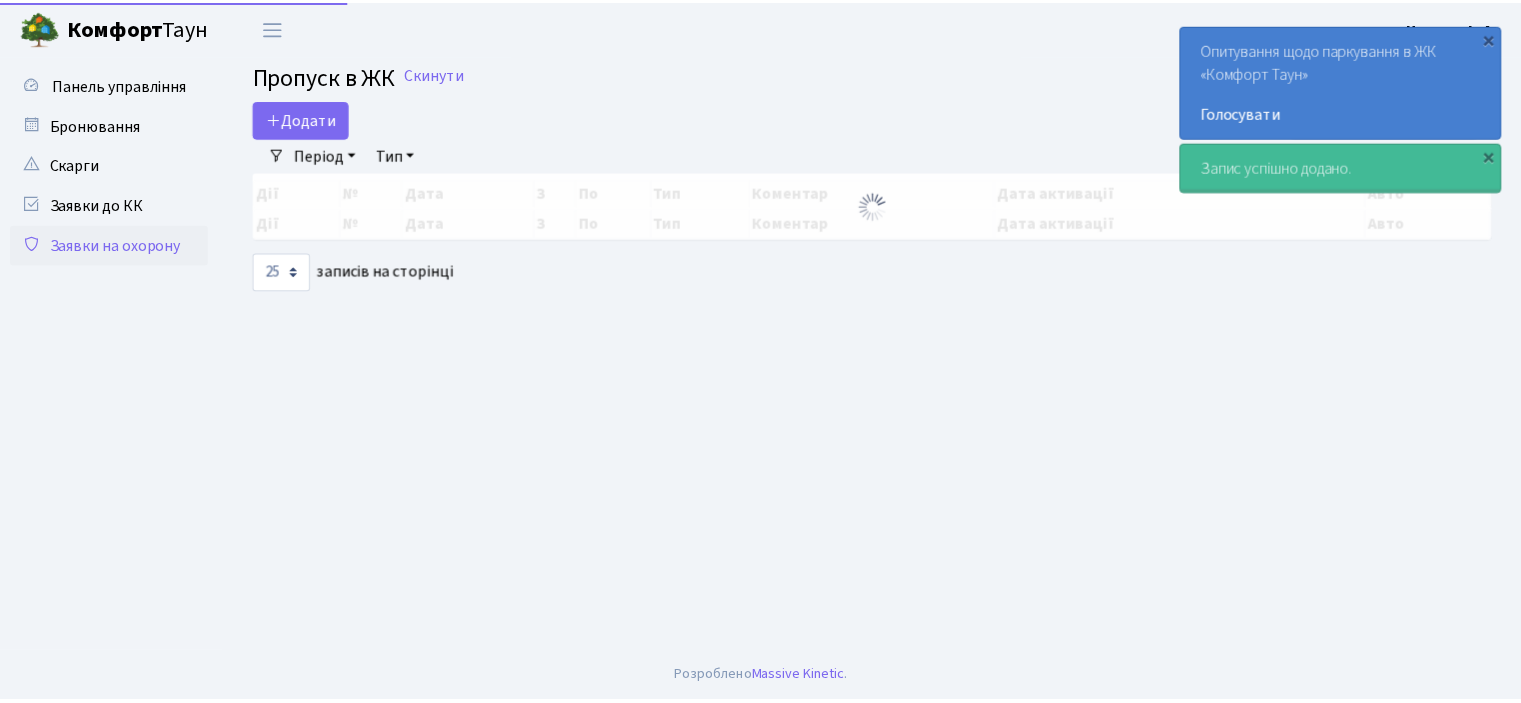 scroll, scrollTop: 0, scrollLeft: 0, axis: both 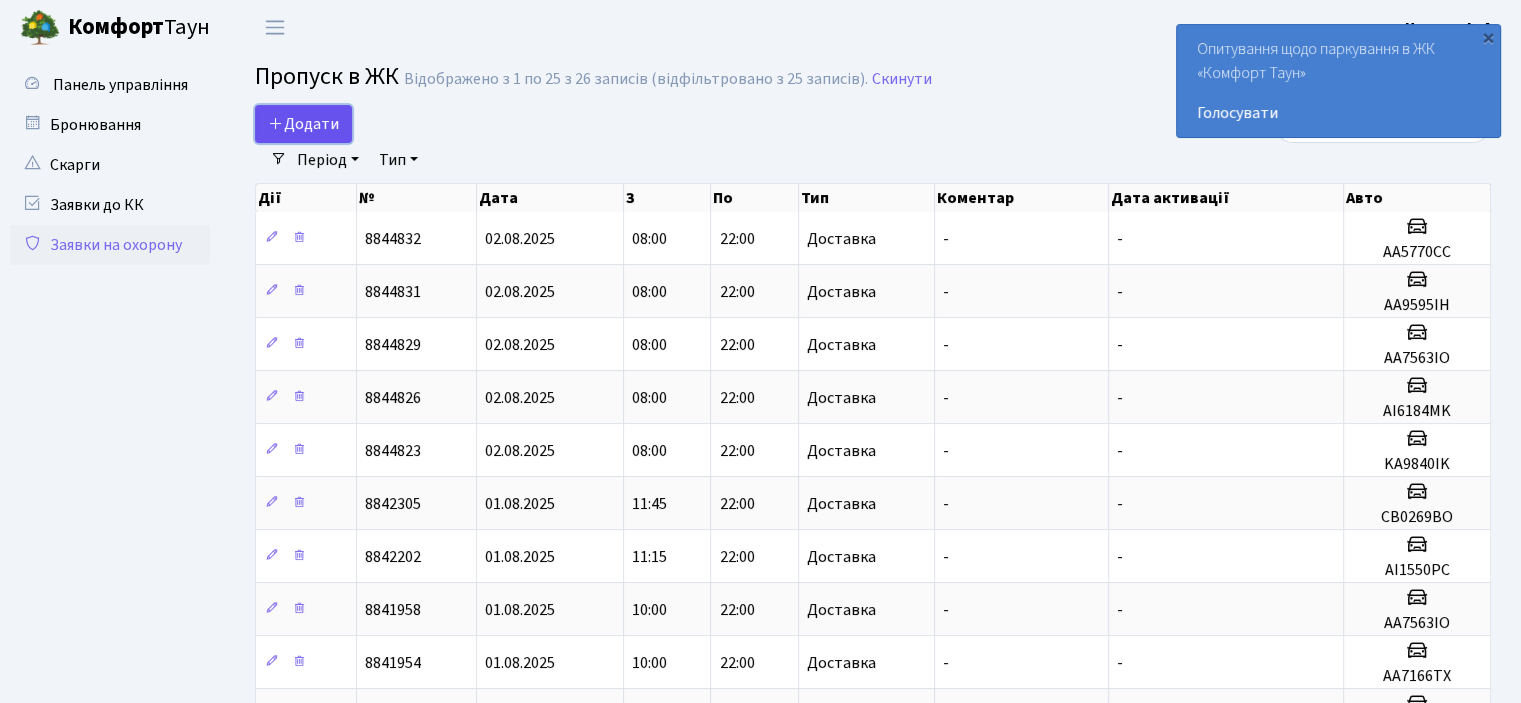 click on "Додати" at bounding box center [303, 124] 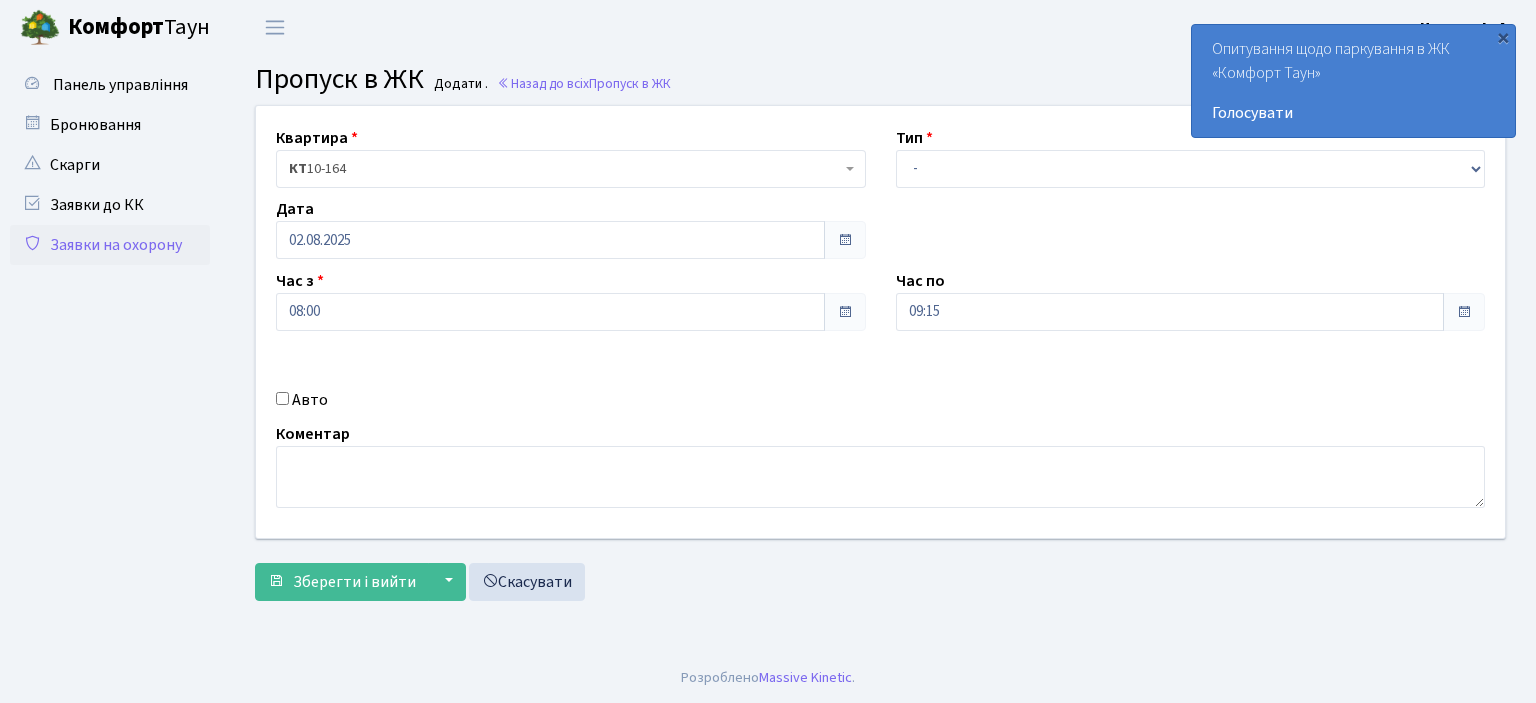 scroll, scrollTop: 0, scrollLeft: 0, axis: both 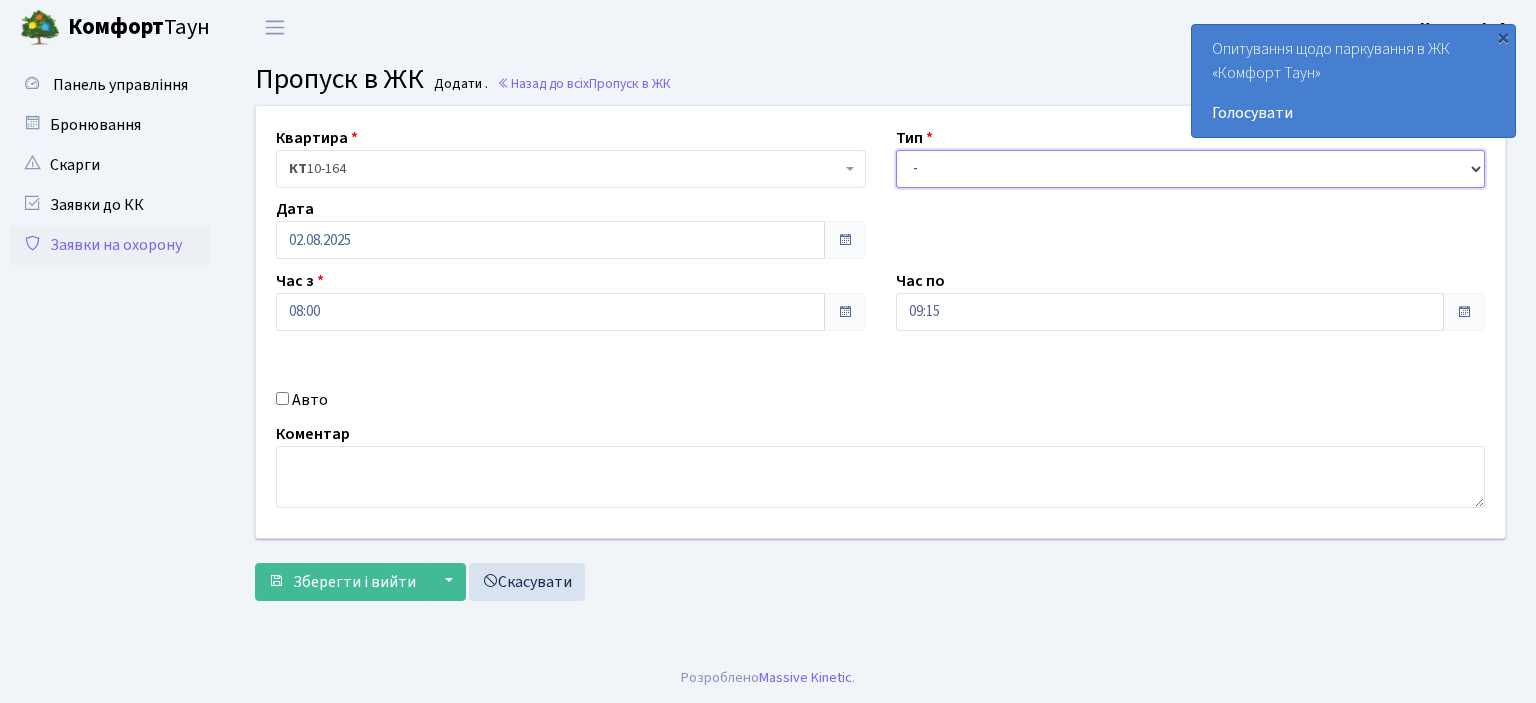 click on "-
Доставка
Таксі
Гості
Сервіс" at bounding box center (1191, 169) 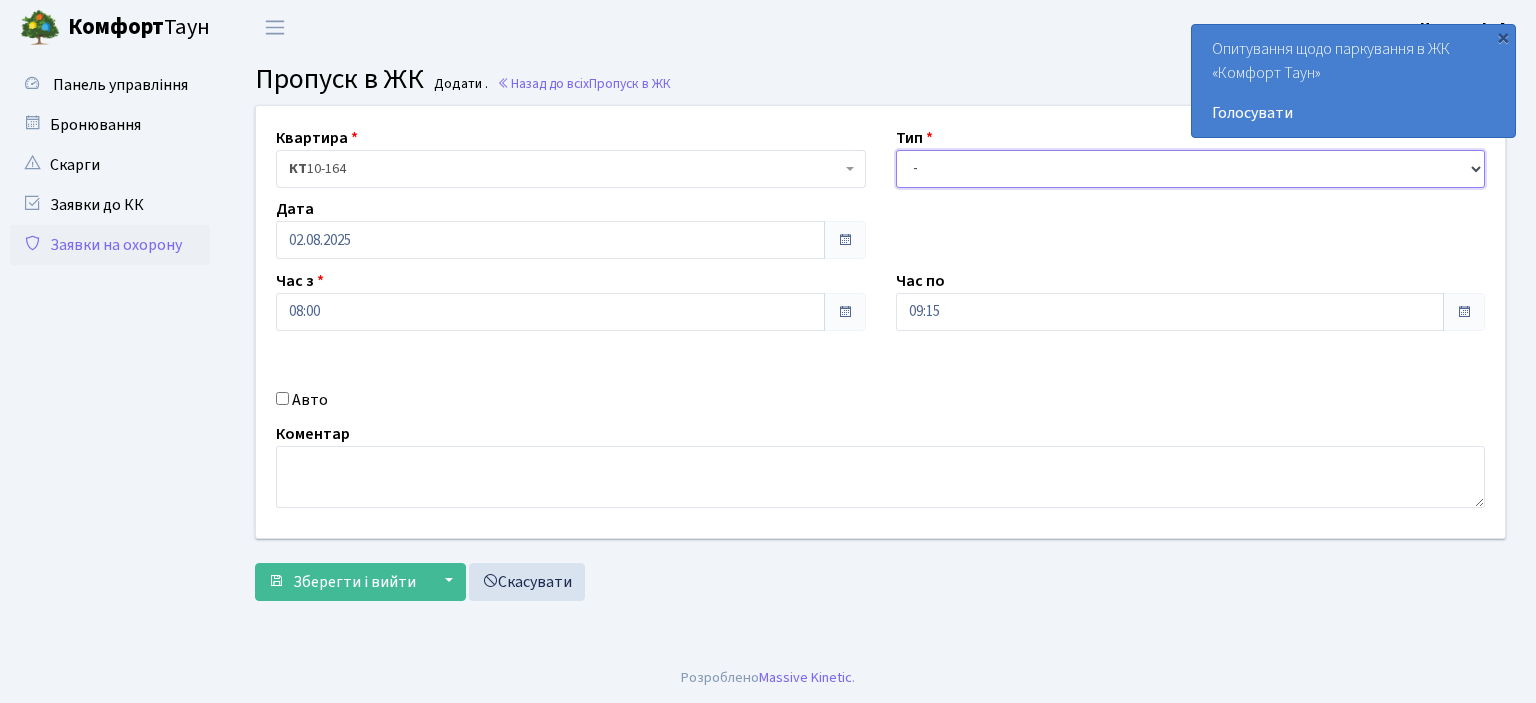 select on "1" 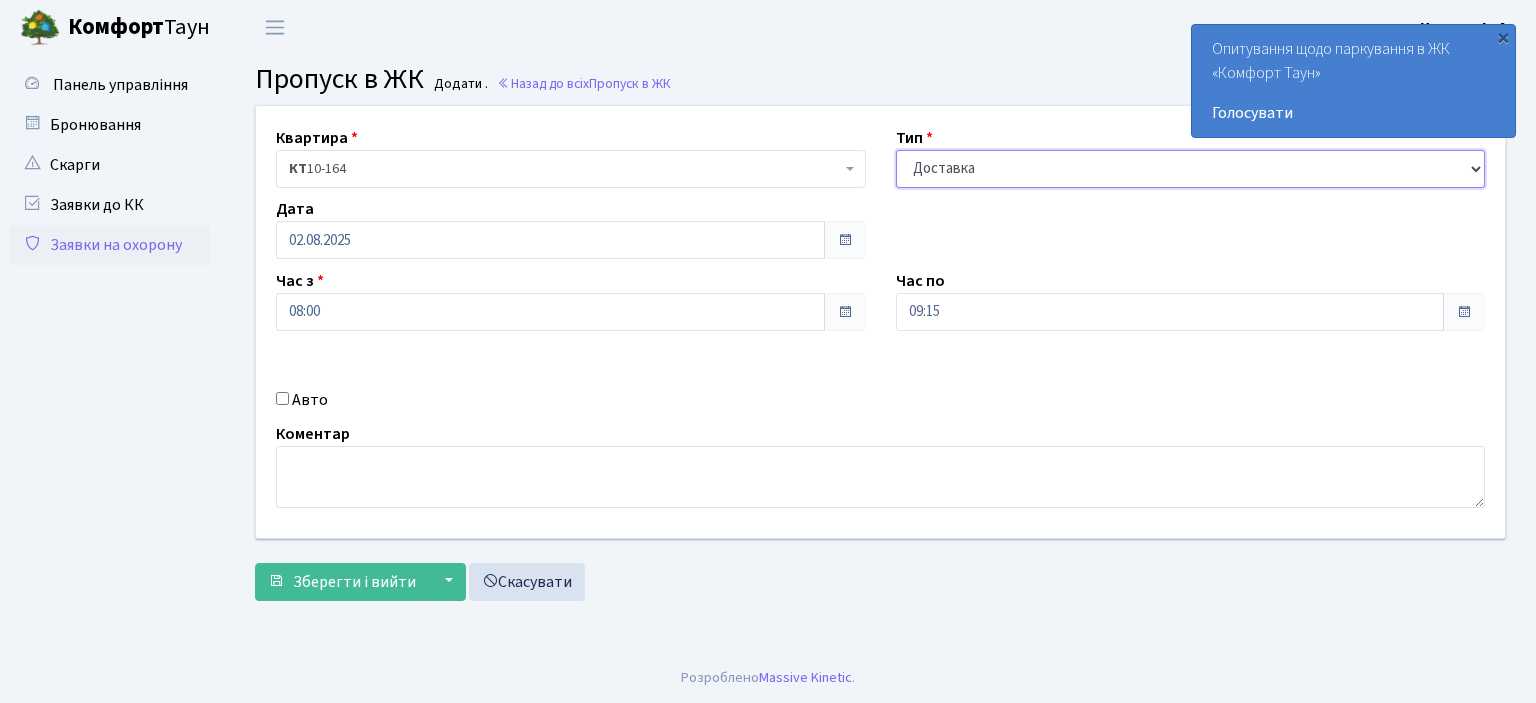 click on "-
Доставка
Таксі
Гості
Сервіс" at bounding box center [1191, 169] 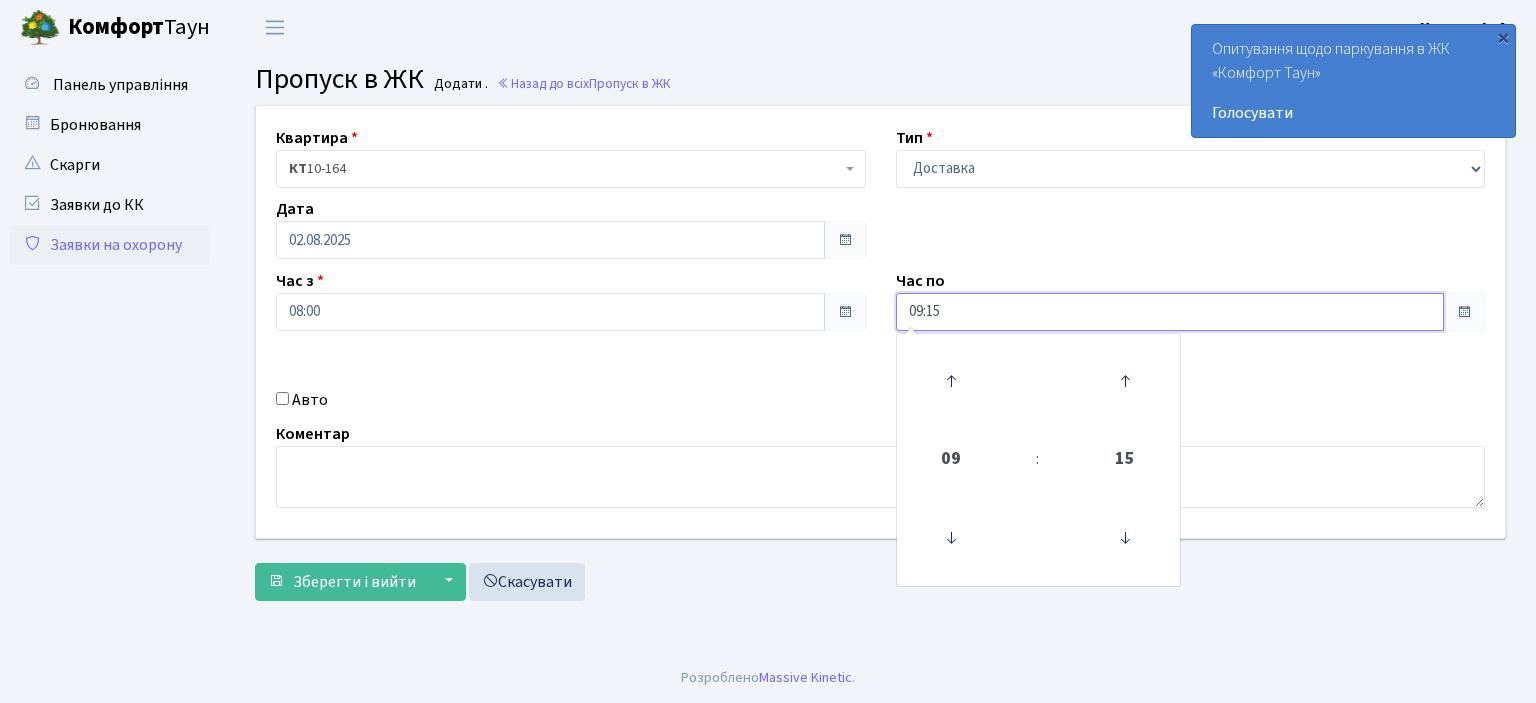 drag, startPoint x: 967, startPoint y: 304, endPoint x: 849, endPoint y: 321, distance: 119.218285 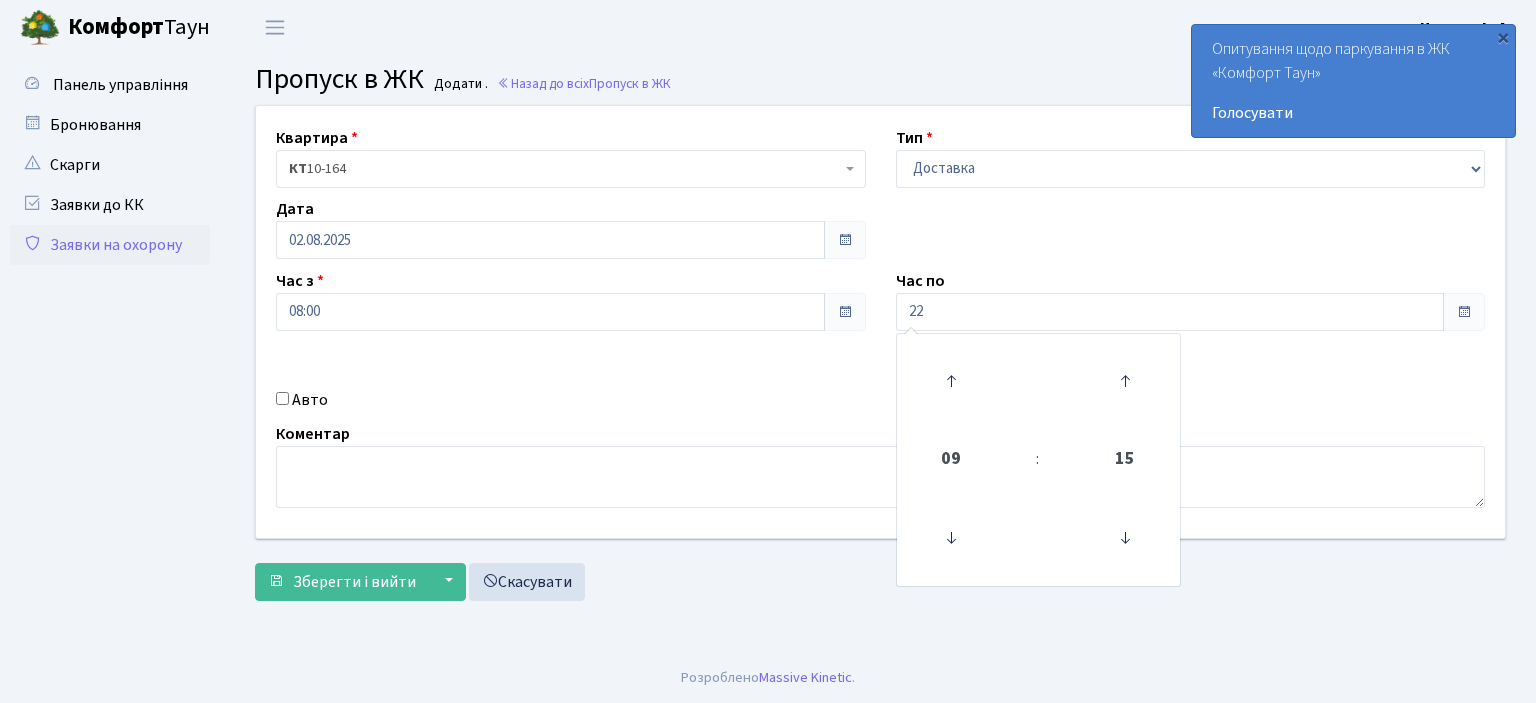 type on "22:00" 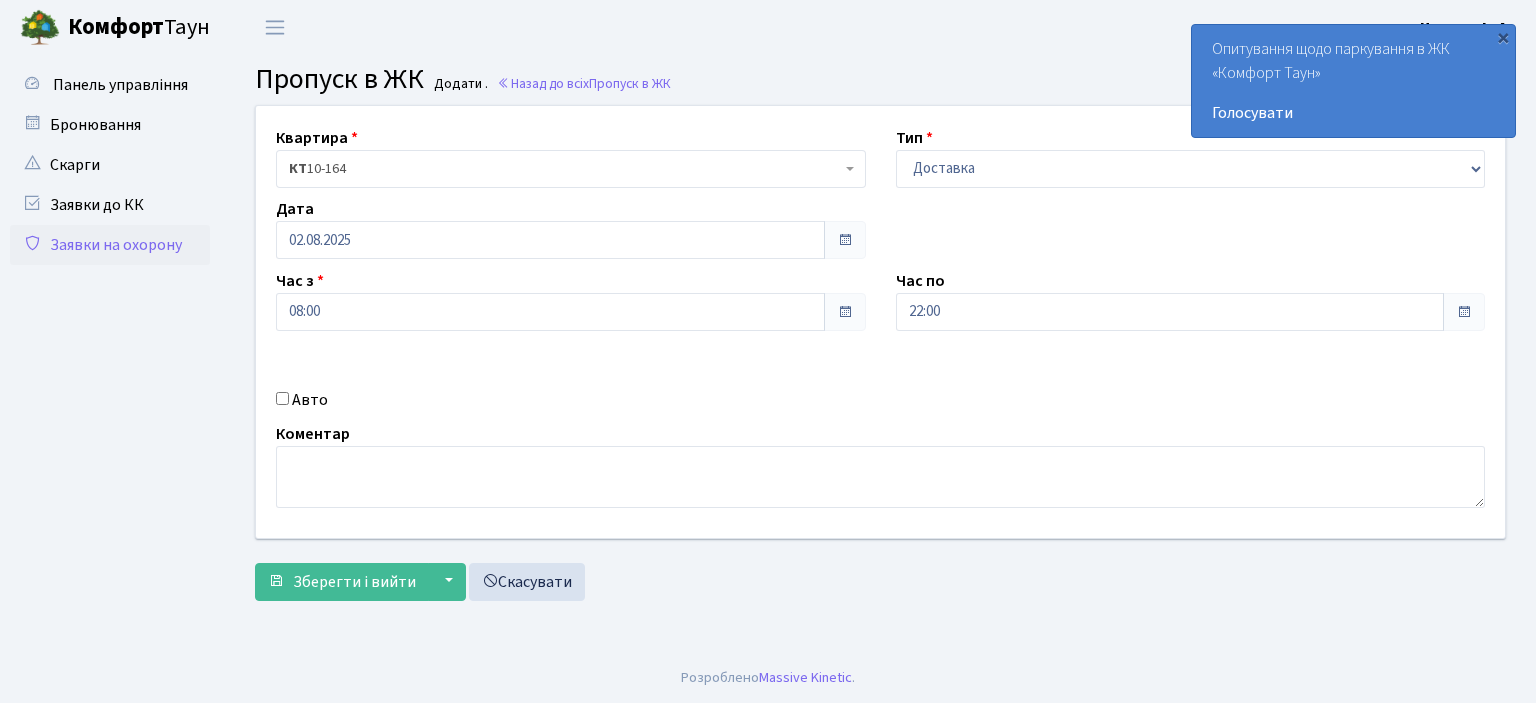 click on "Авто" at bounding box center (282, 398) 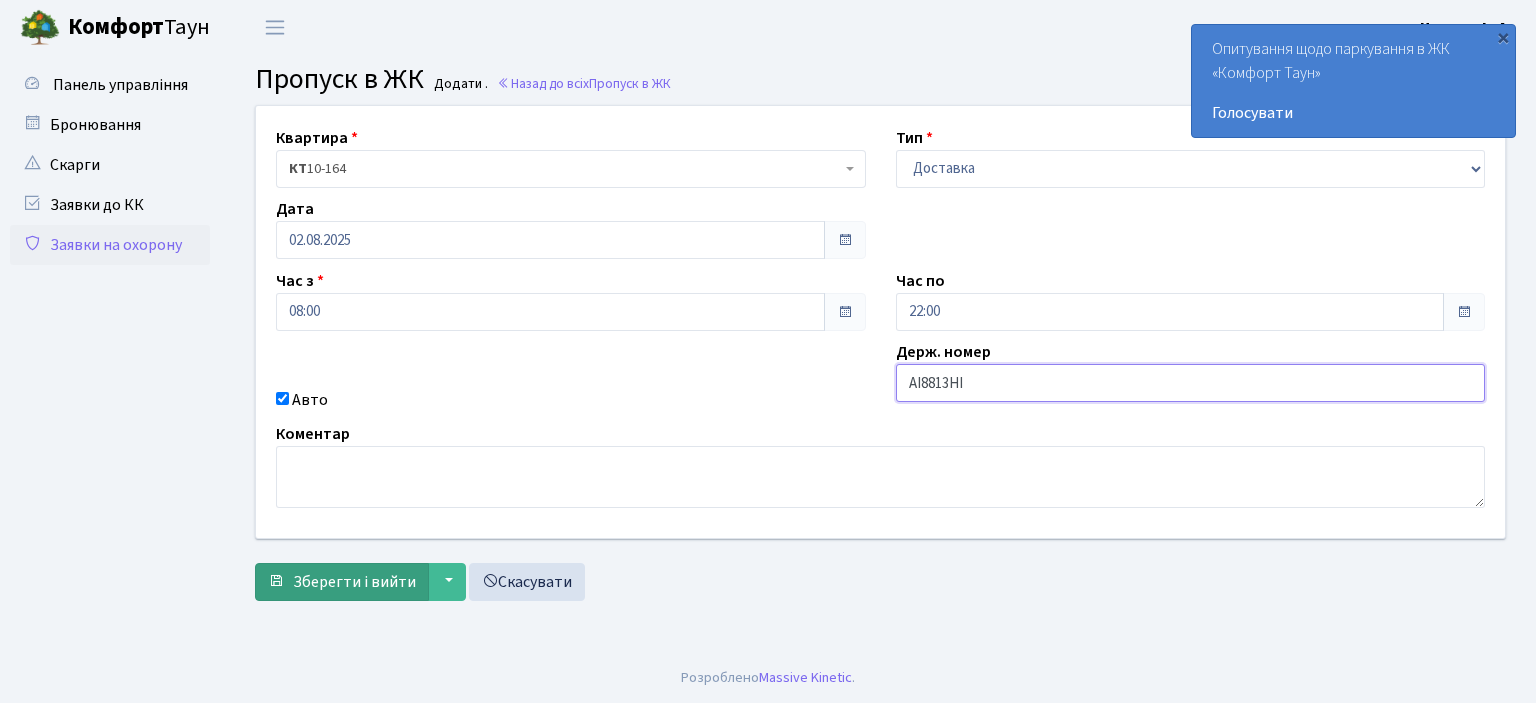type on "AI8813HI" 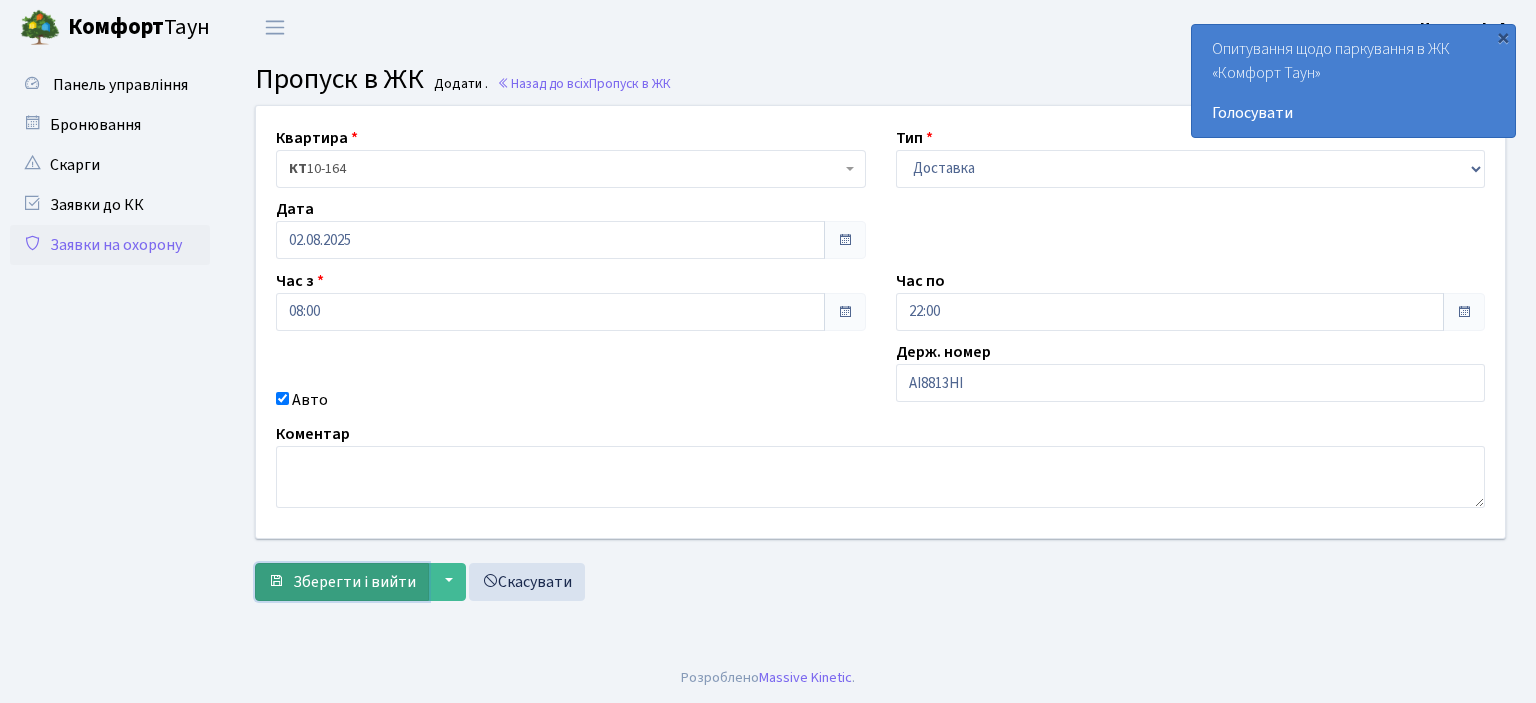 click on "Зберегти і вийти" at bounding box center (354, 582) 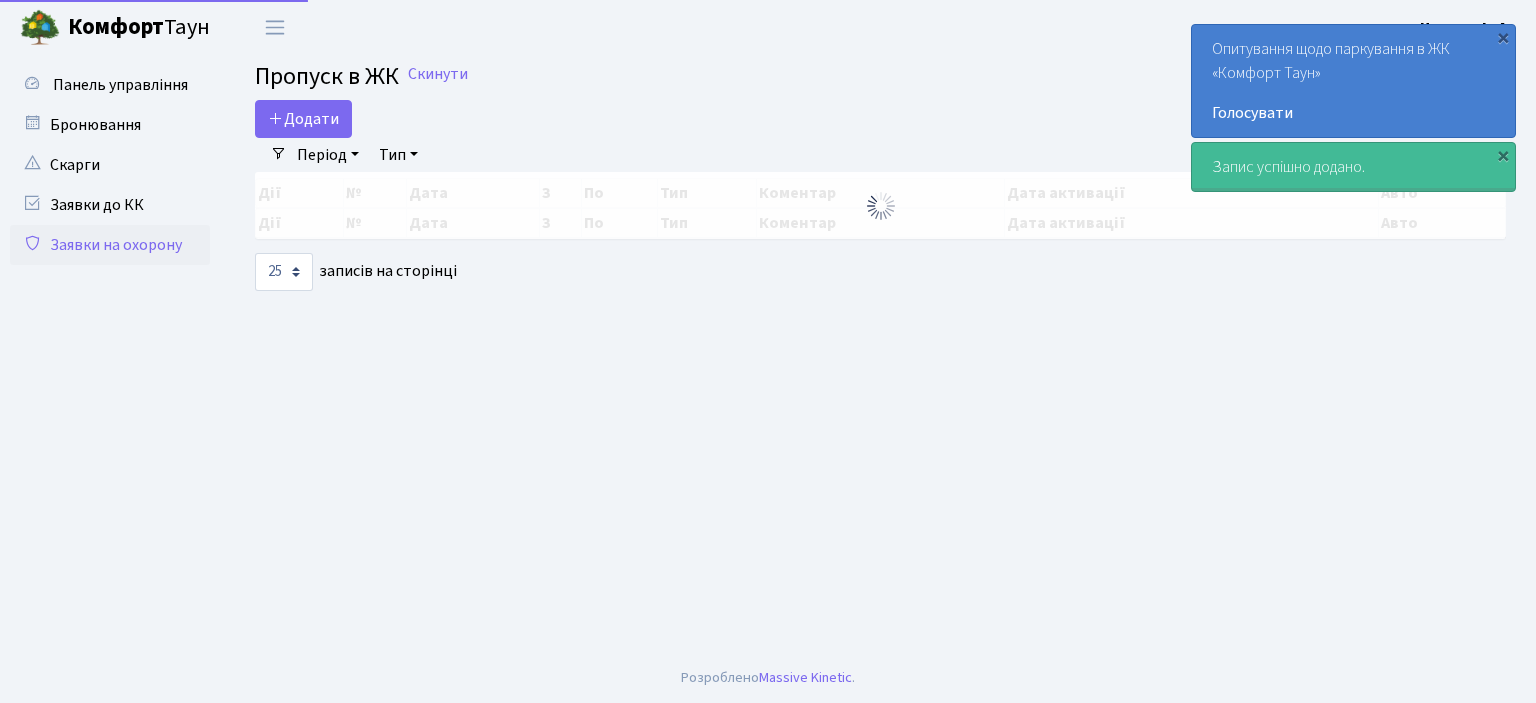 select on "25" 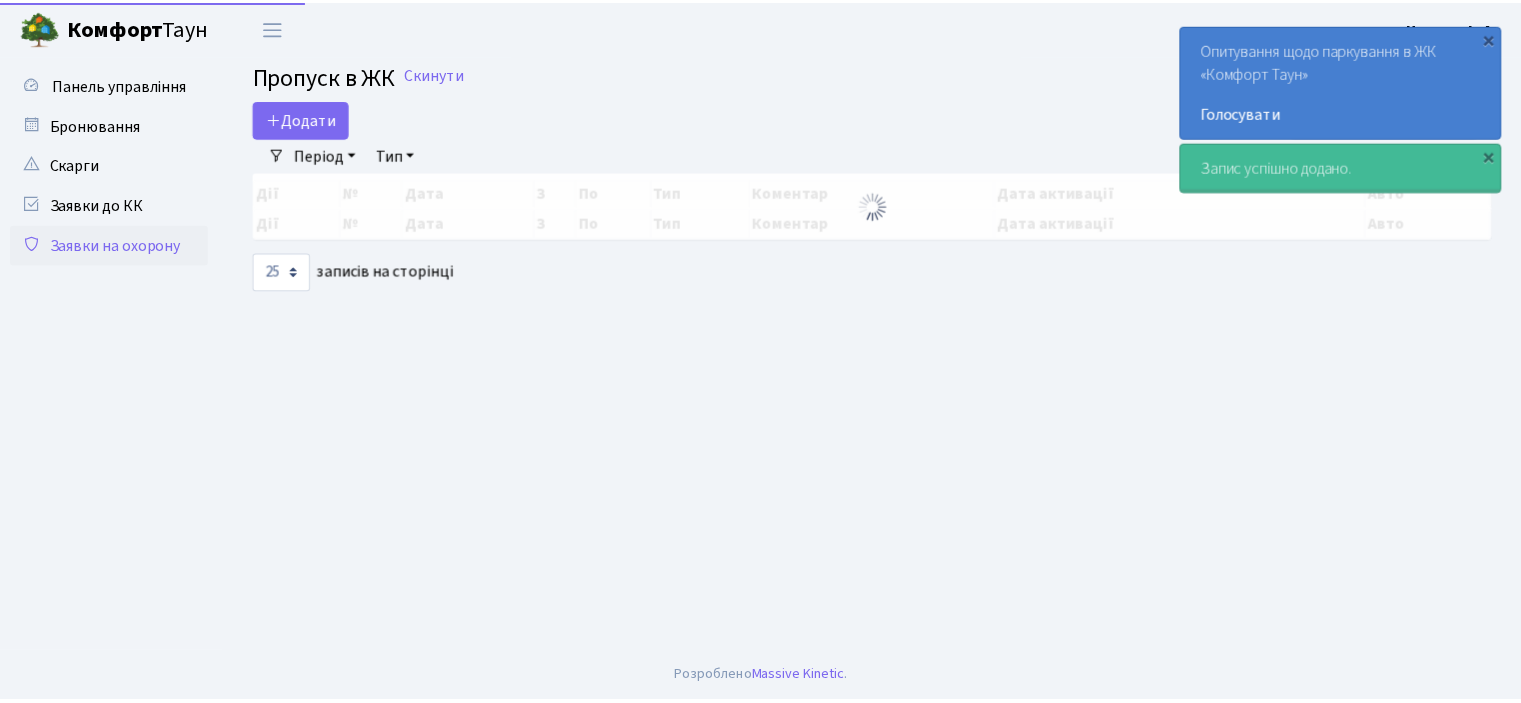 scroll, scrollTop: 0, scrollLeft: 0, axis: both 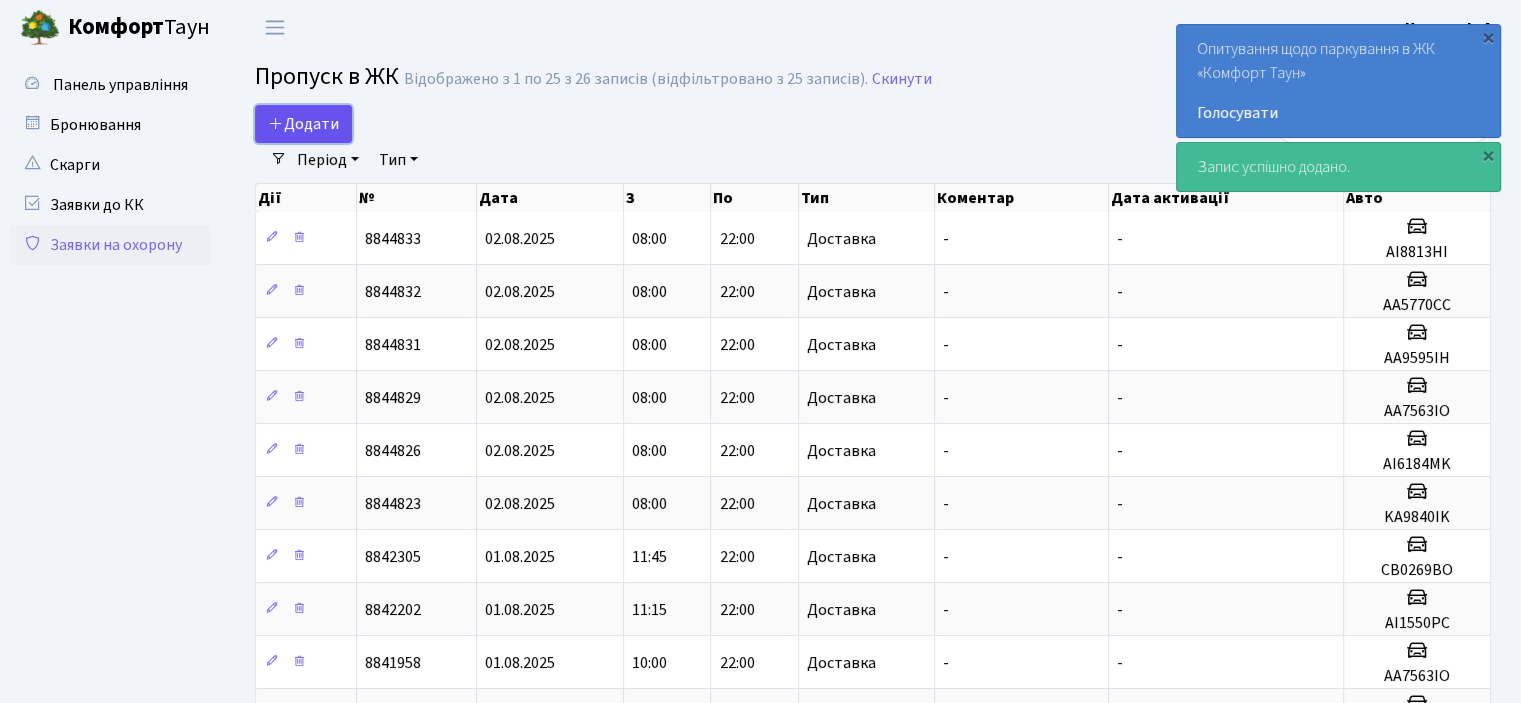 click at bounding box center (276, 123) 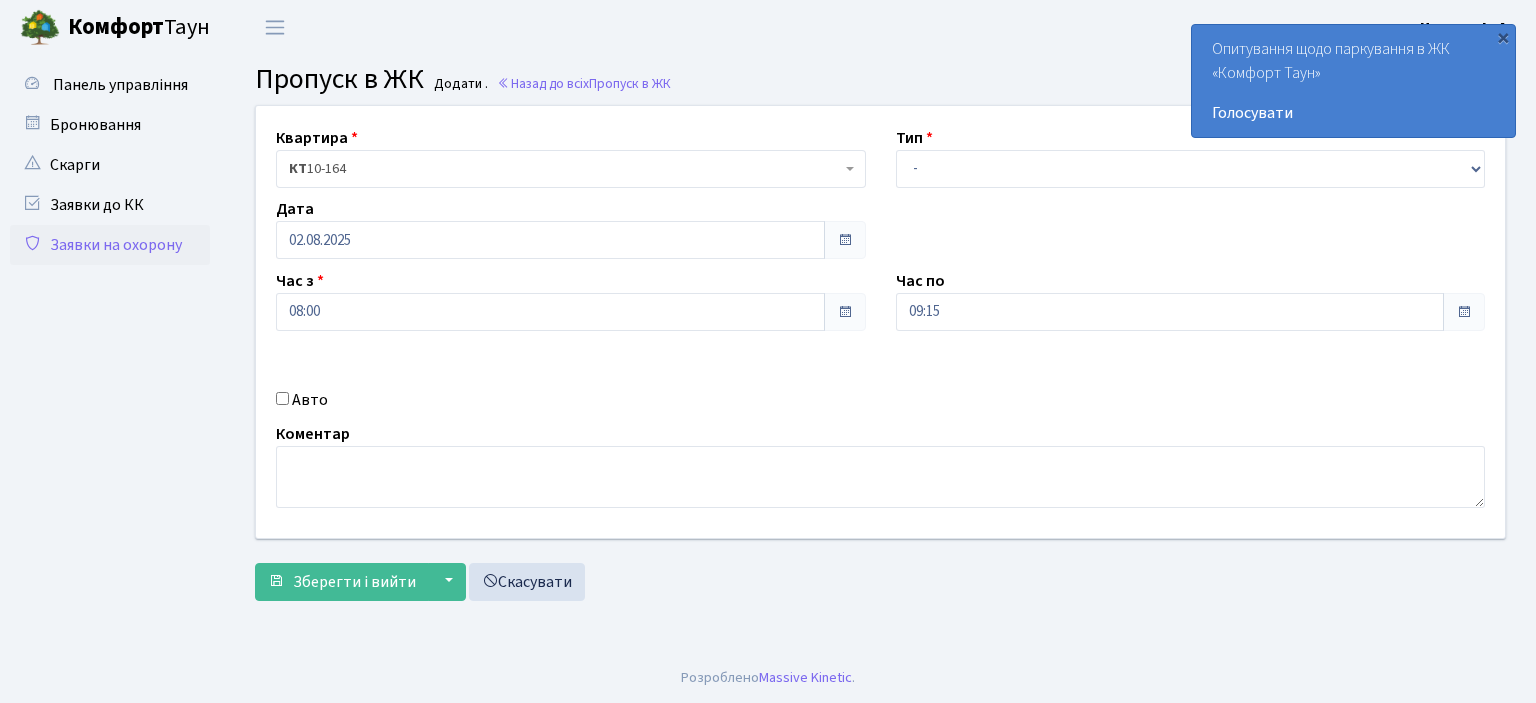 scroll, scrollTop: 0, scrollLeft: 0, axis: both 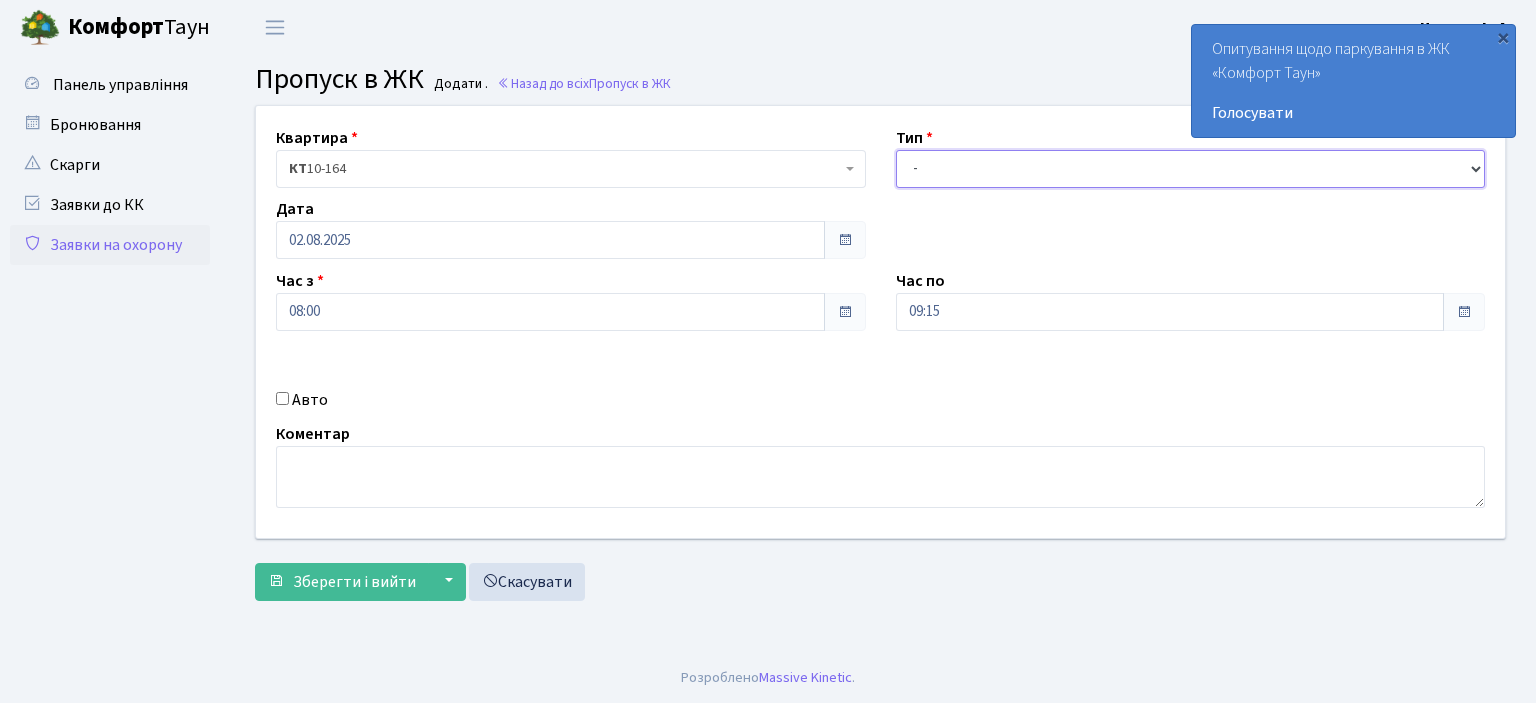 click on "-
Доставка
Таксі
Гості
Сервіс" at bounding box center (1191, 169) 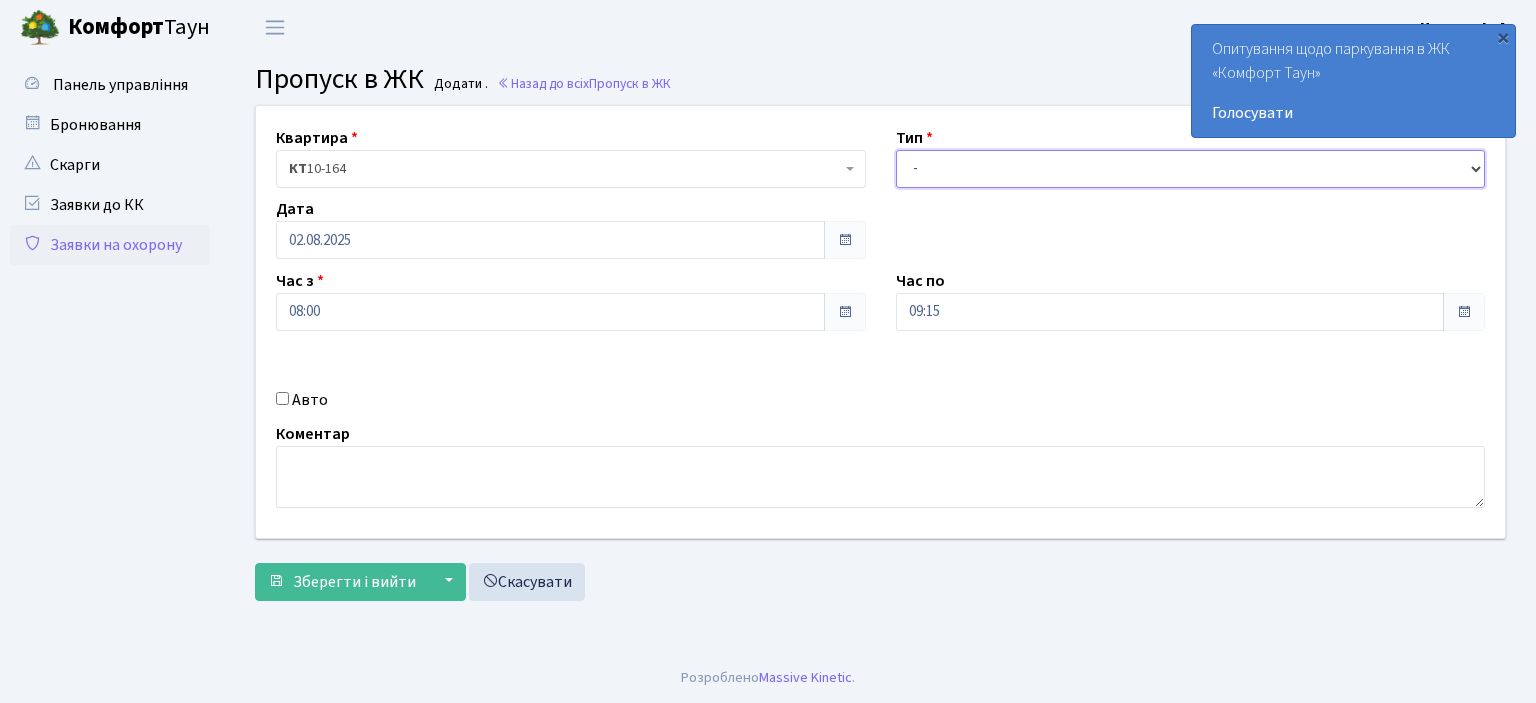 select on "1" 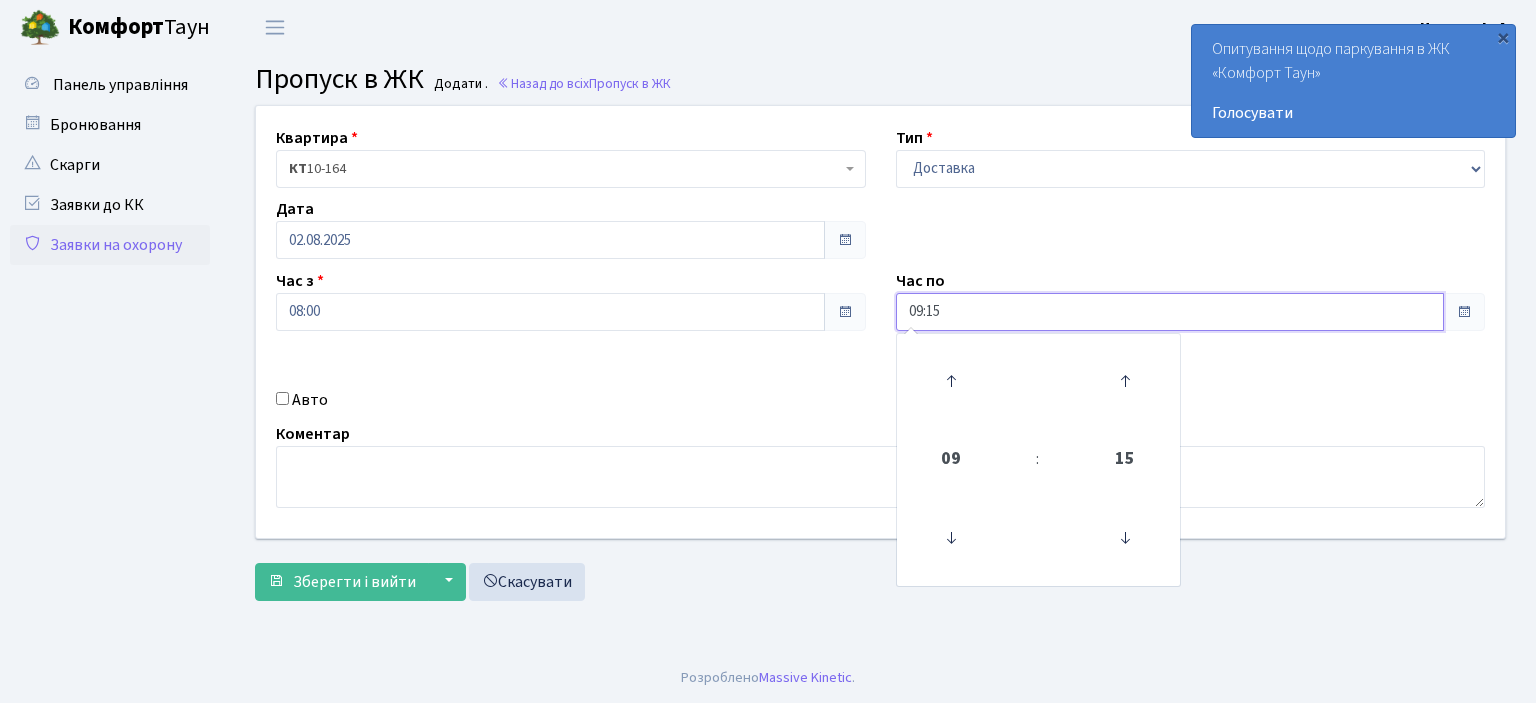 drag, startPoint x: 957, startPoint y: 309, endPoint x: 882, endPoint y: 304, distance: 75.16648 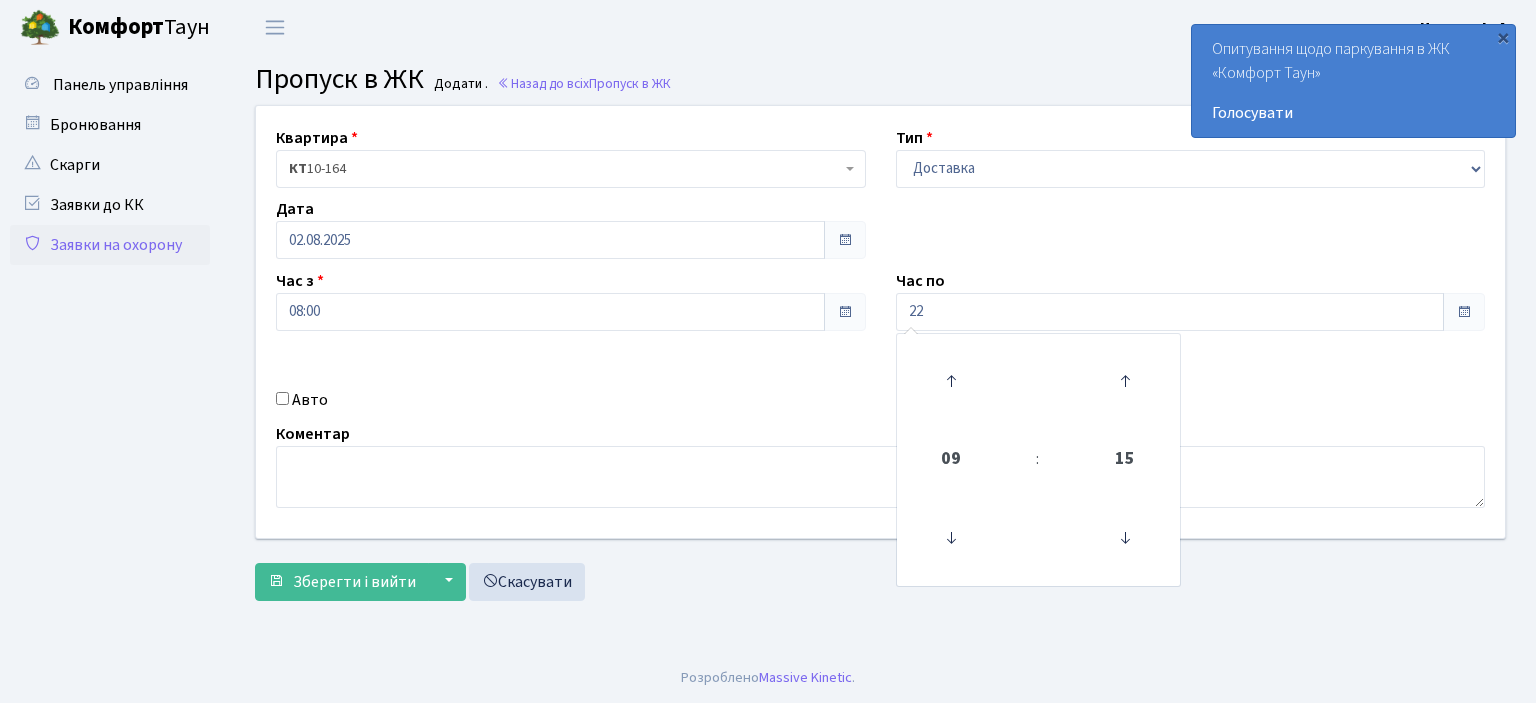 type on "22:00" 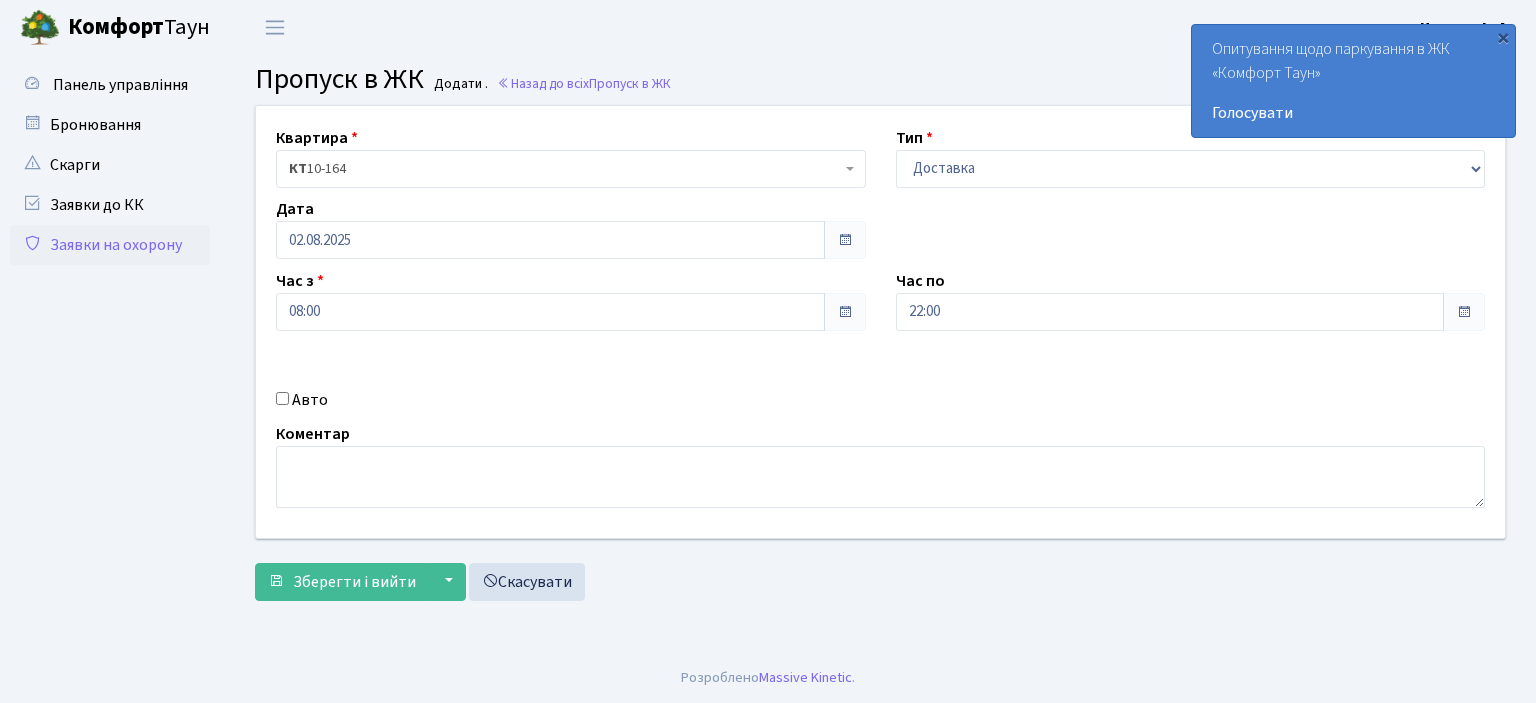 click on "Авто" at bounding box center [282, 398] 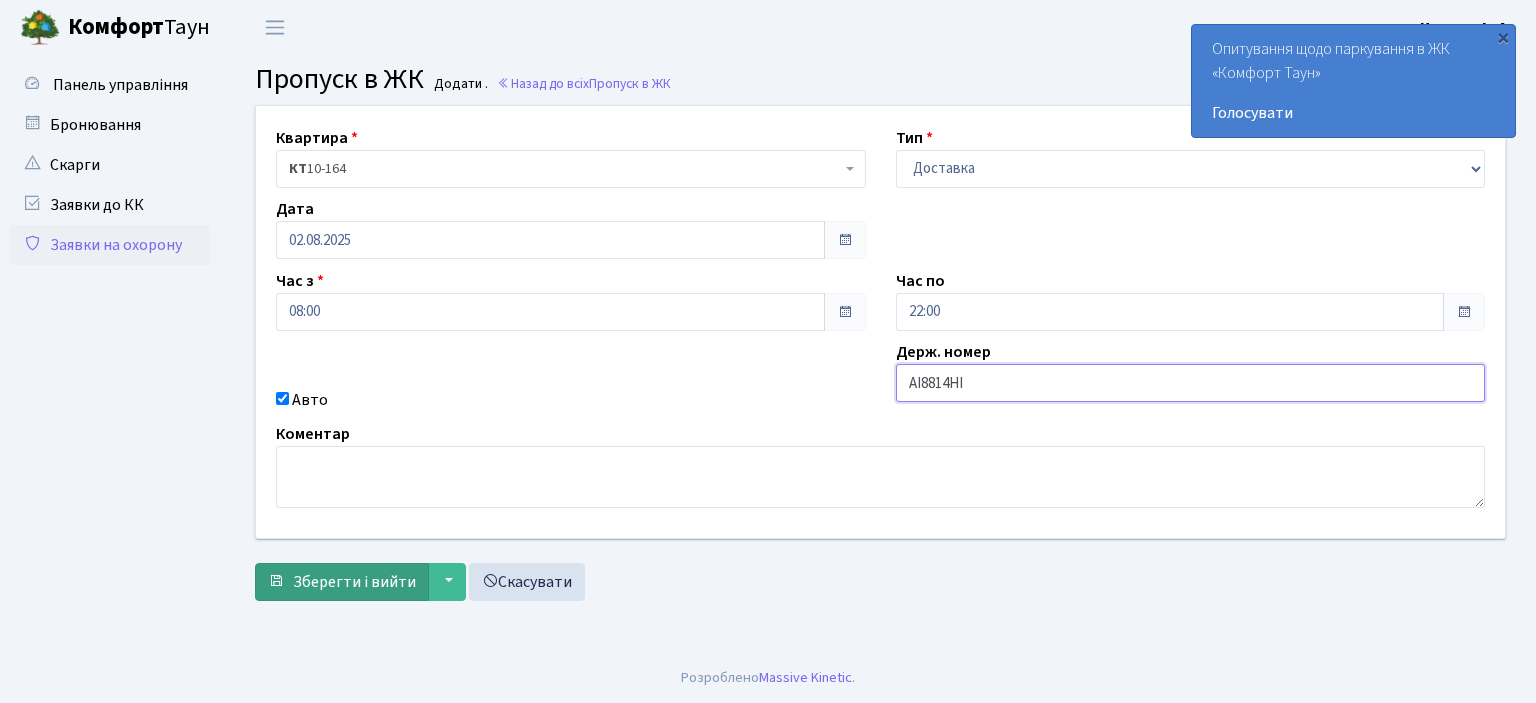 type on "AI8814HI" 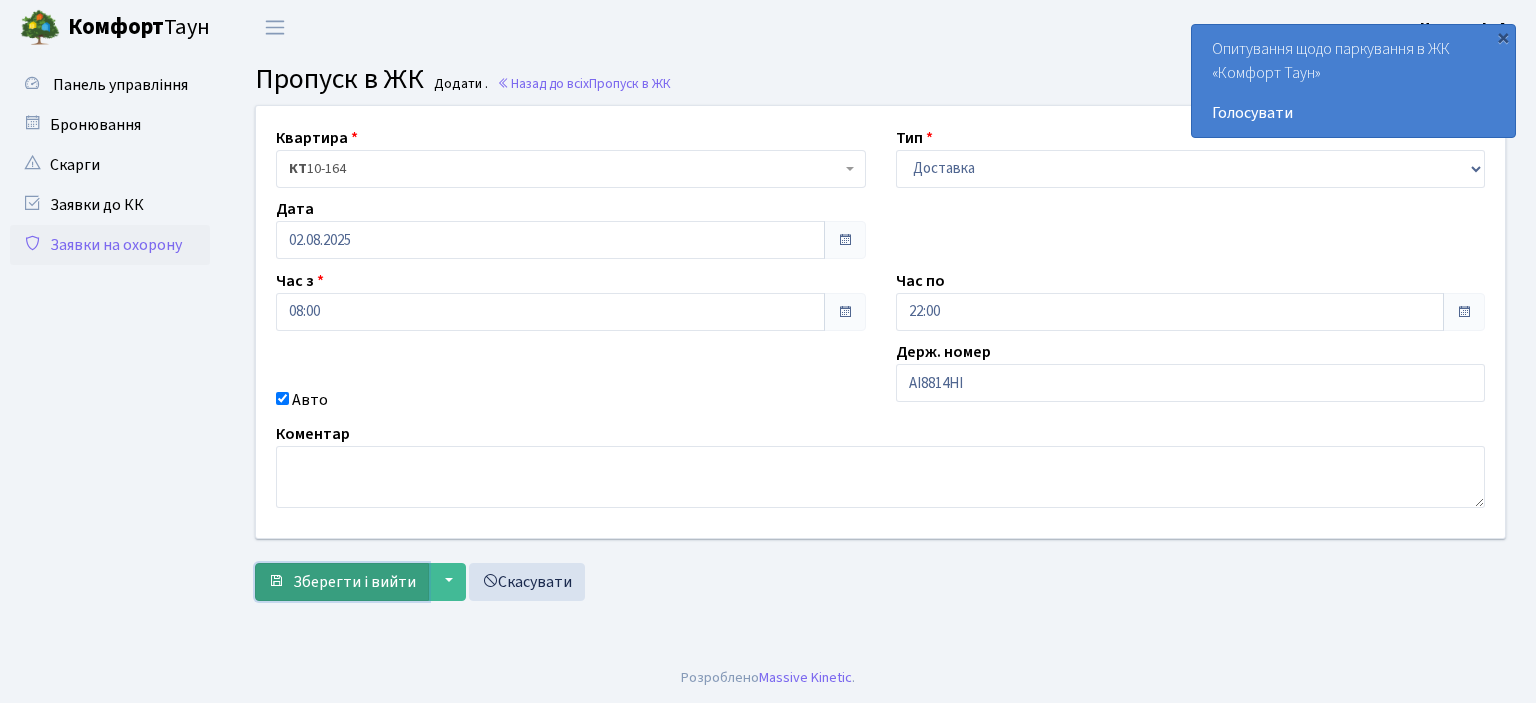 click on "Зберегти і вийти" at bounding box center (354, 582) 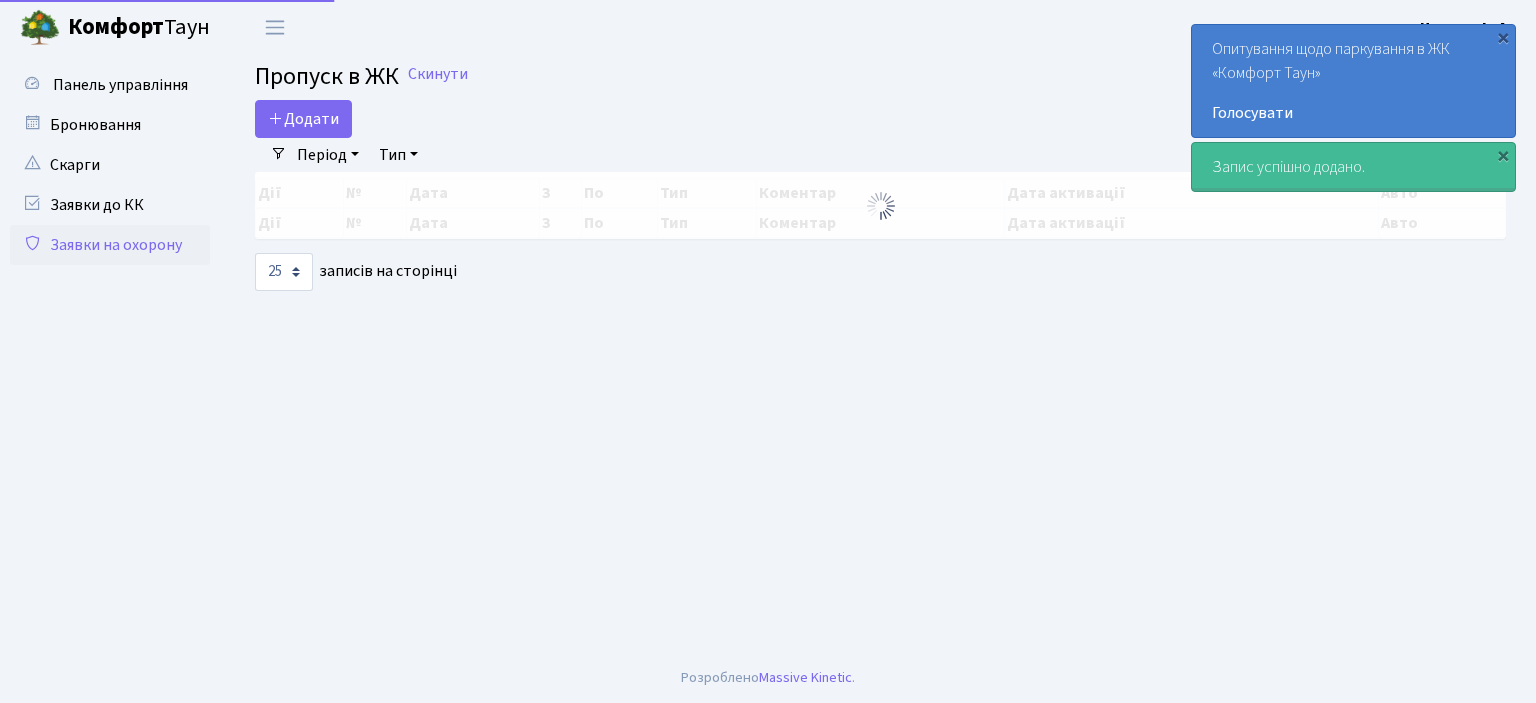 select on "25" 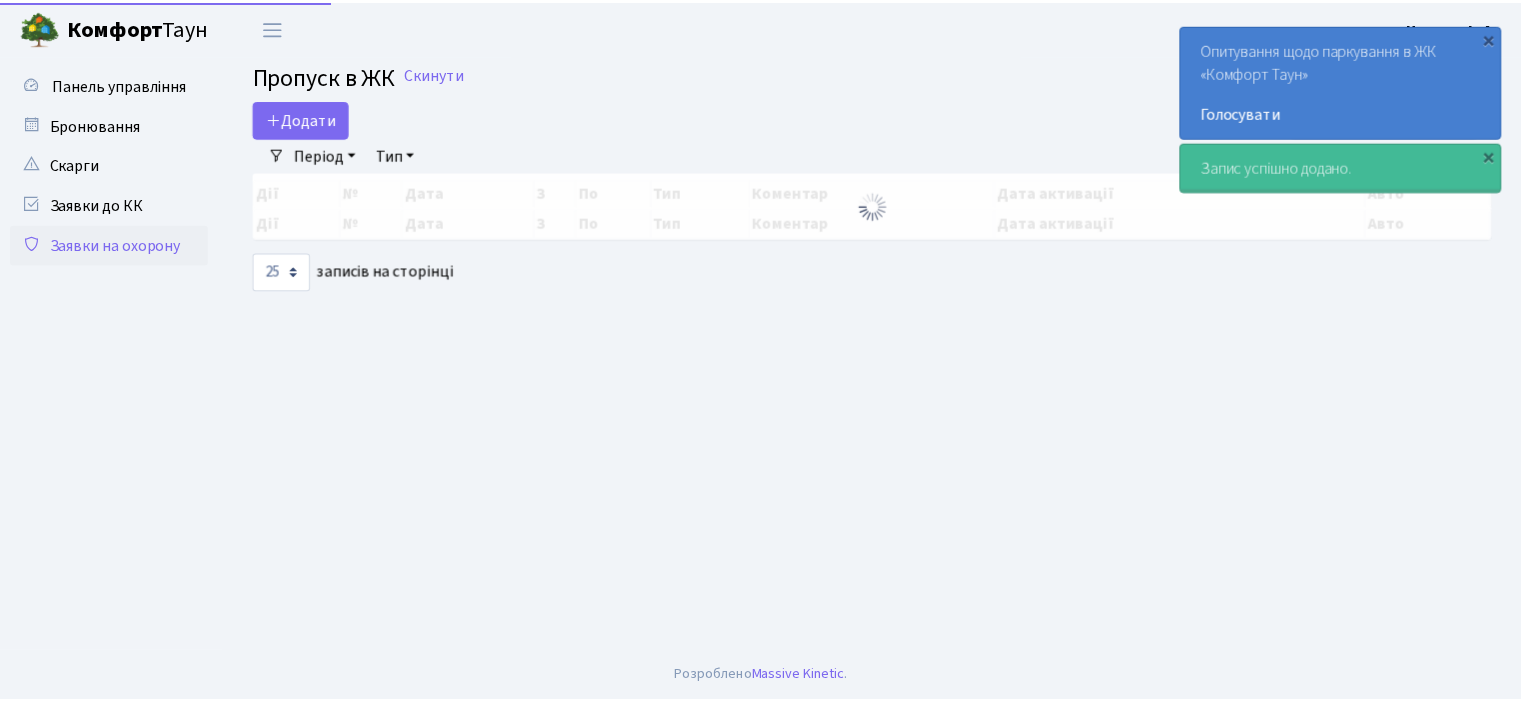 scroll, scrollTop: 0, scrollLeft: 0, axis: both 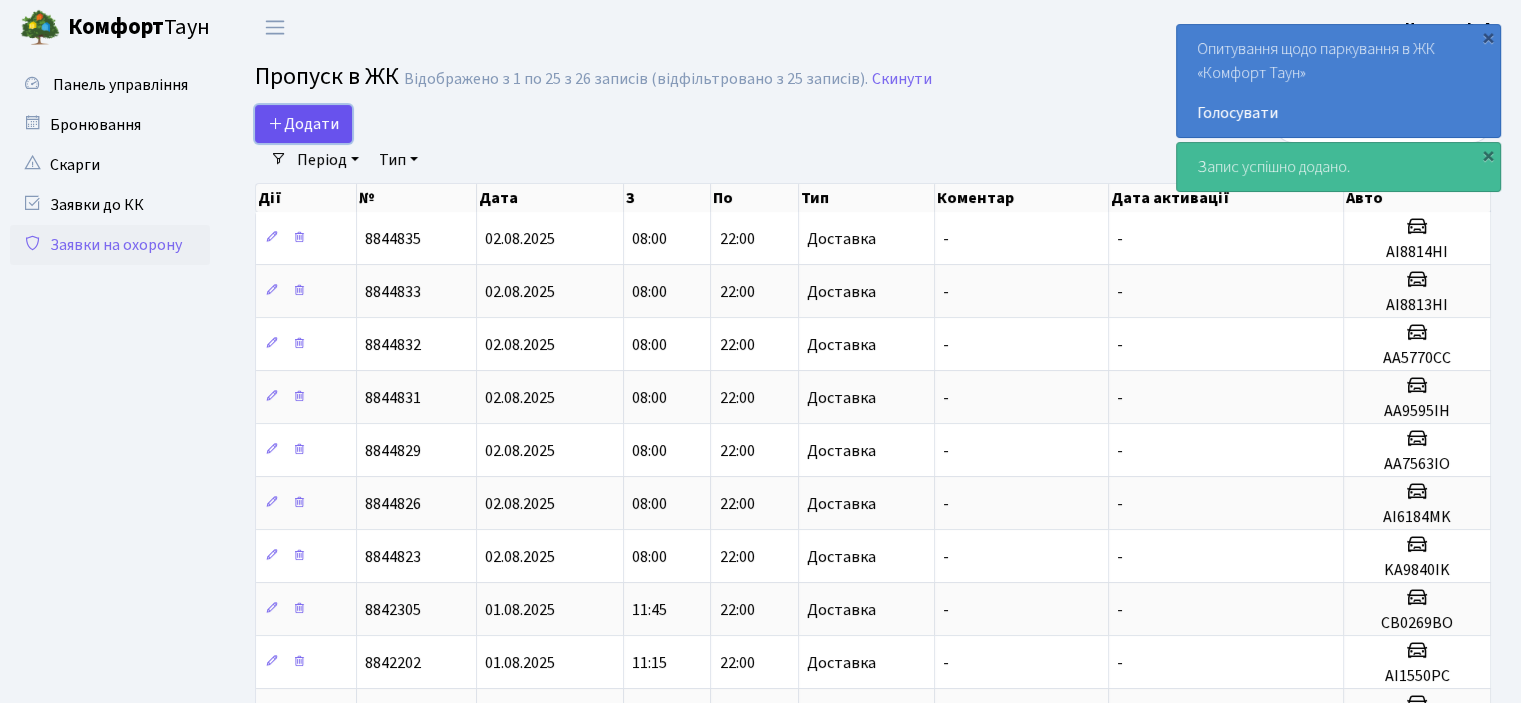 click at bounding box center (276, 123) 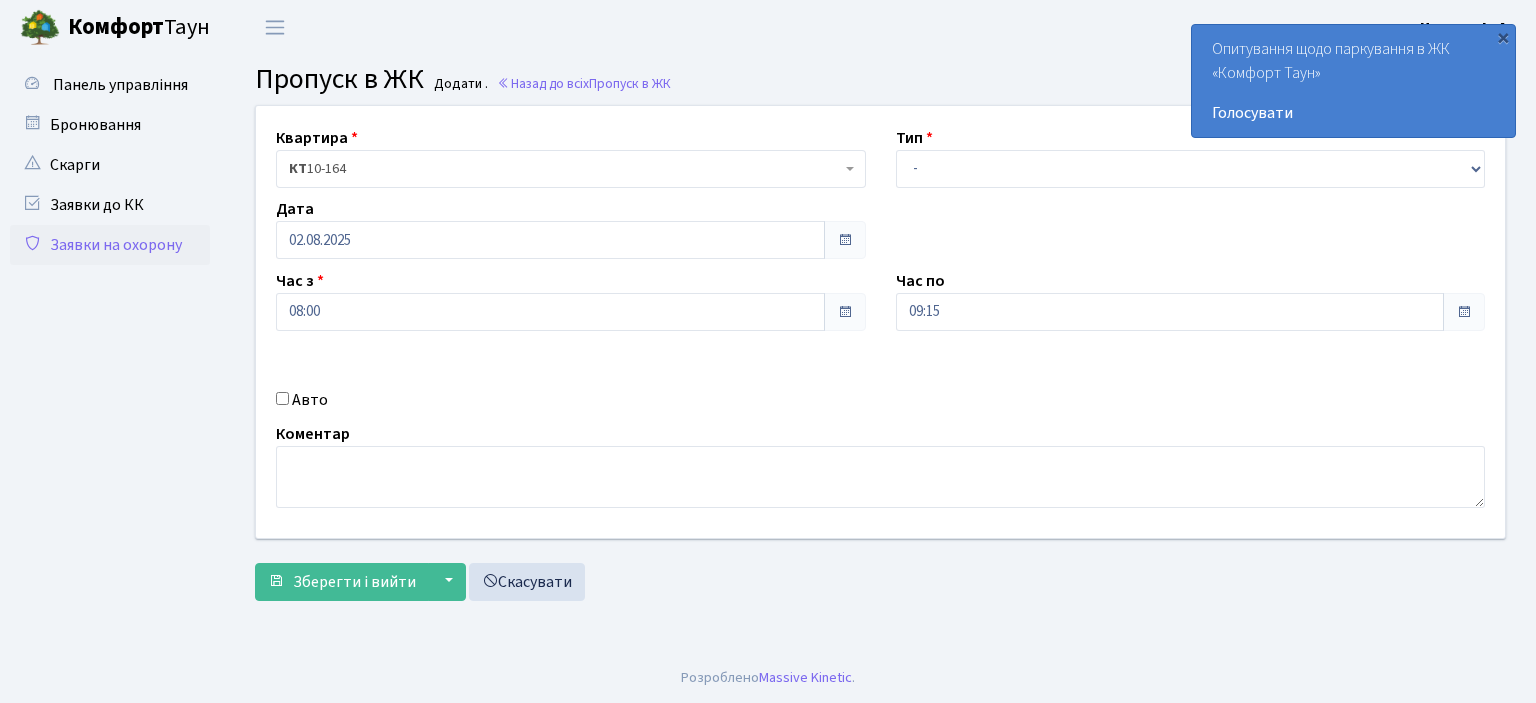 scroll, scrollTop: 0, scrollLeft: 0, axis: both 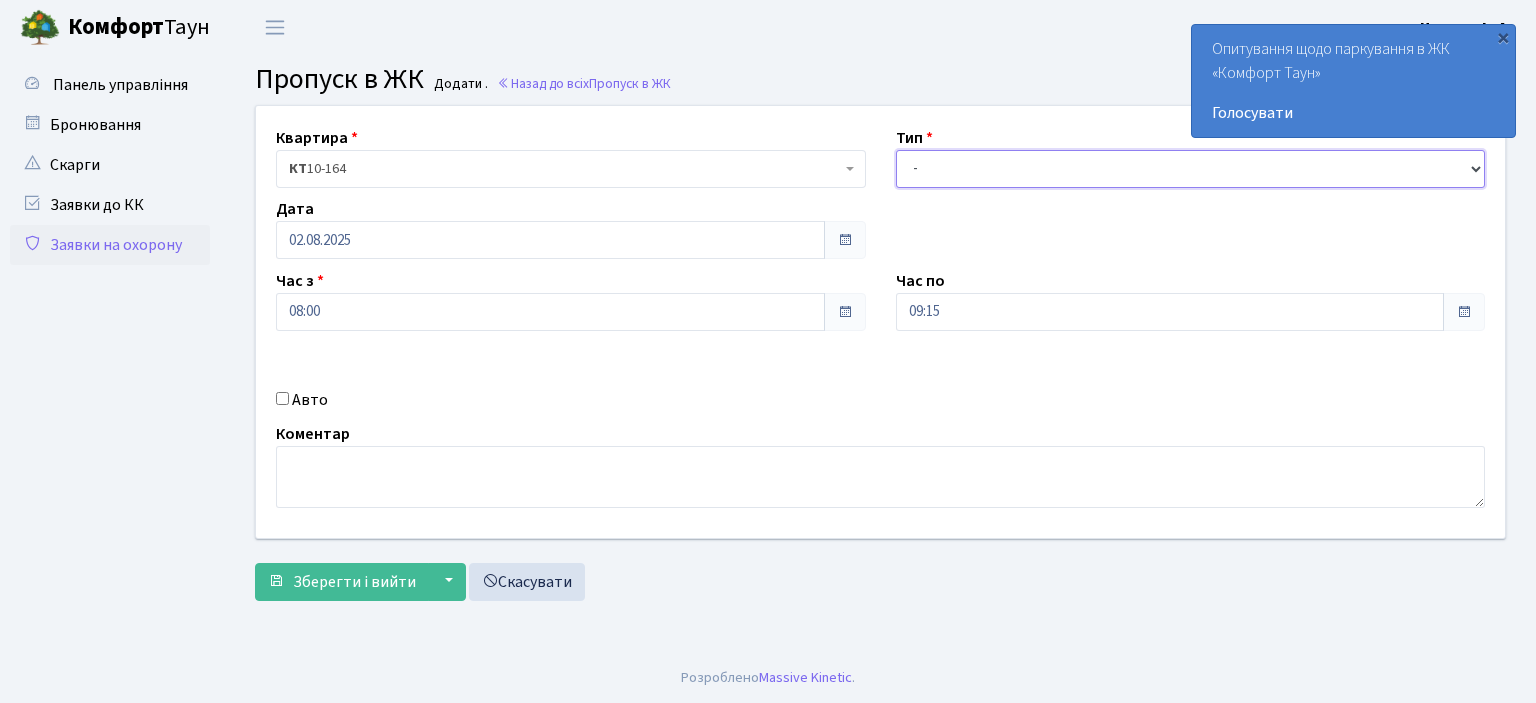 click on "-
Доставка
Таксі
Гості
Сервіс" at bounding box center [1191, 169] 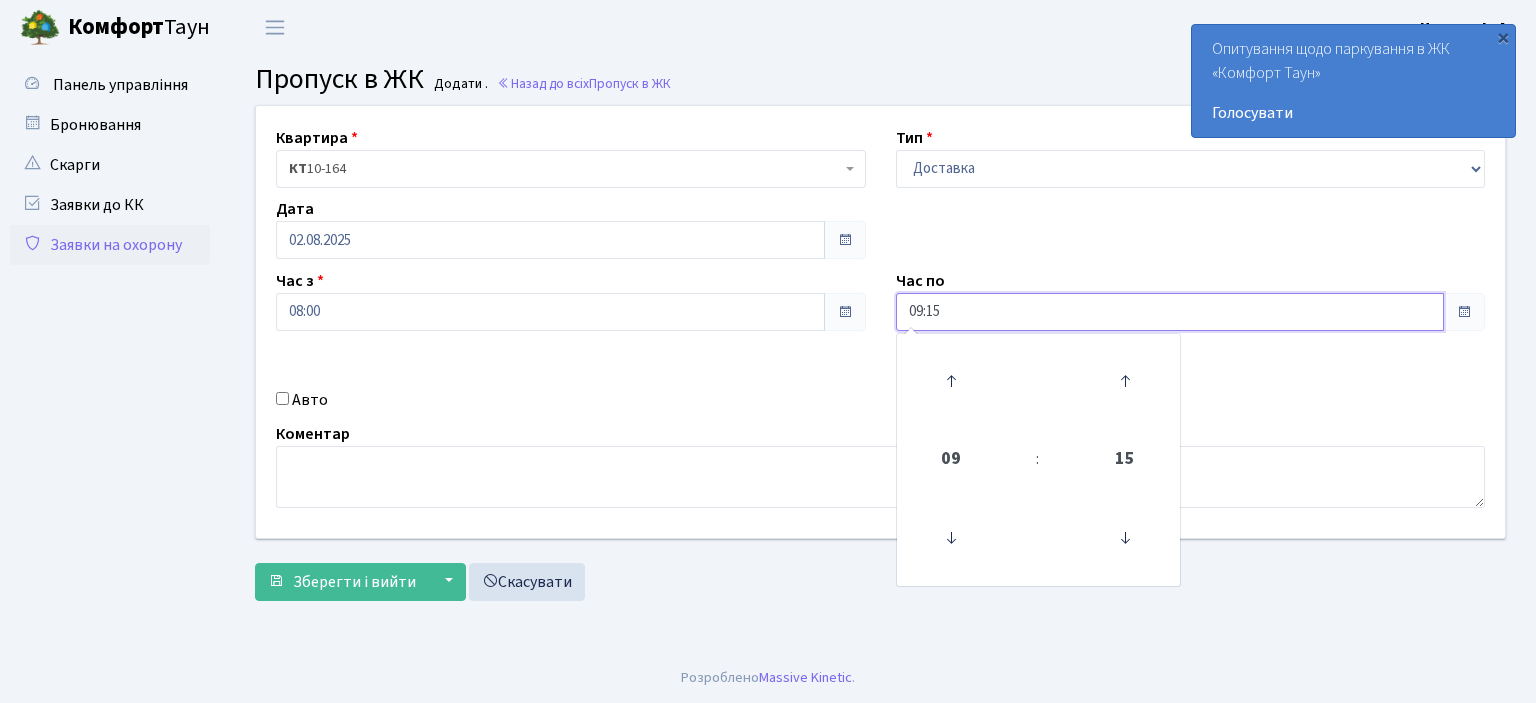 drag, startPoint x: 955, startPoint y: 315, endPoint x: 904, endPoint y: 315, distance: 51 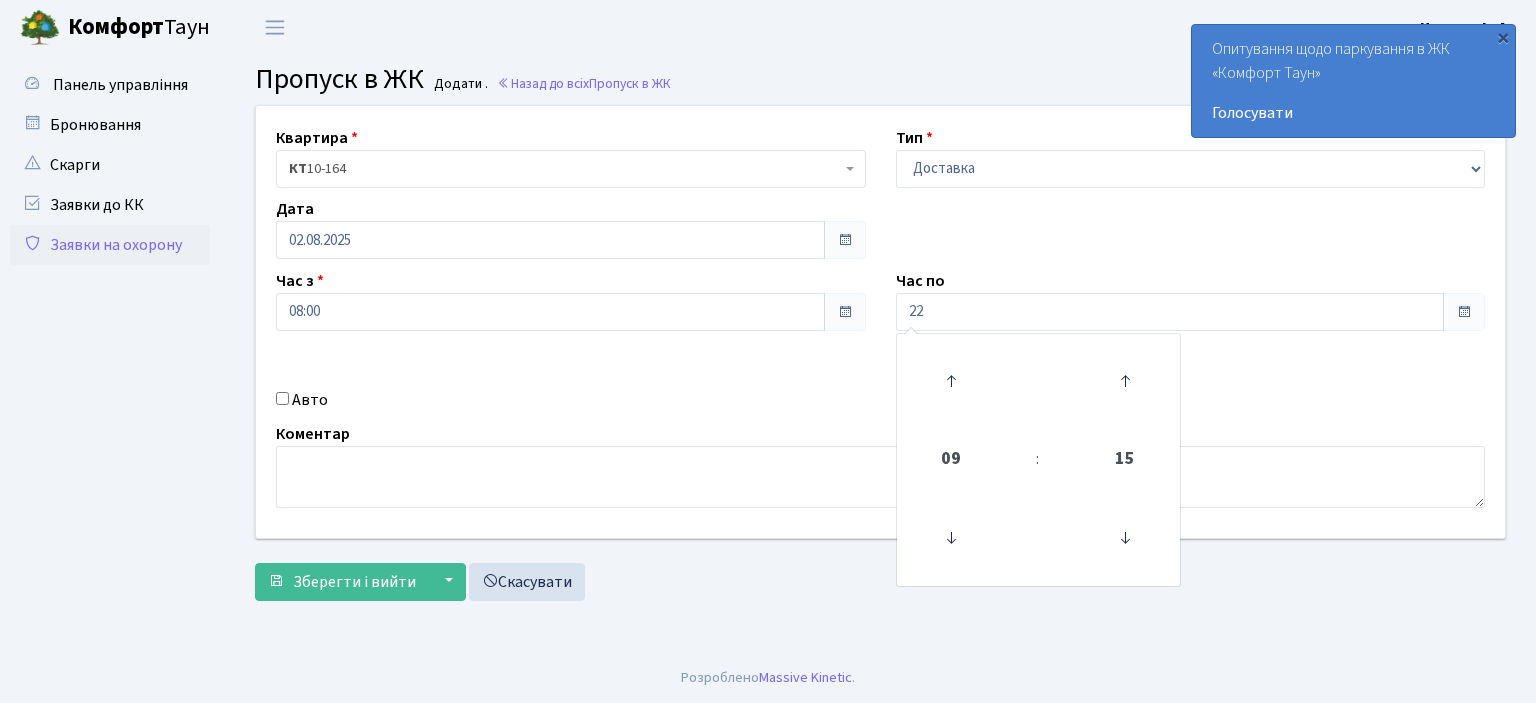 type on "22:00" 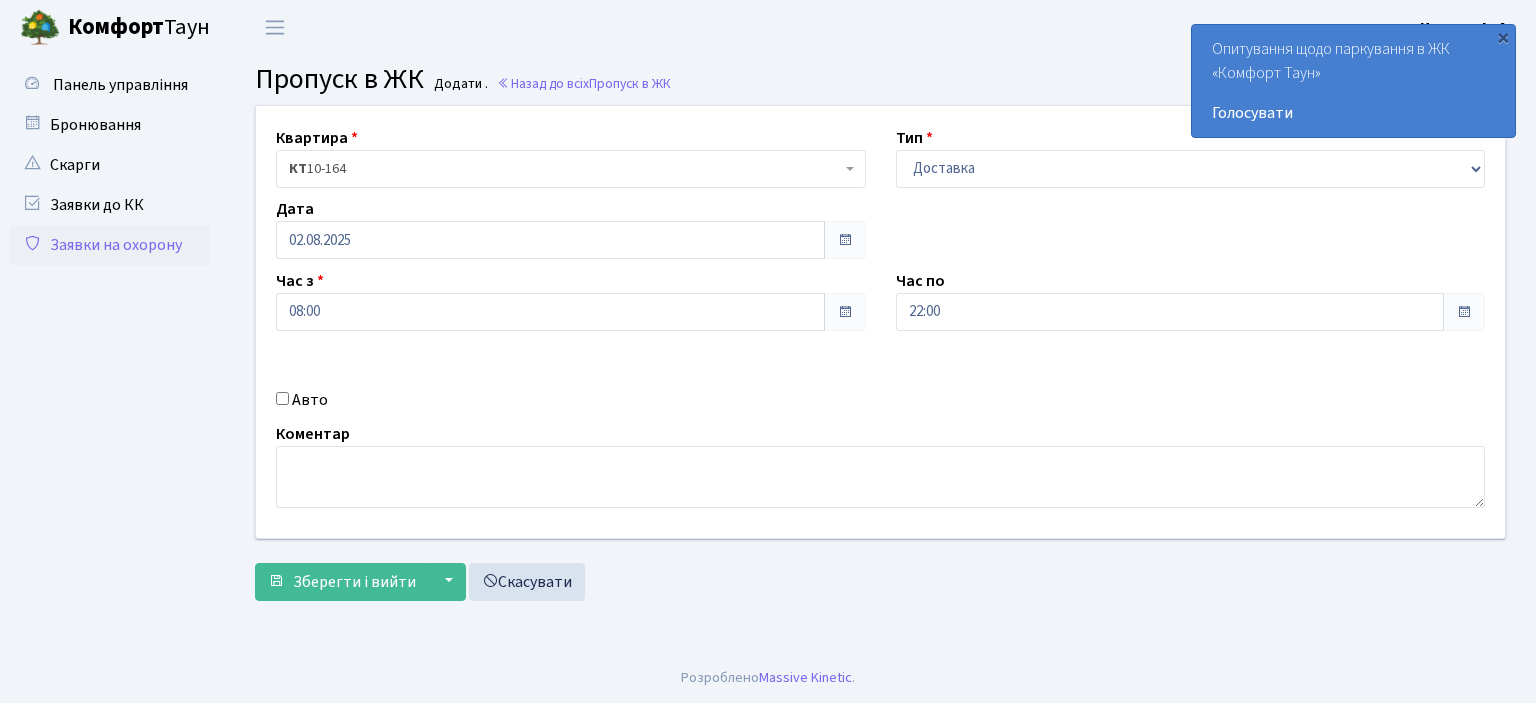 click on "Авто" at bounding box center (282, 398) 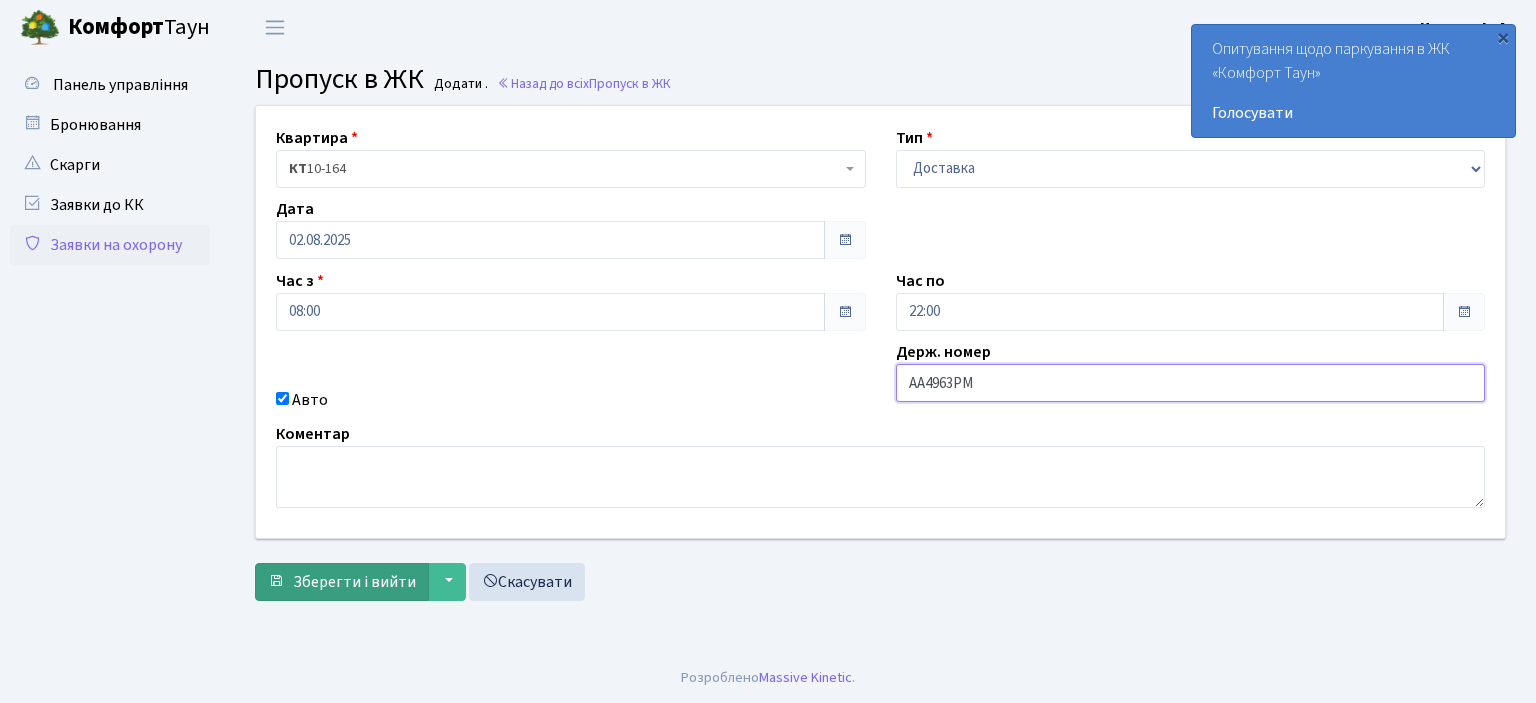 type on "AA4963PM" 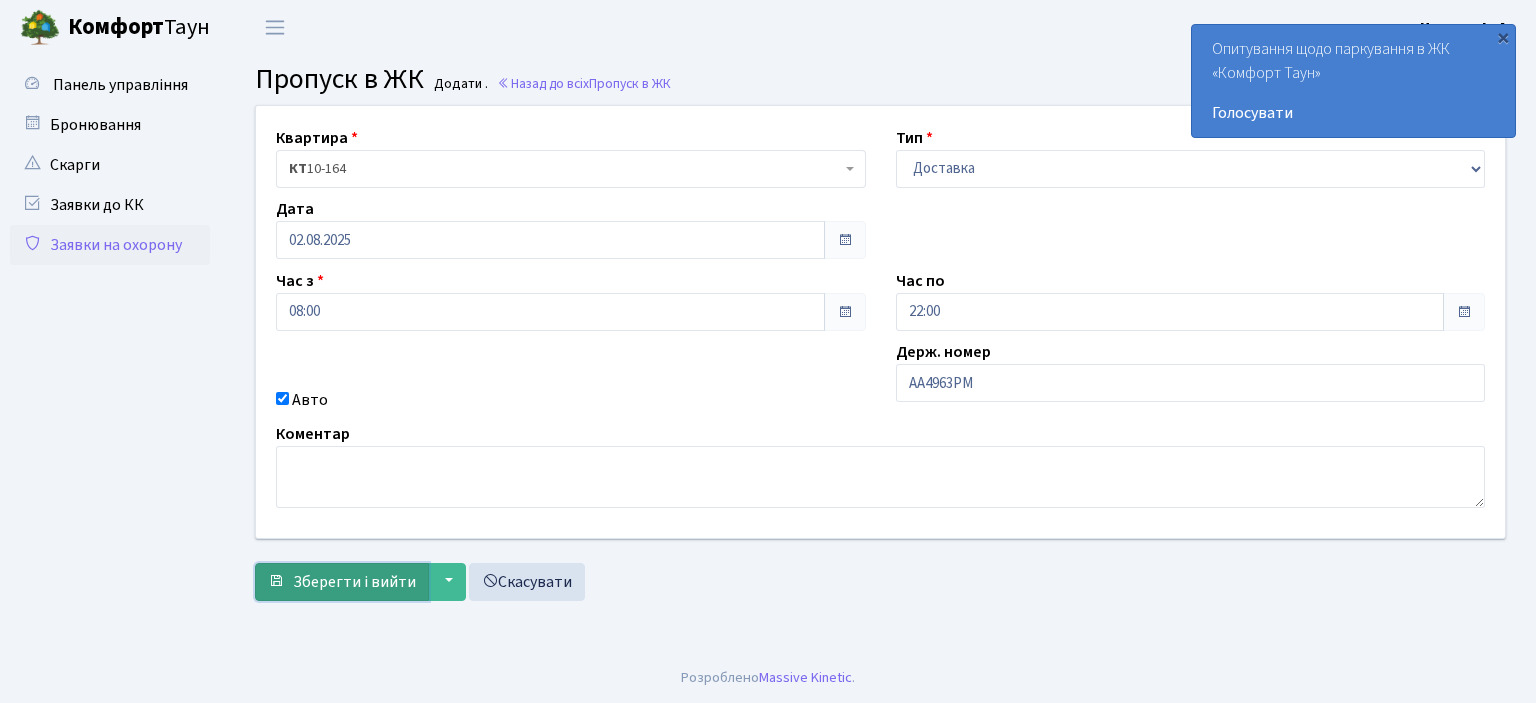 click on "Зберегти і вийти" at bounding box center (354, 582) 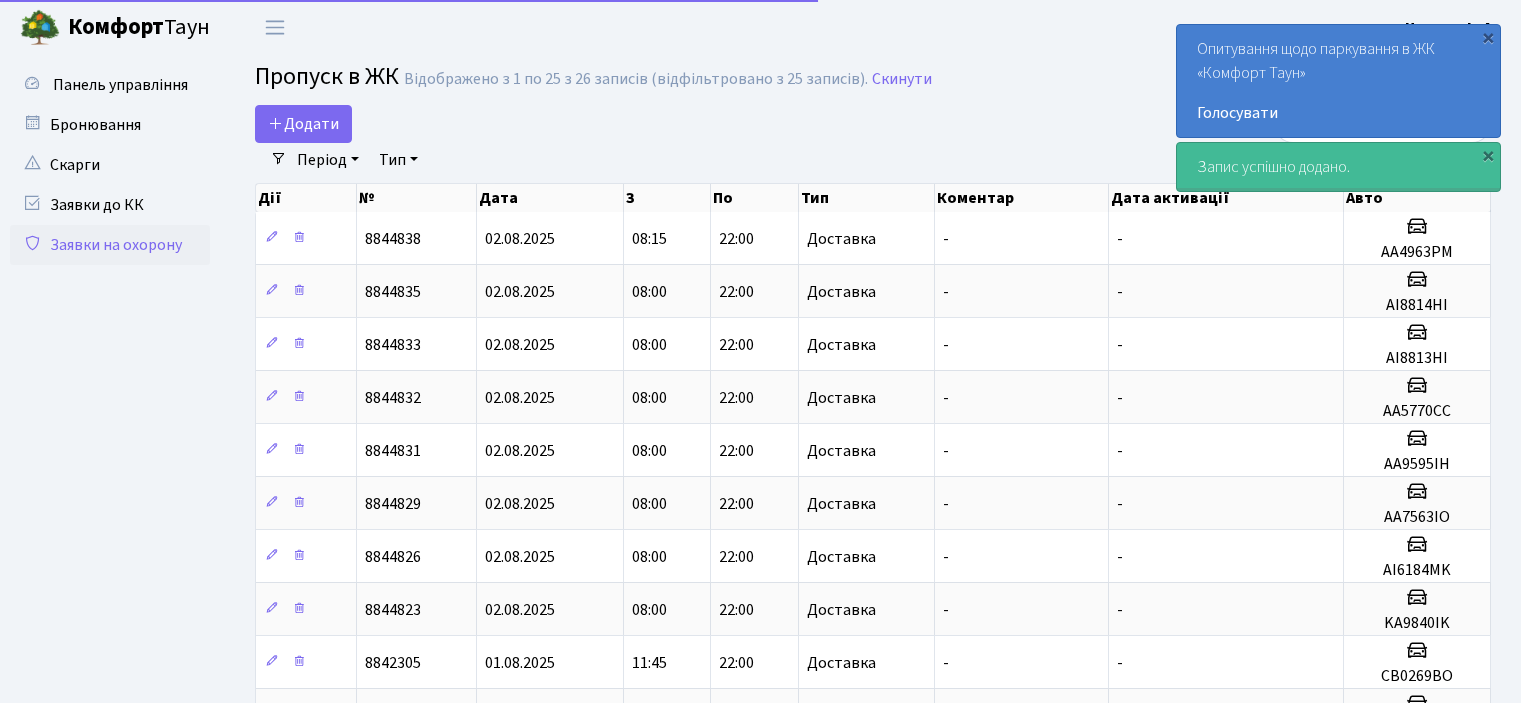 select on "25" 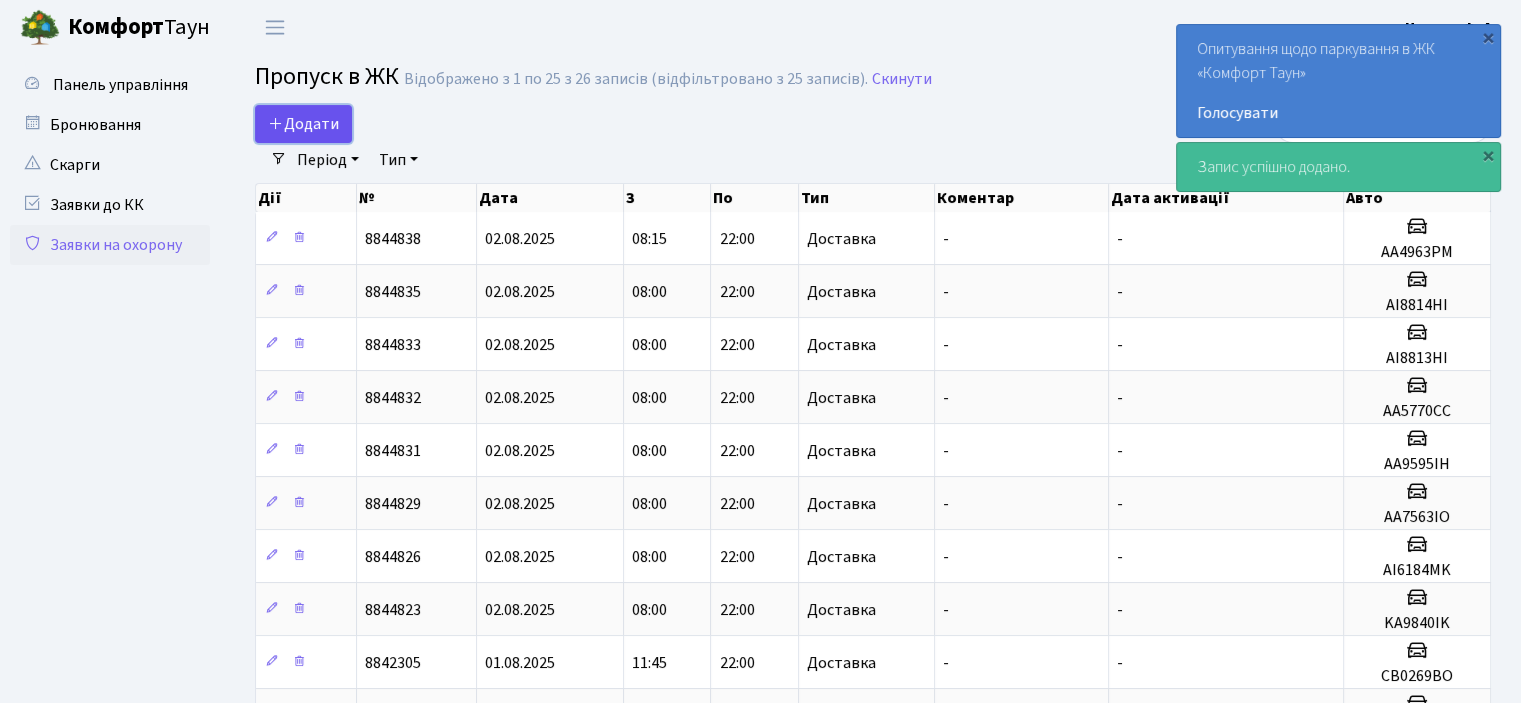 click on "Додати" at bounding box center [303, 124] 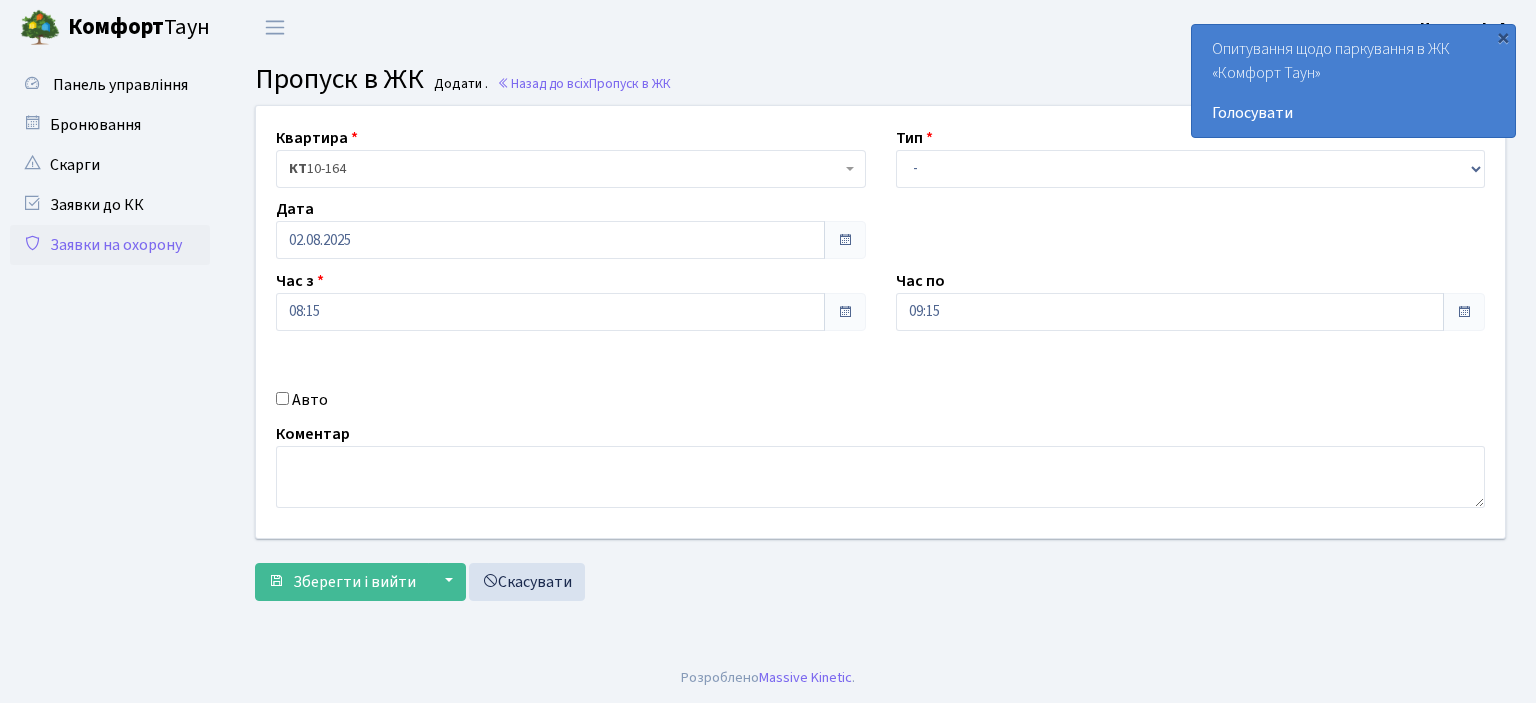scroll, scrollTop: 0, scrollLeft: 0, axis: both 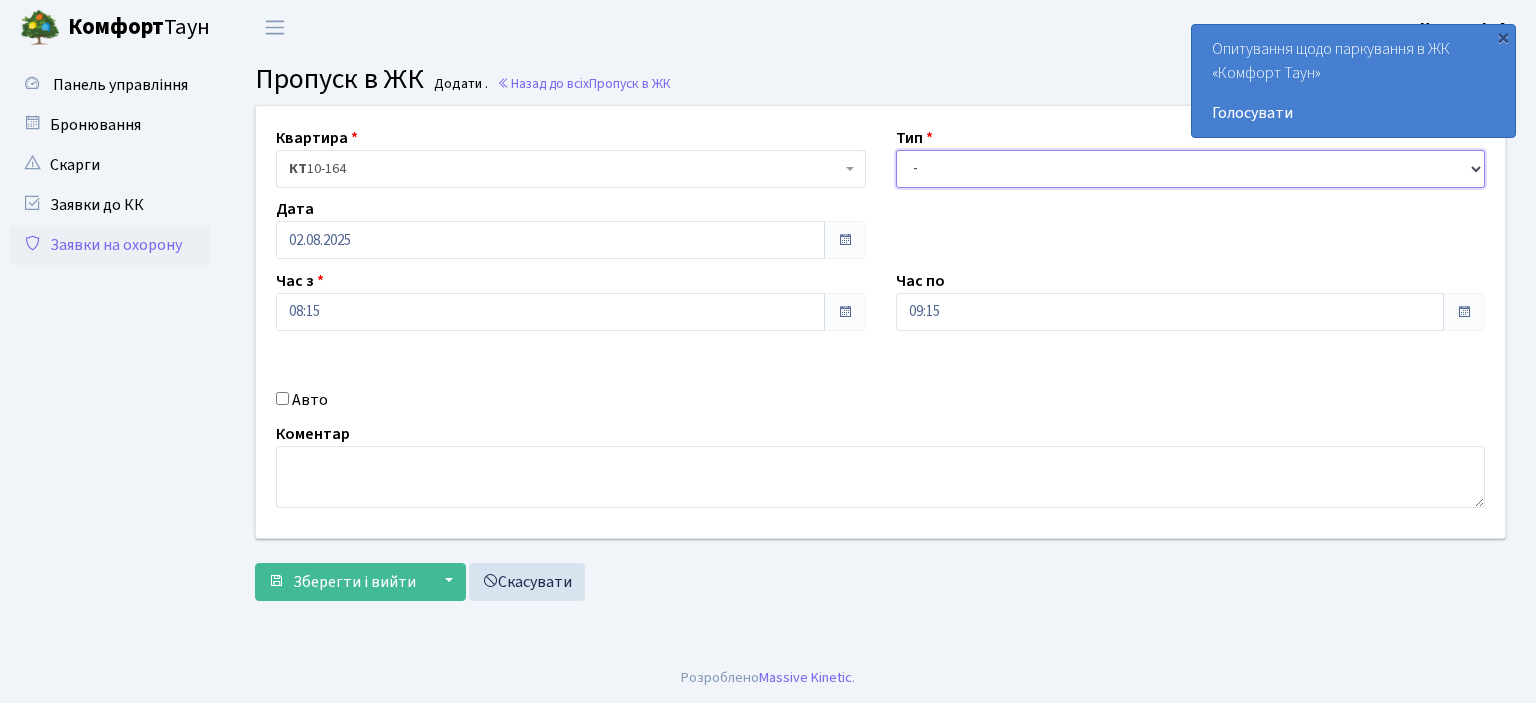 click on "-
Доставка
Таксі
Гості
Сервіс" at bounding box center [1191, 169] 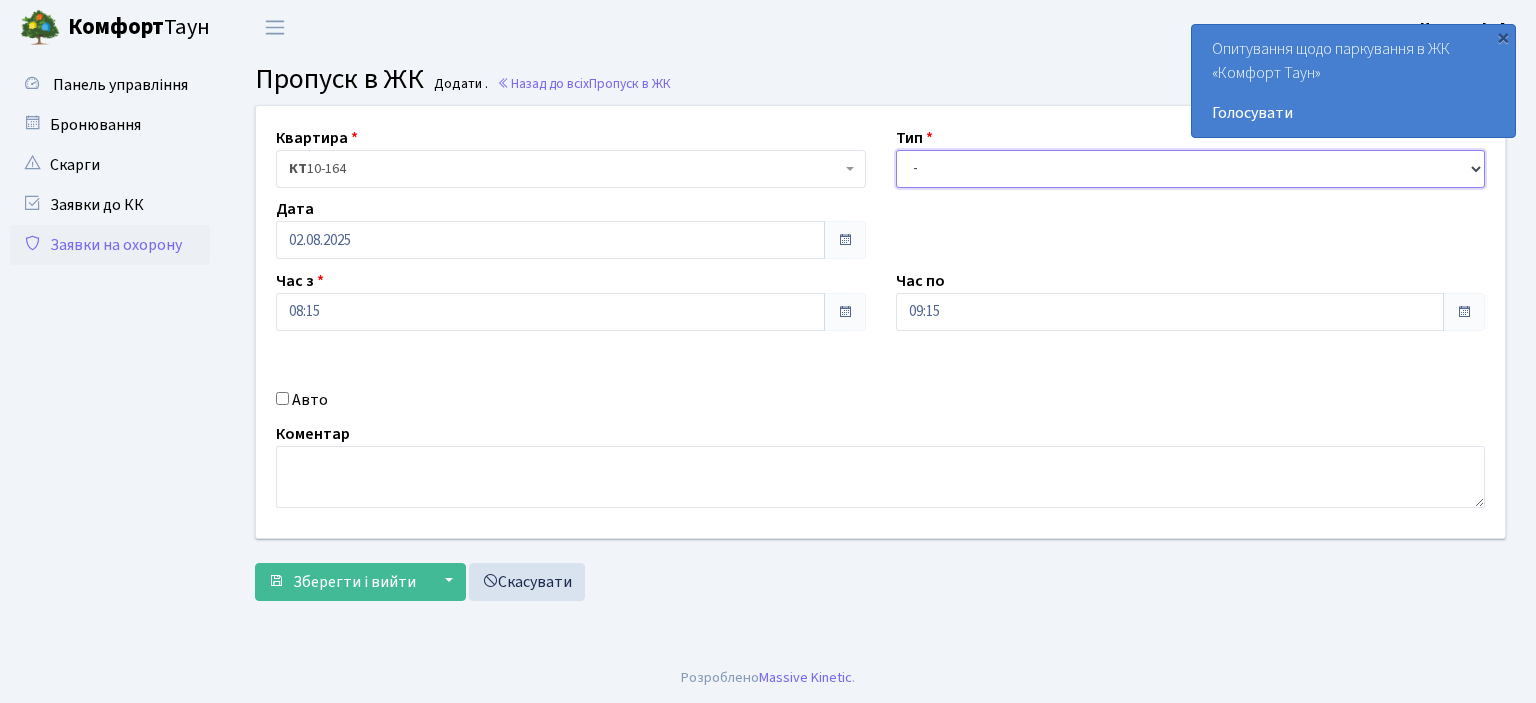 select on "1" 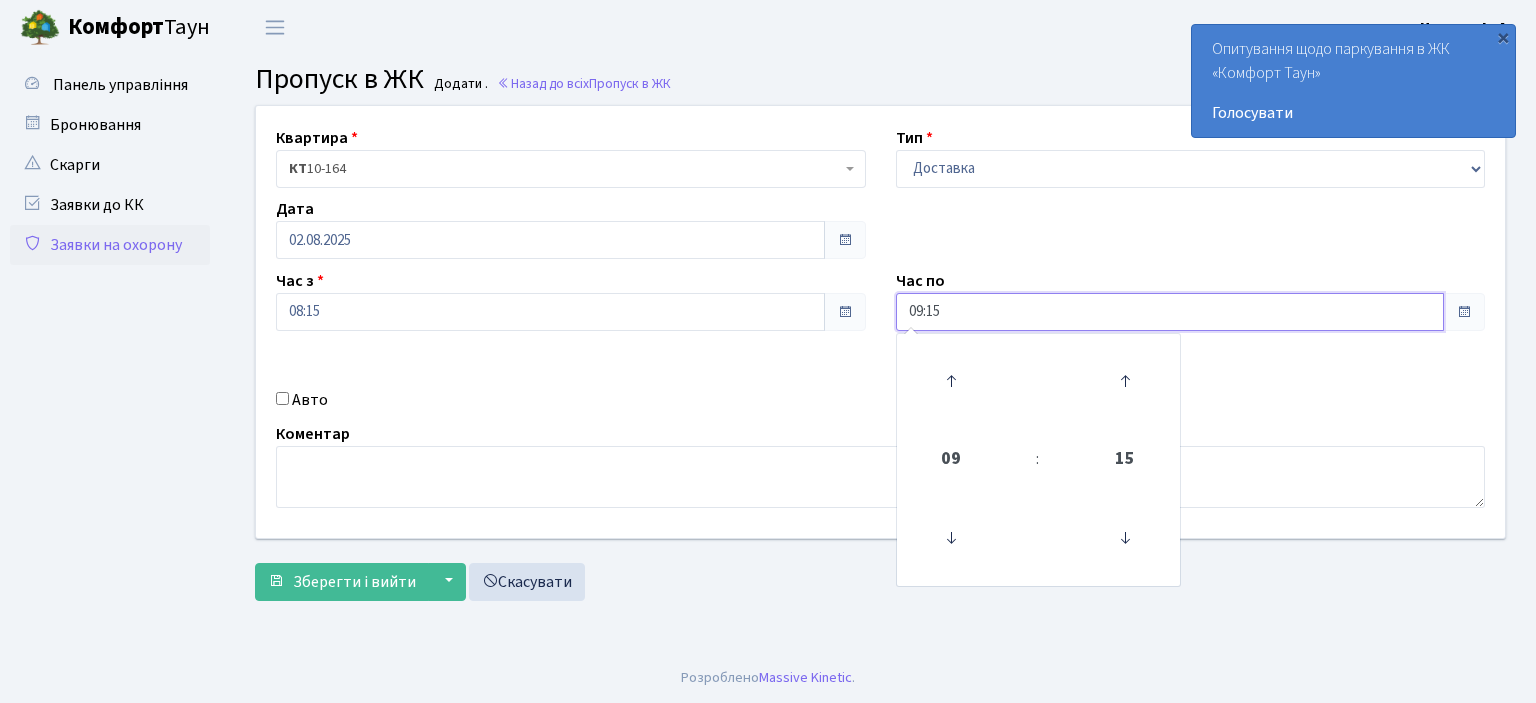 drag, startPoint x: 981, startPoint y: 310, endPoint x: 698, endPoint y: 355, distance: 286.55542 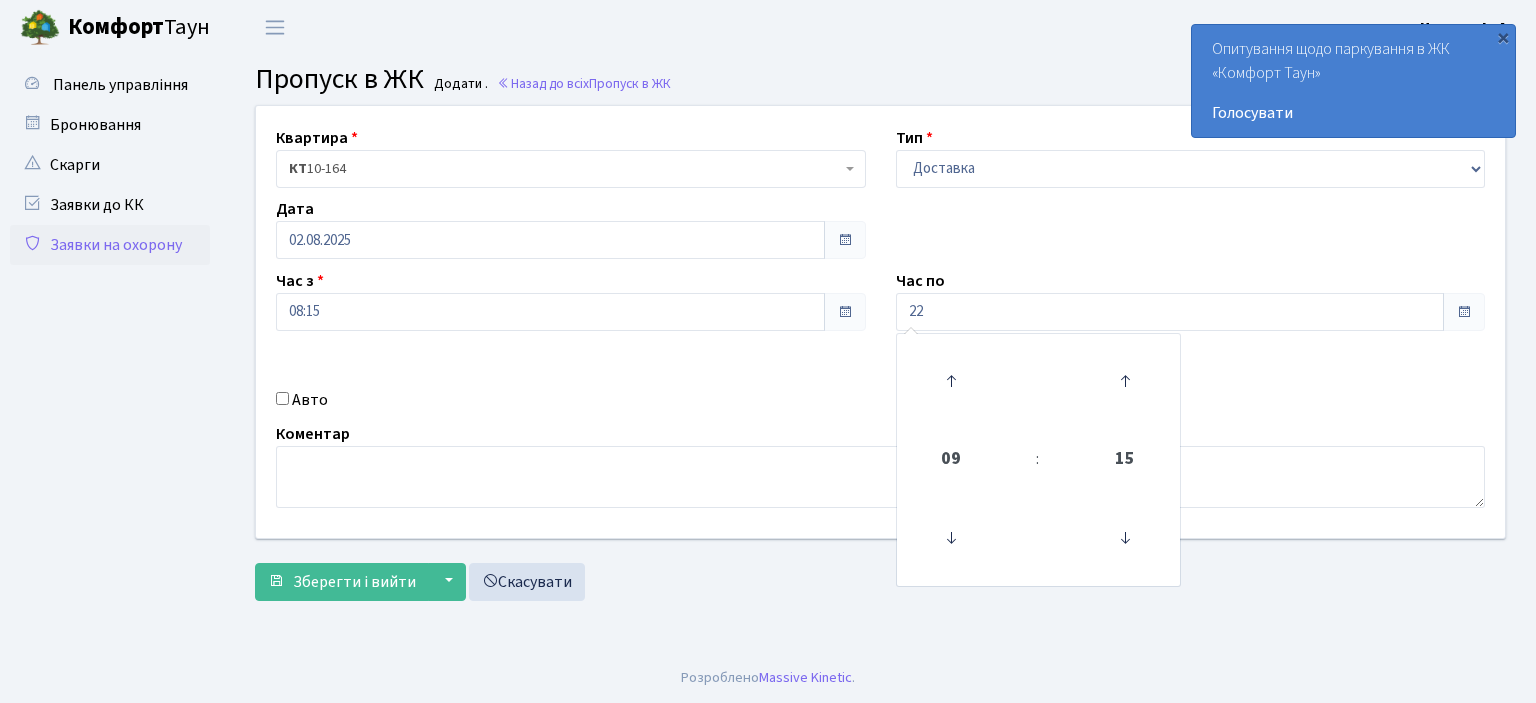 type on "22:00" 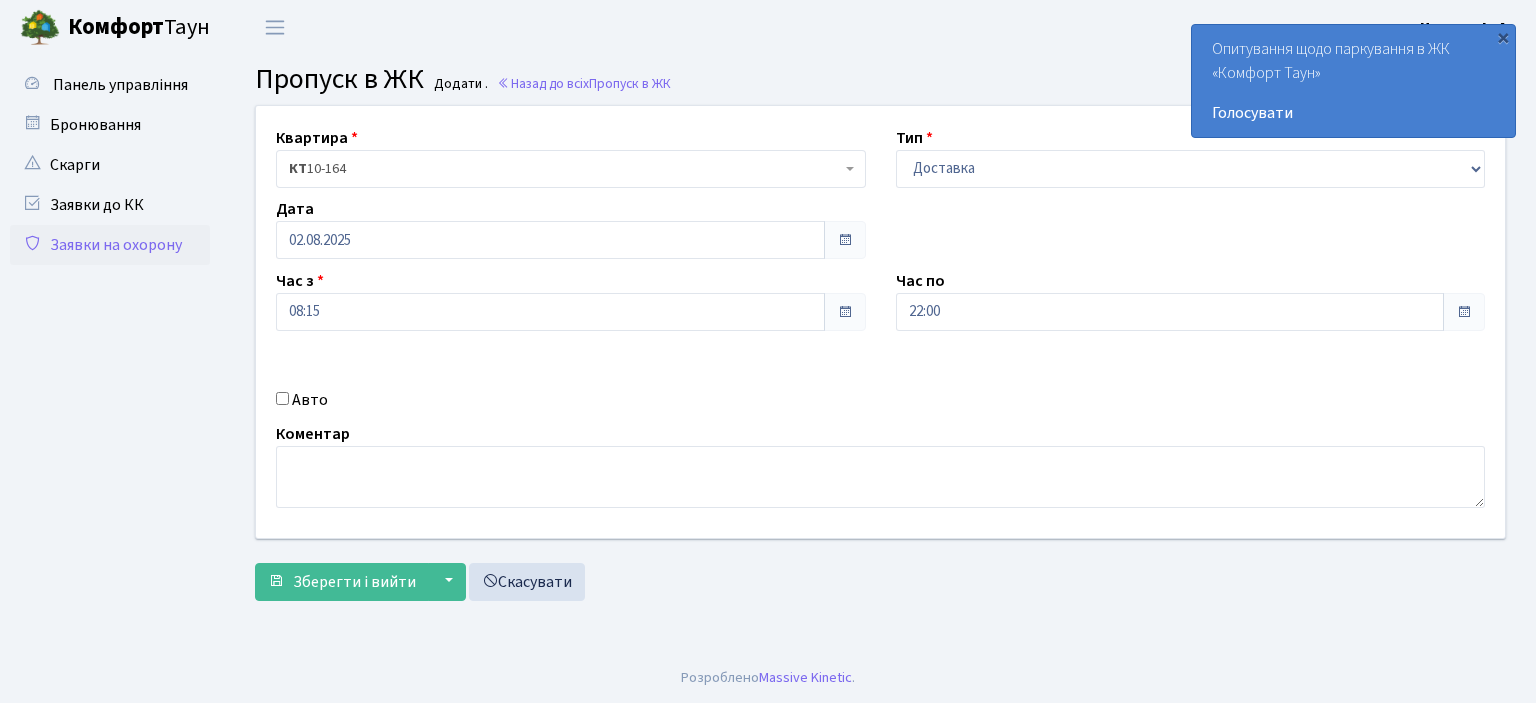 click on "Авто" at bounding box center [282, 398] 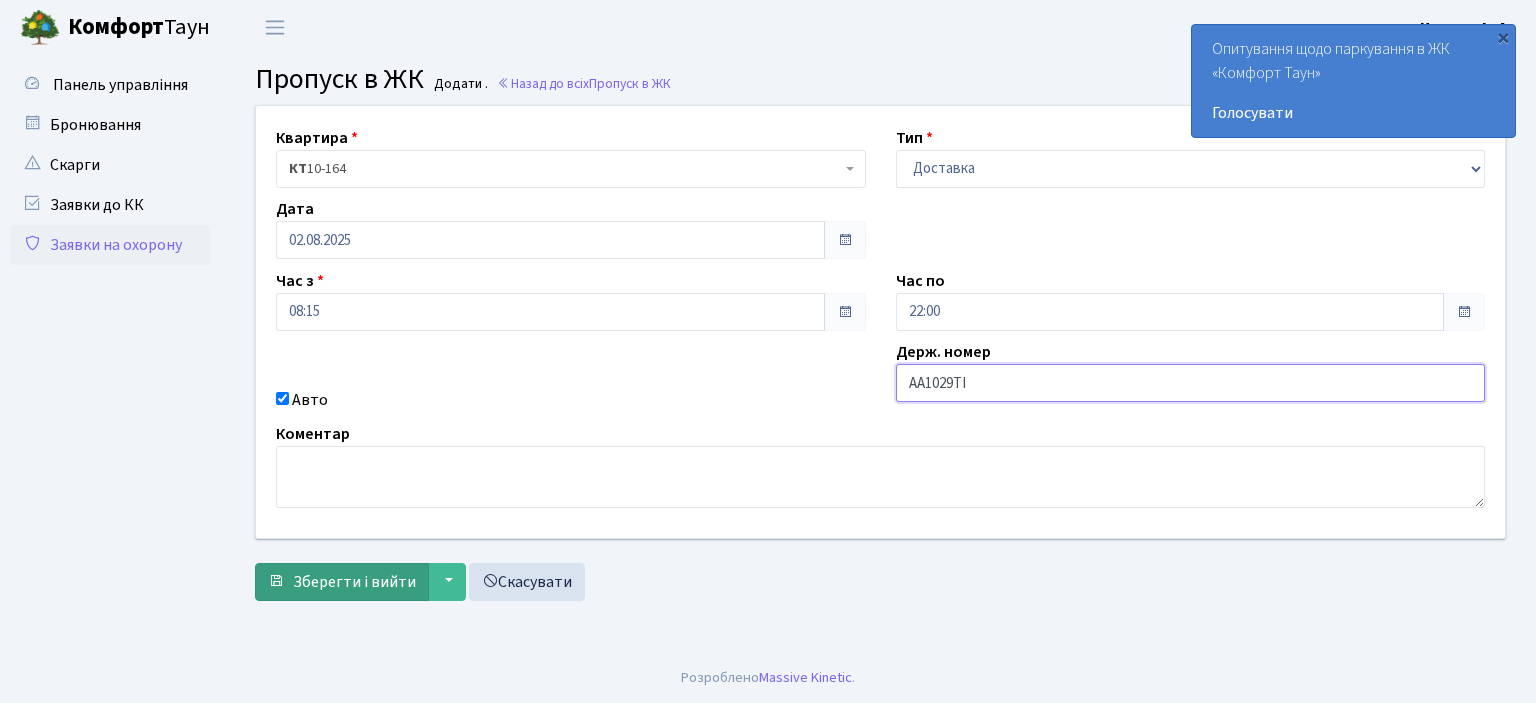 type on "AA1029TI" 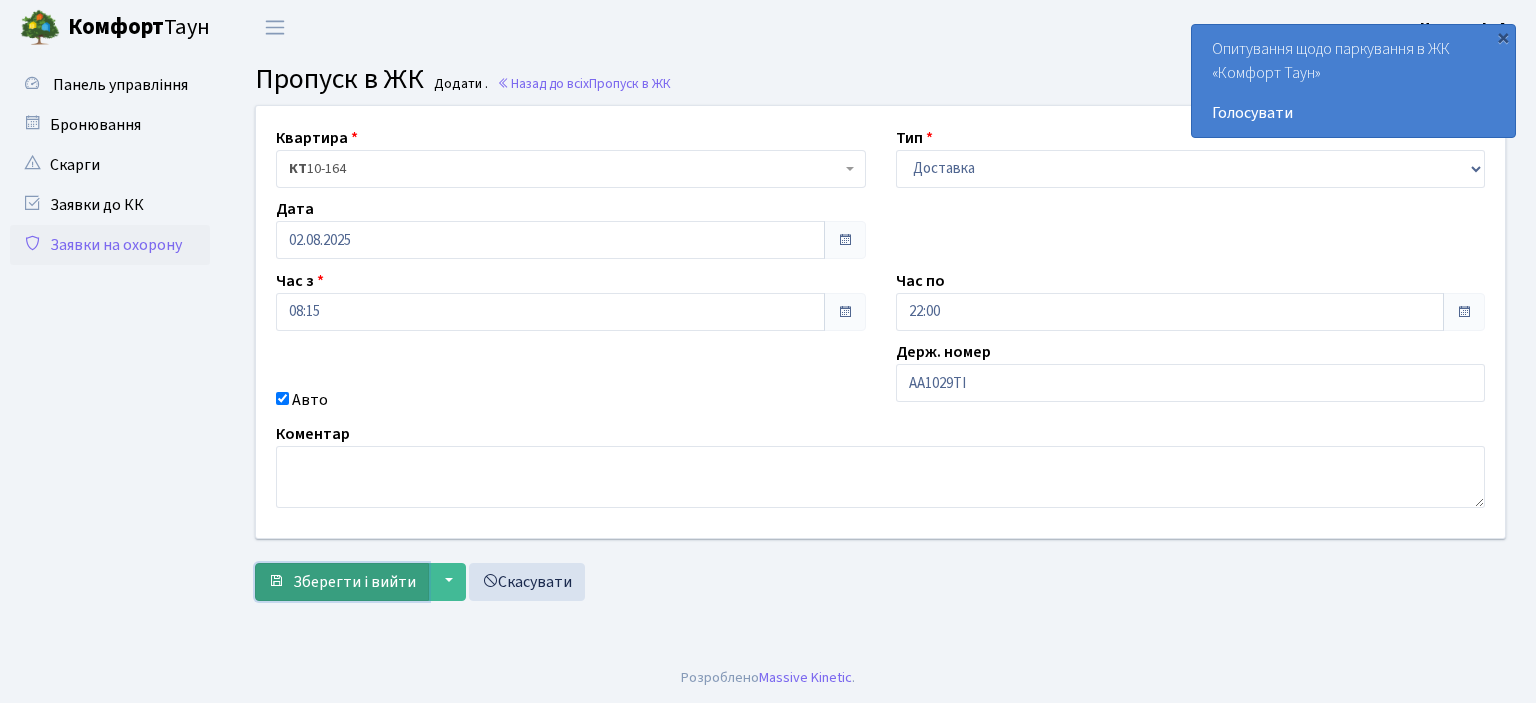 click on "Зберегти і вийти" at bounding box center [354, 582] 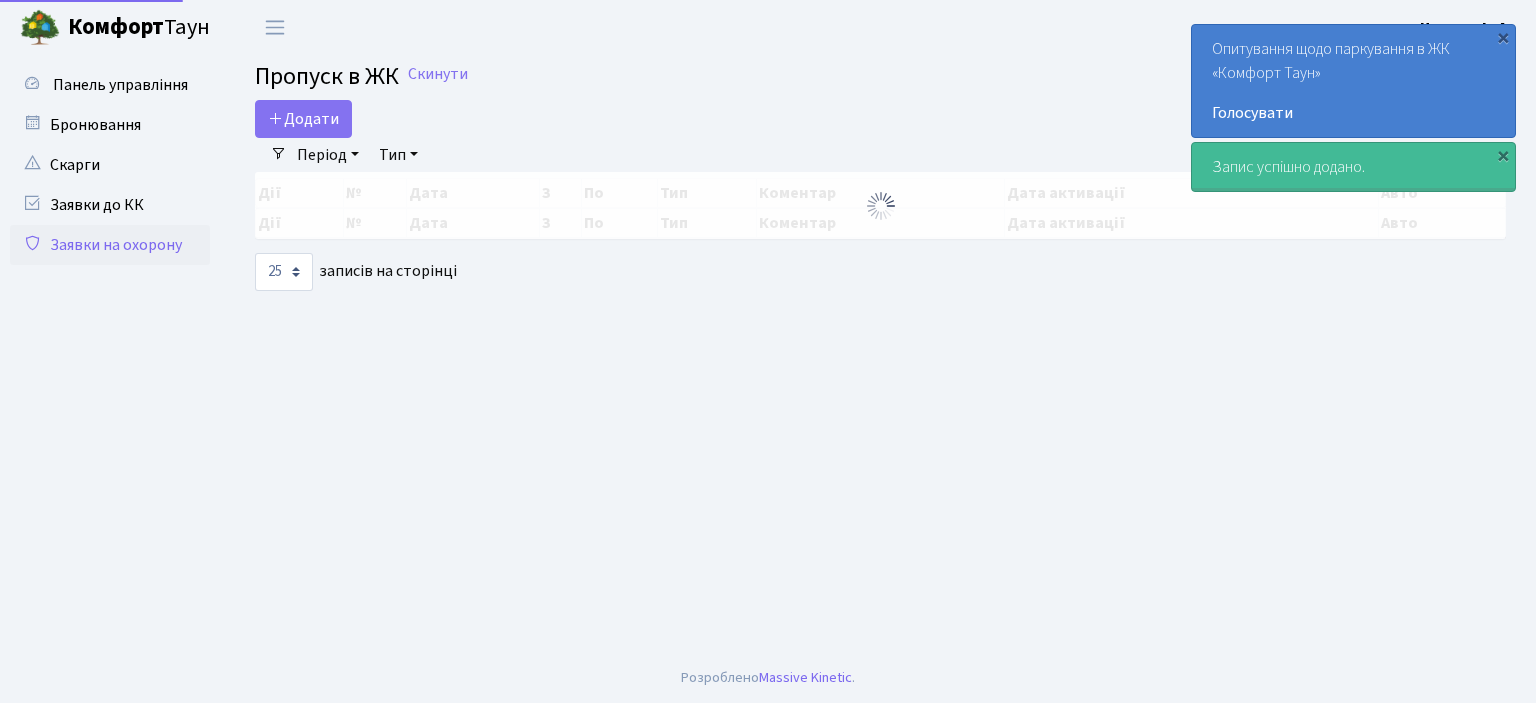 select on "25" 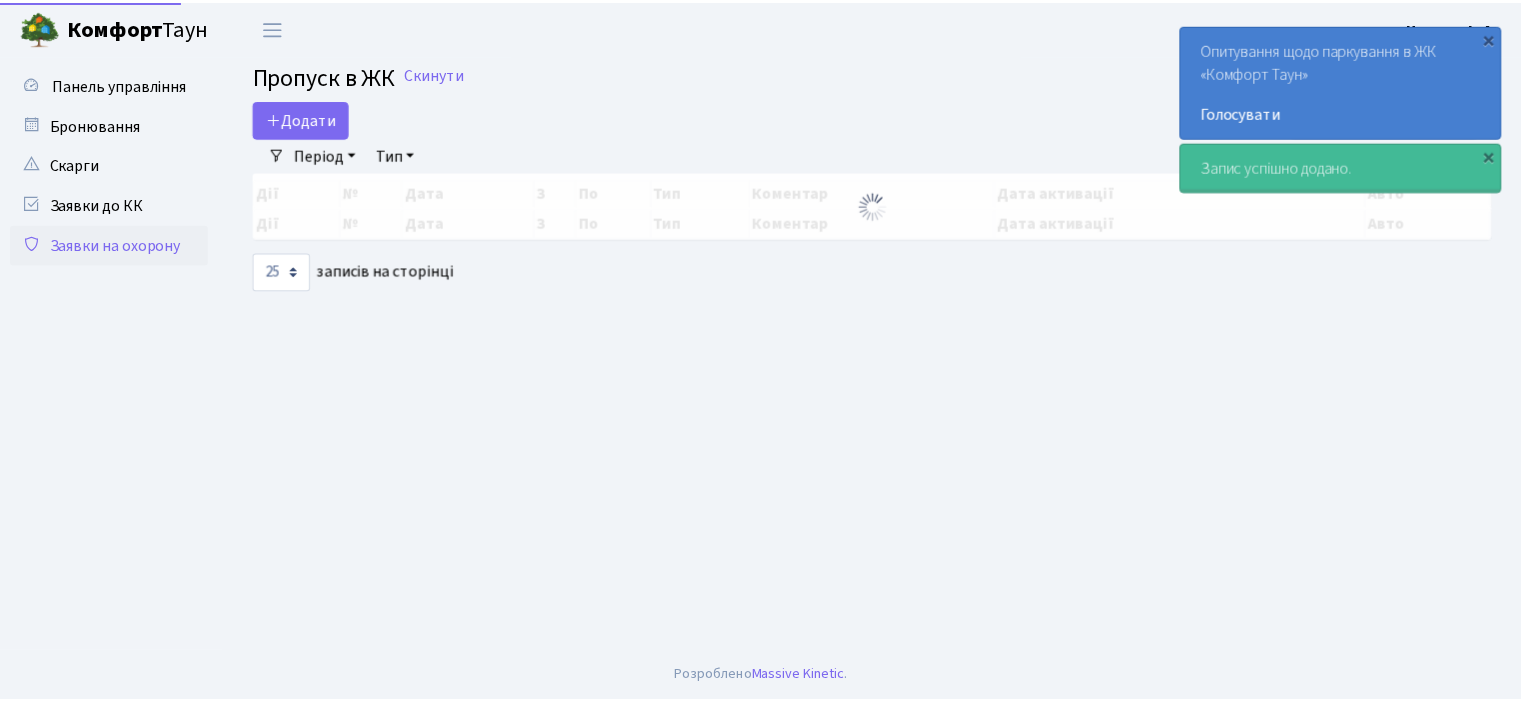scroll, scrollTop: 0, scrollLeft: 0, axis: both 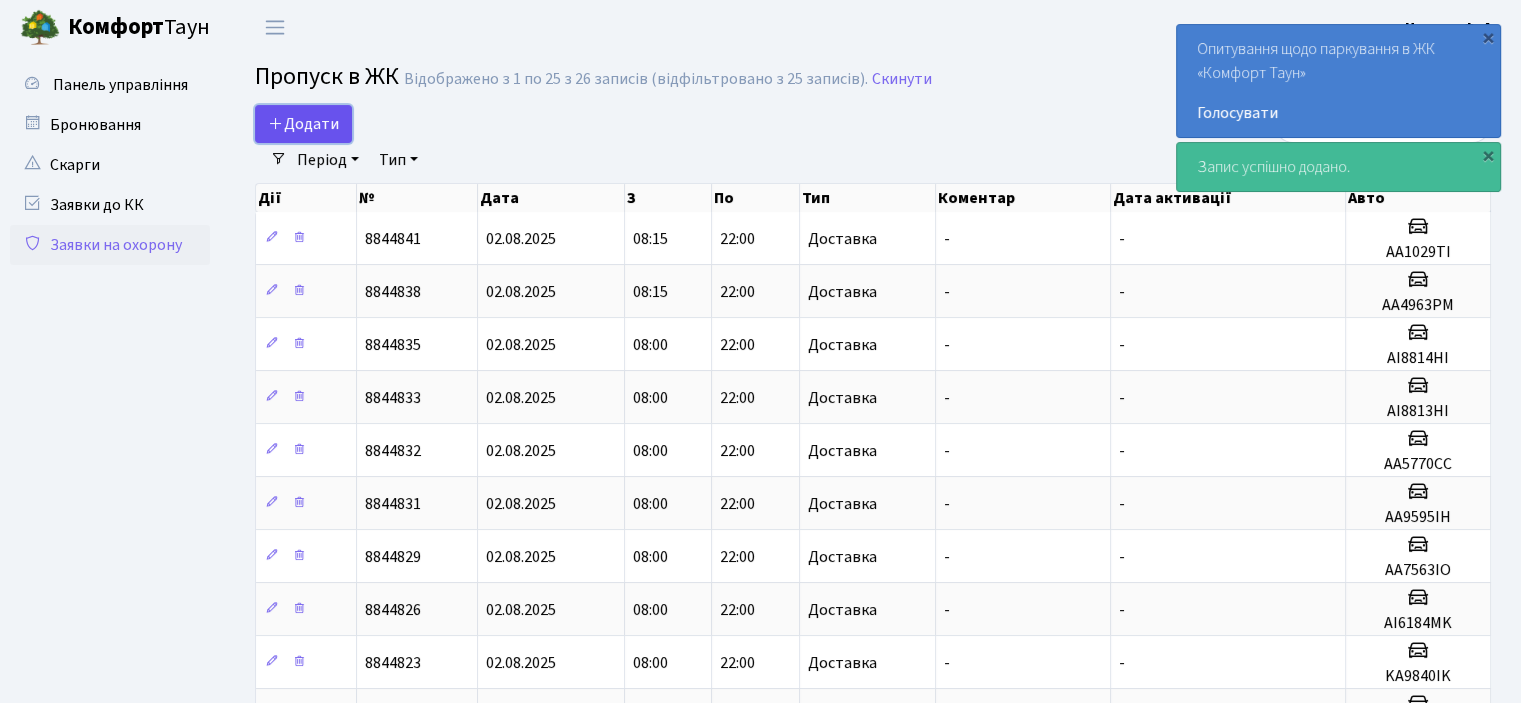 click on "Додати" at bounding box center (303, 124) 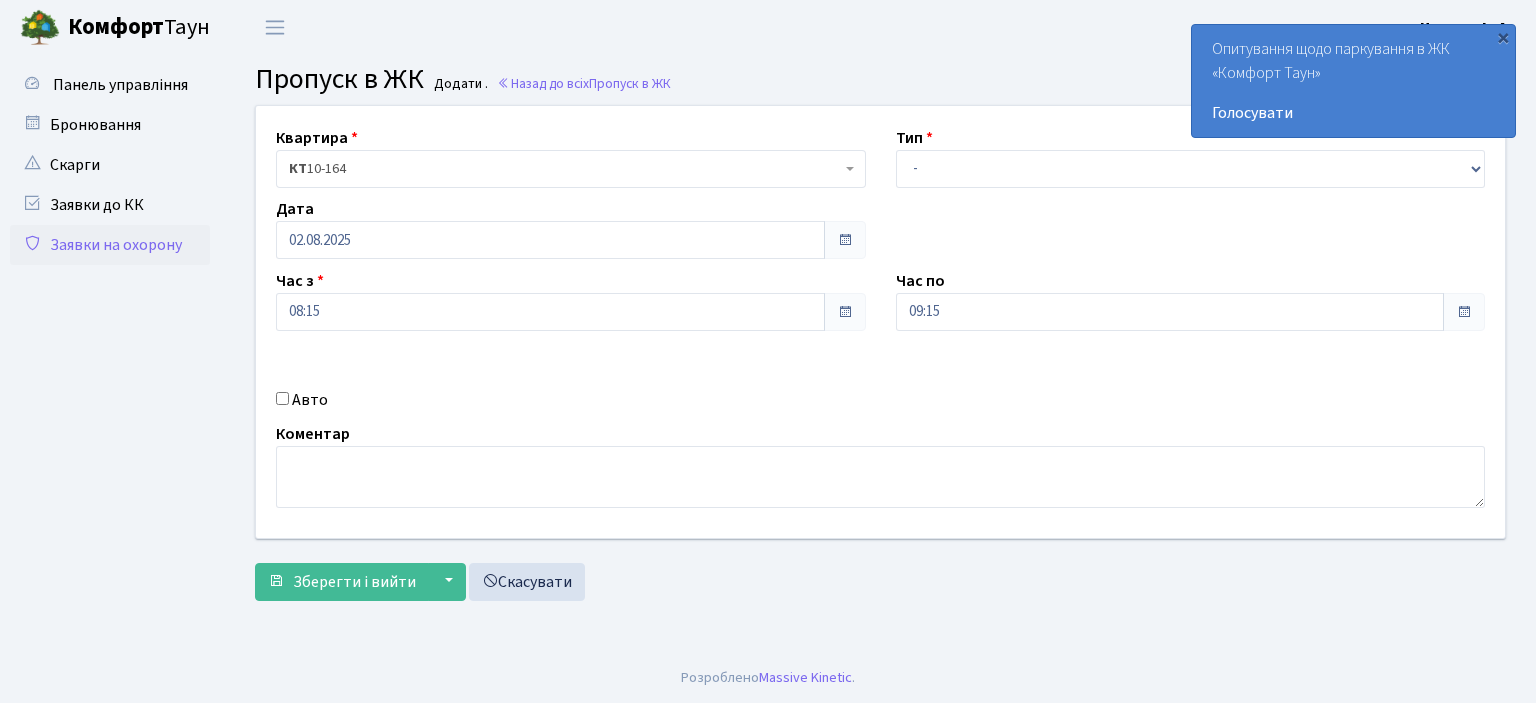 scroll, scrollTop: 0, scrollLeft: 0, axis: both 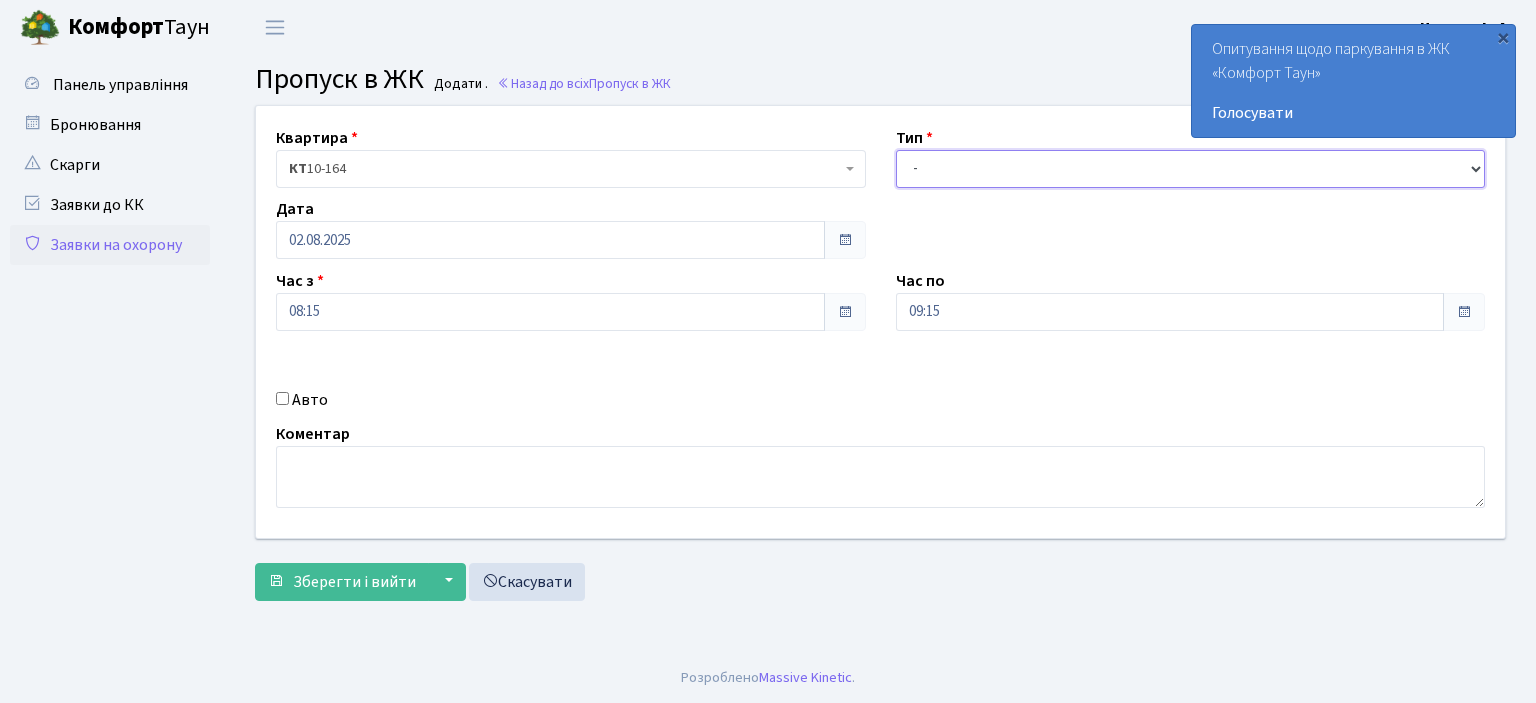 click on "-
Доставка
Таксі
Гості
Сервіс" at bounding box center (1191, 169) 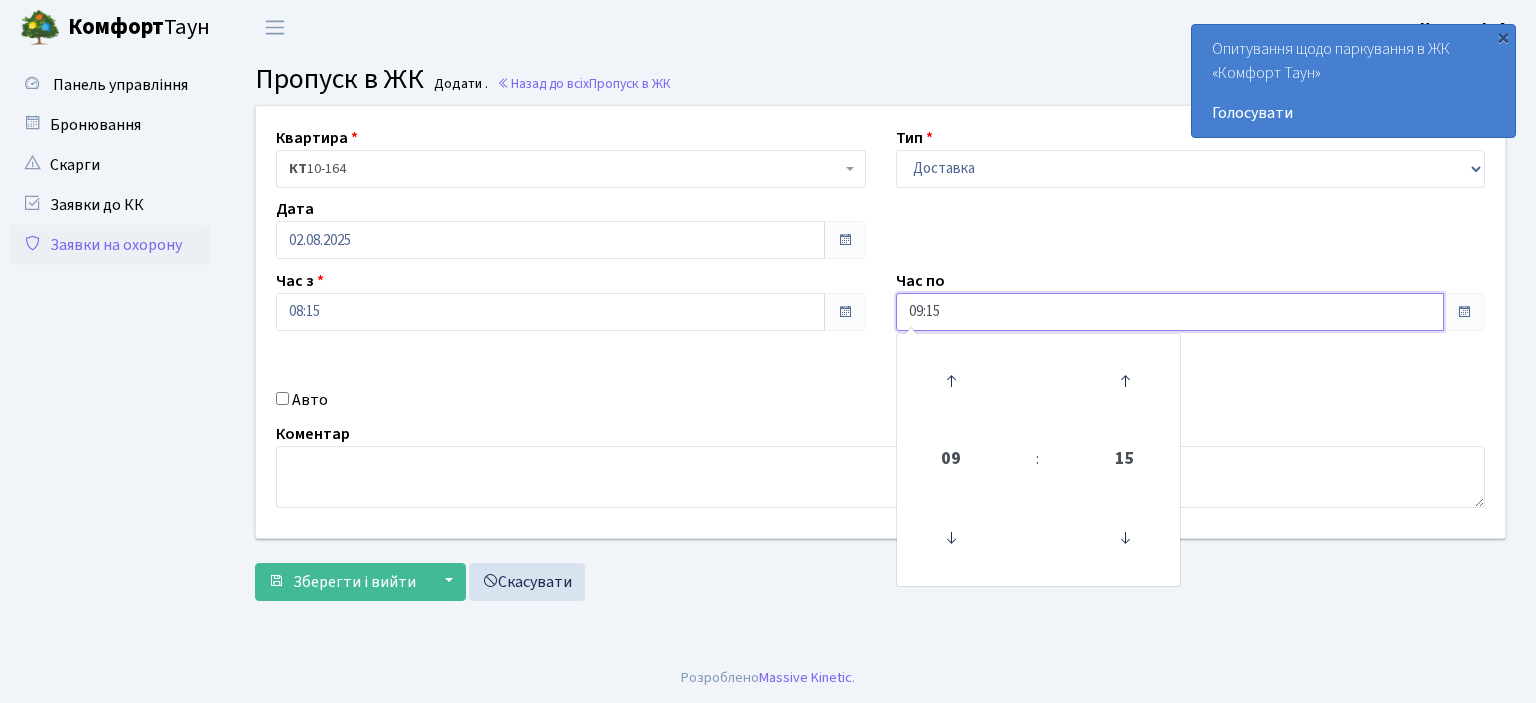drag, startPoint x: 974, startPoint y: 309, endPoint x: 743, endPoint y: 359, distance: 236.34932 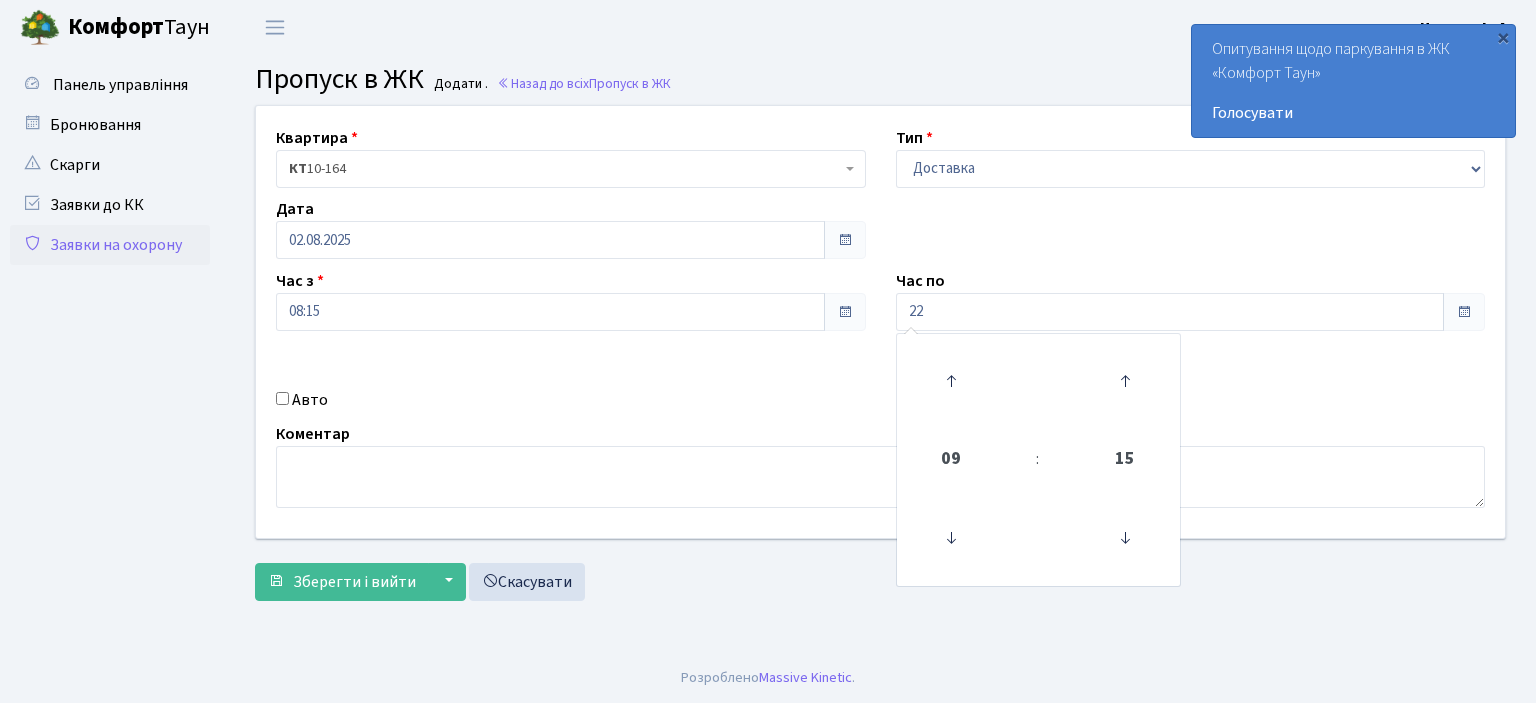type on "22:00" 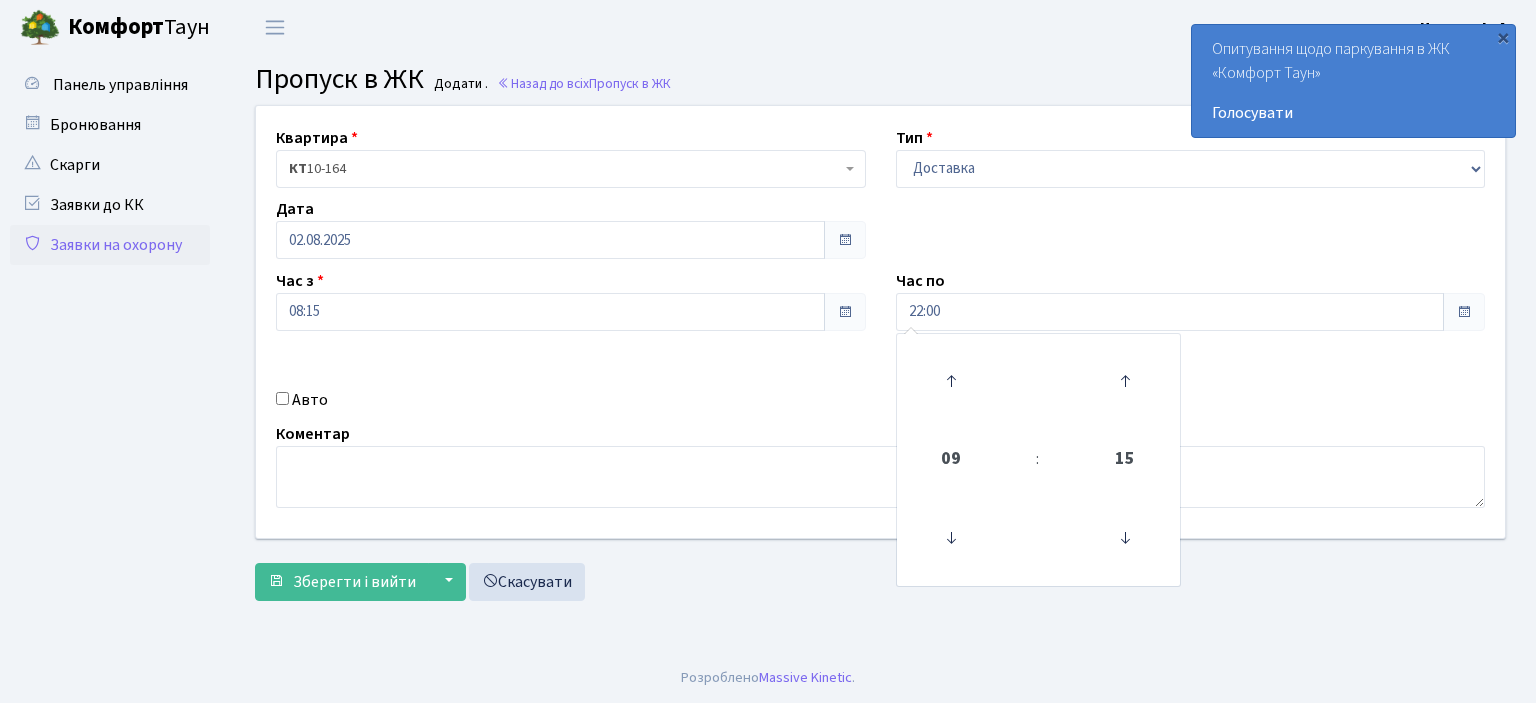 click on "Авто" at bounding box center (282, 398) 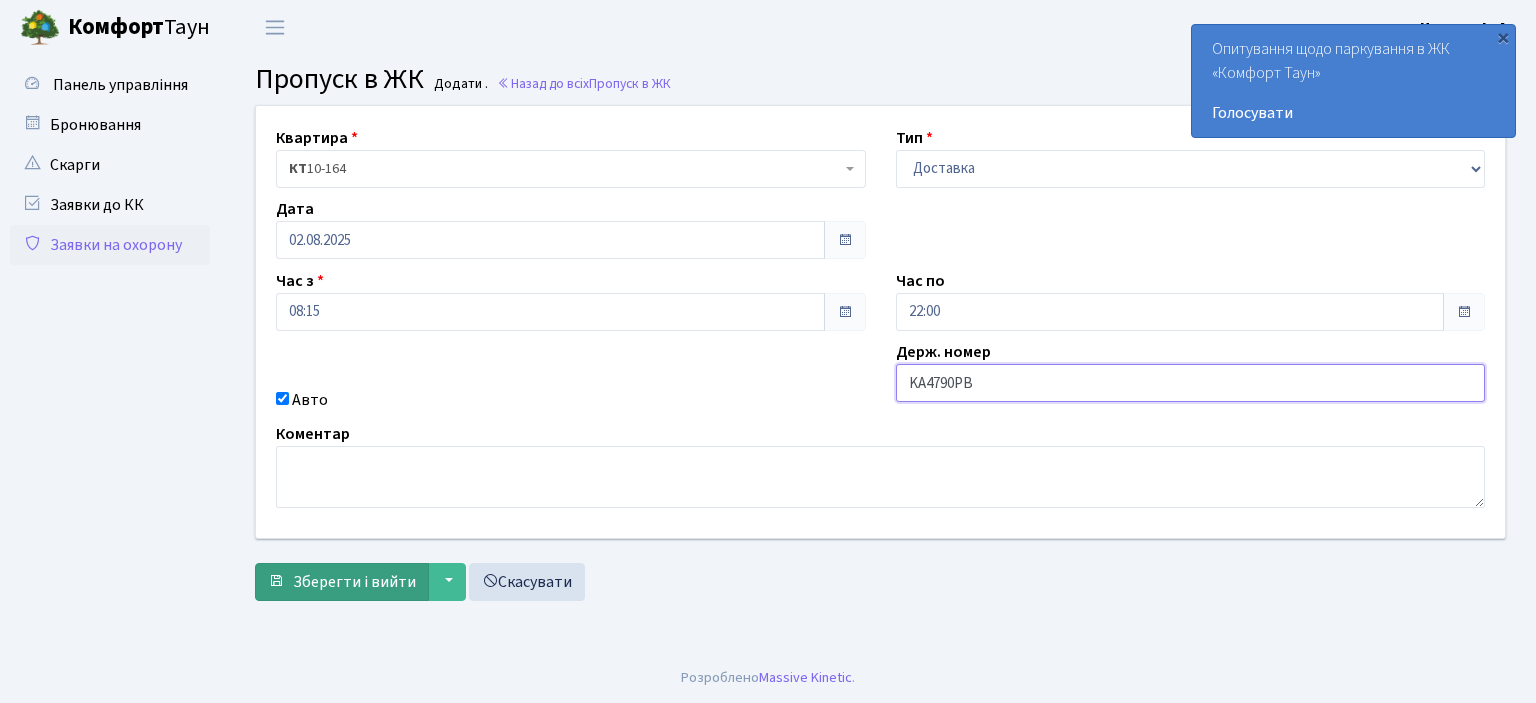 type on "KA4790PB" 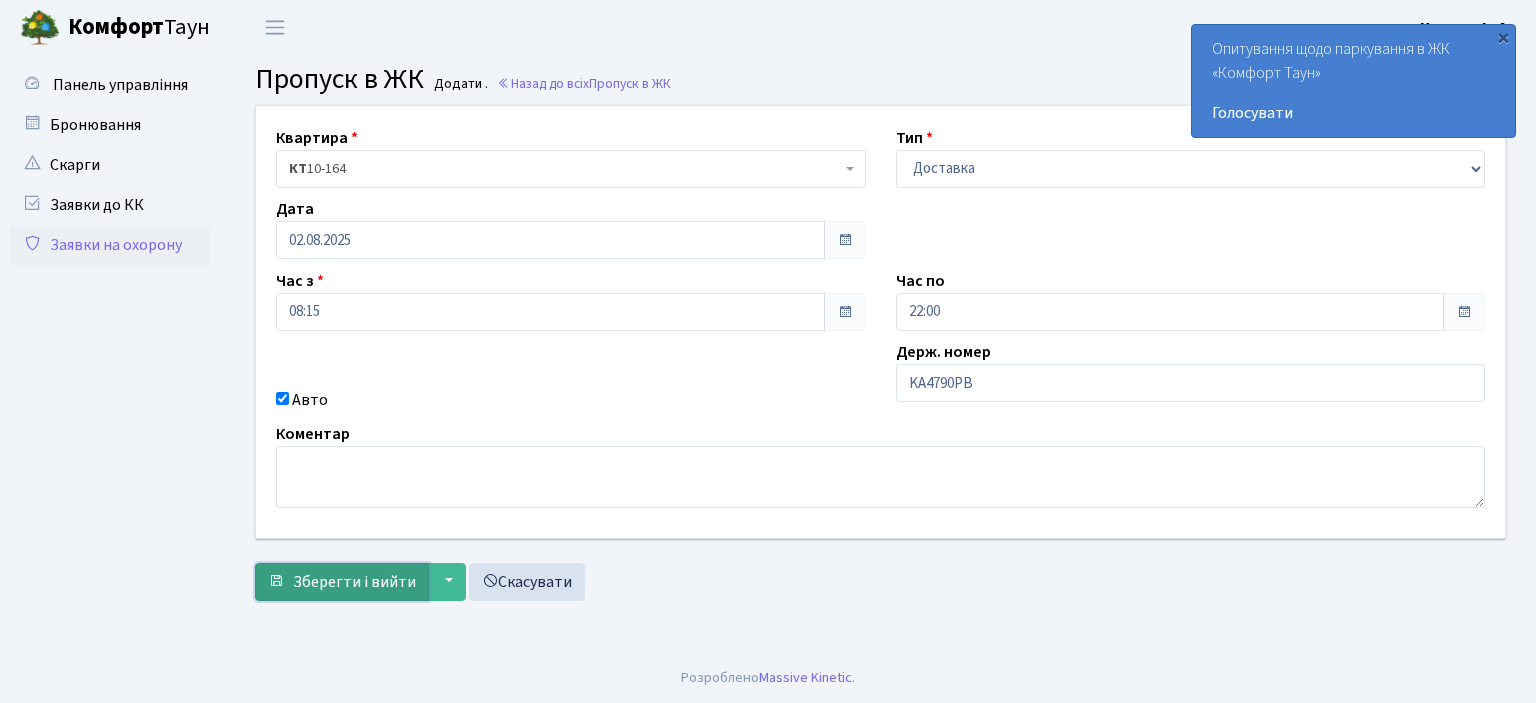 click on "Зберегти і вийти" at bounding box center (354, 582) 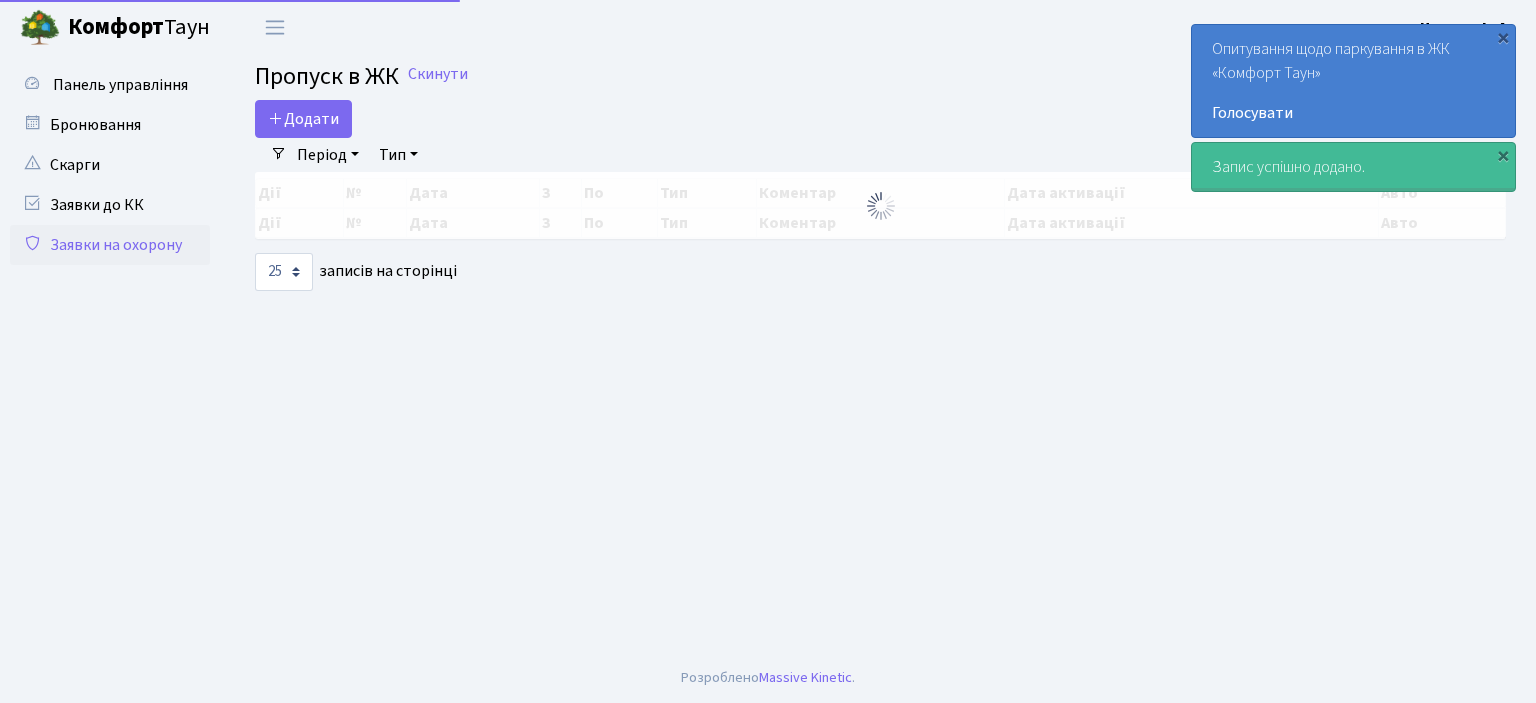 select on "25" 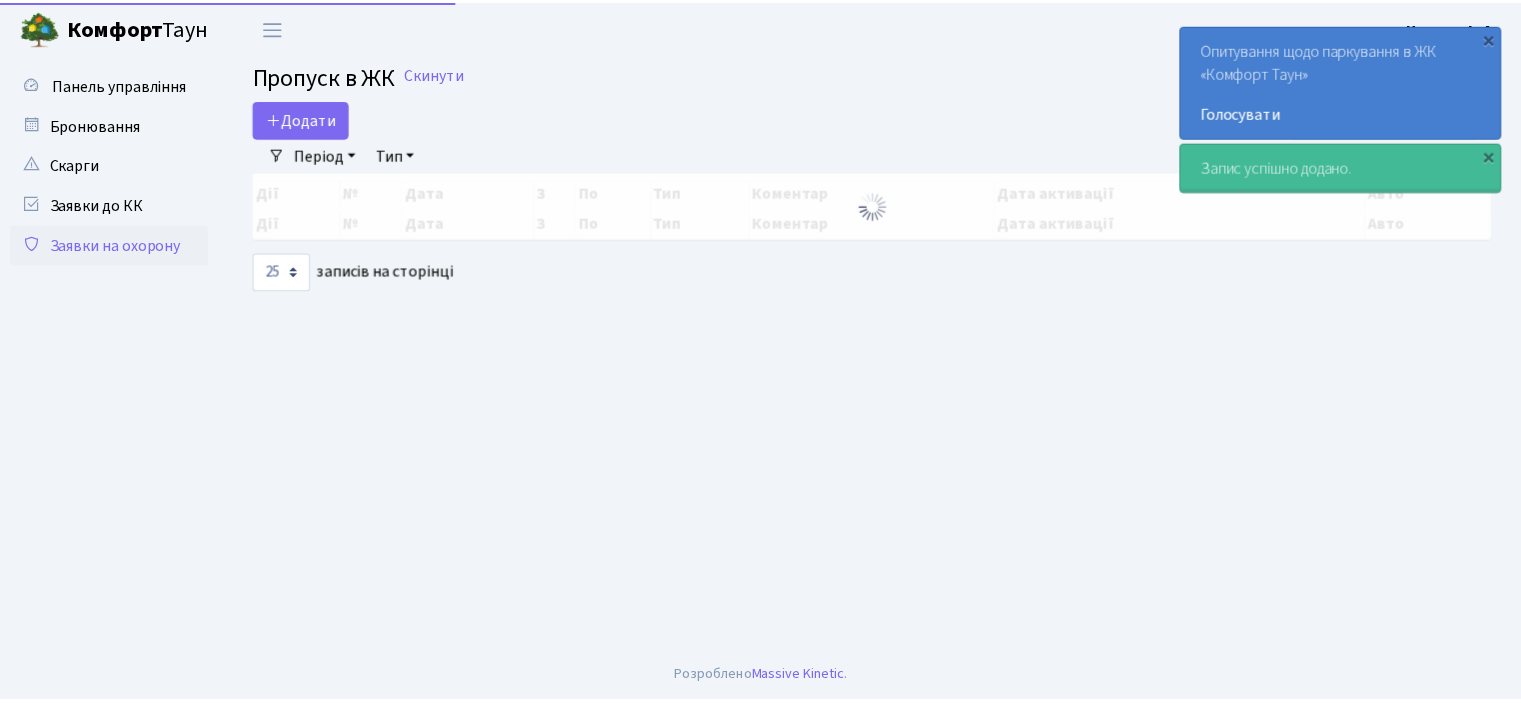 scroll, scrollTop: 0, scrollLeft: 0, axis: both 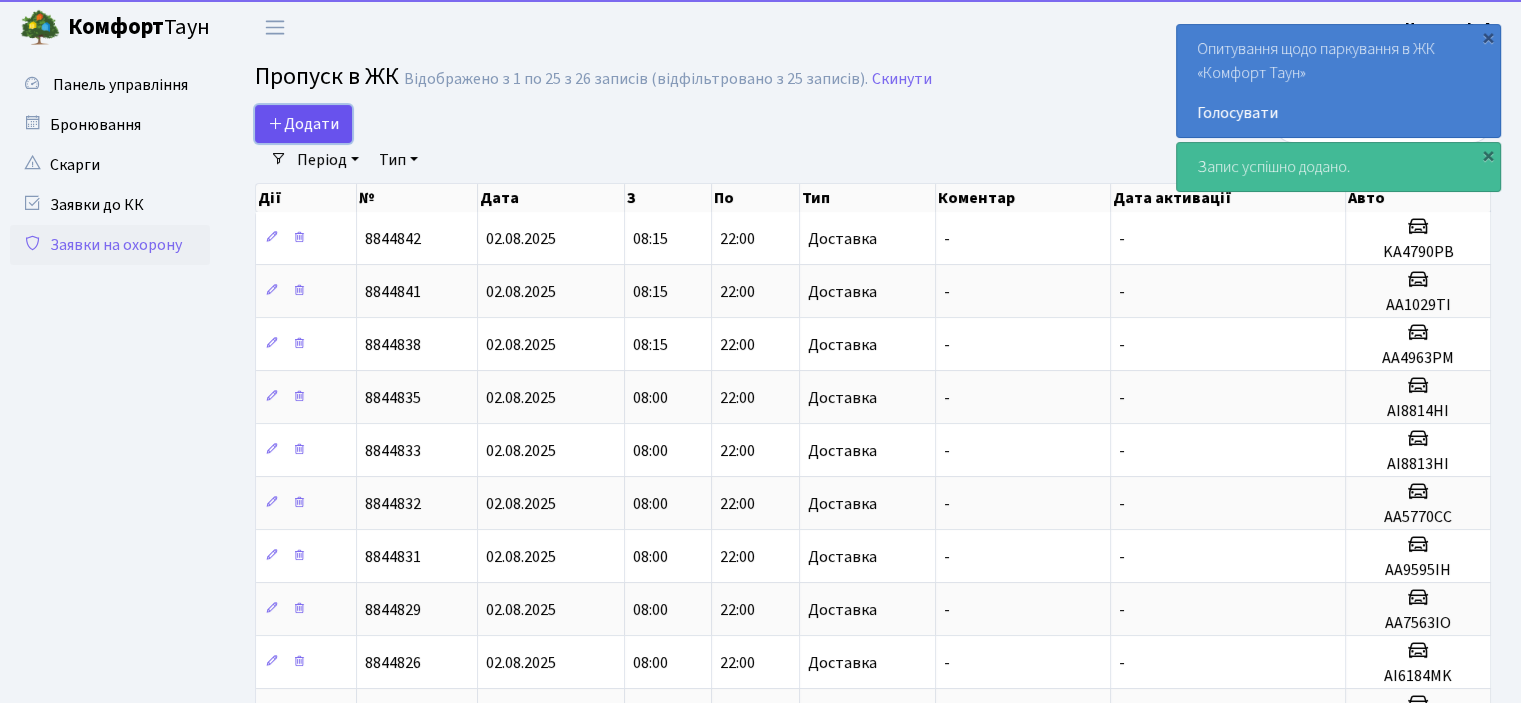 click on "Додати" at bounding box center (303, 124) 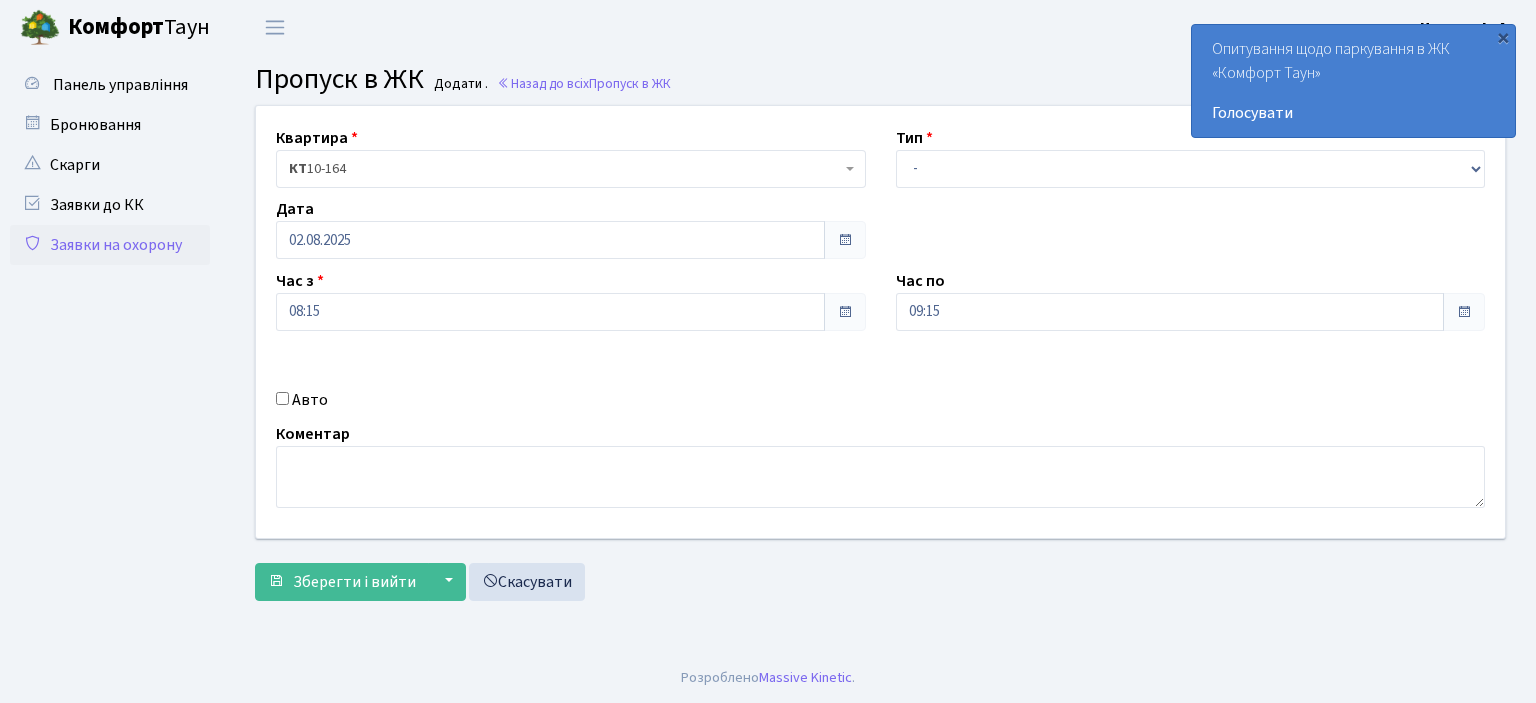 scroll, scrollTop: 0, scrollLeft: 0, axis: both 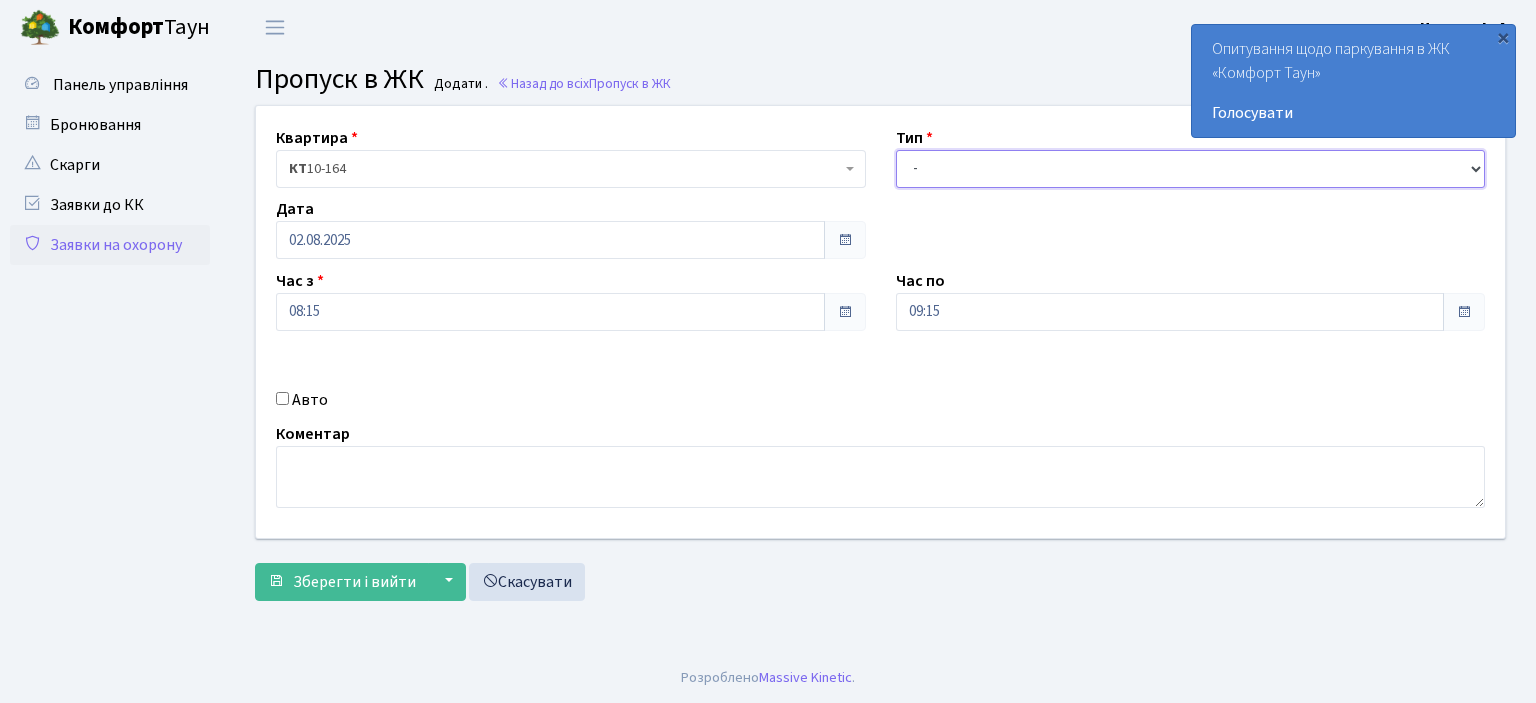 click on "-
Доставка
Таксі
Гості
Сервіс" at bounding box center [1191, 169] 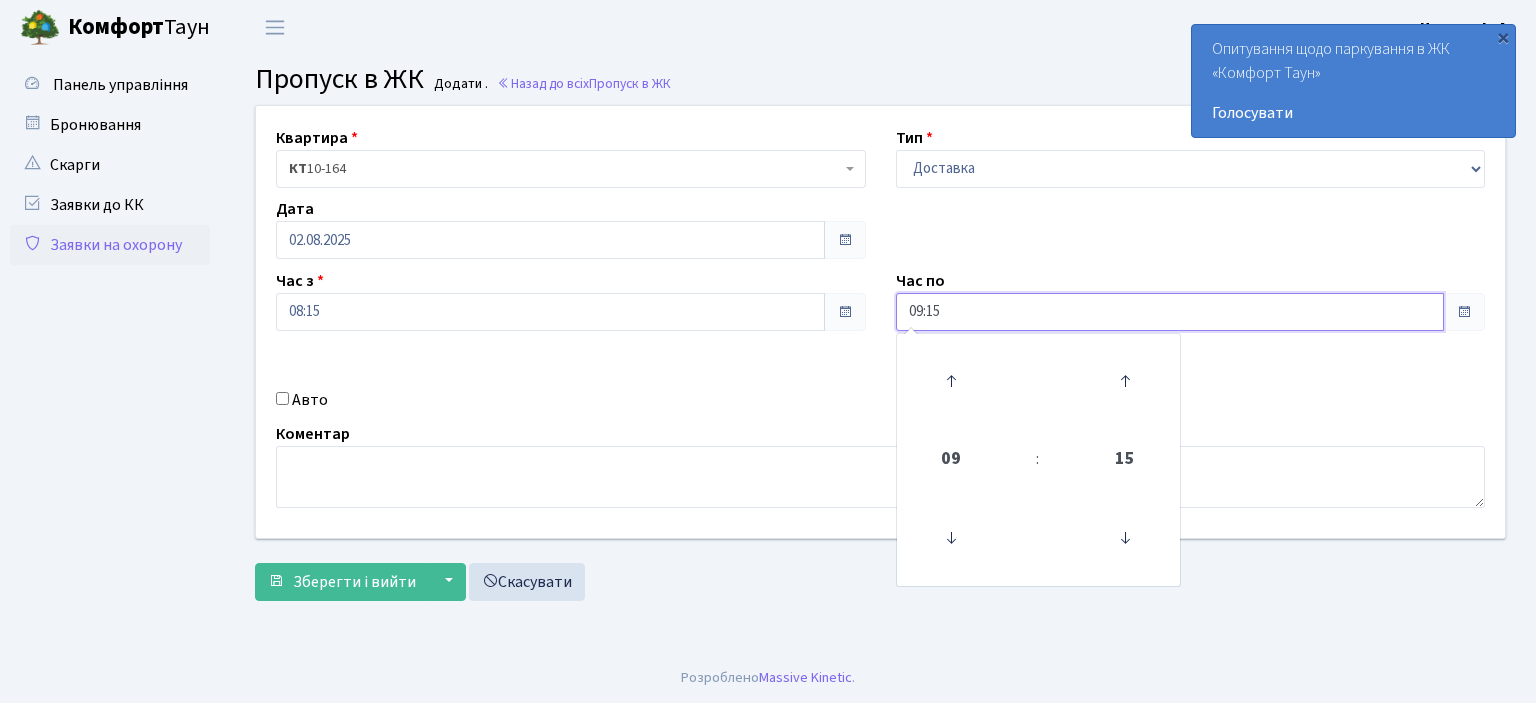 drag, startPoint x: 960, startPoint y: 299, endPoint x: 765, endPoint y: 298, distance: 195.00256 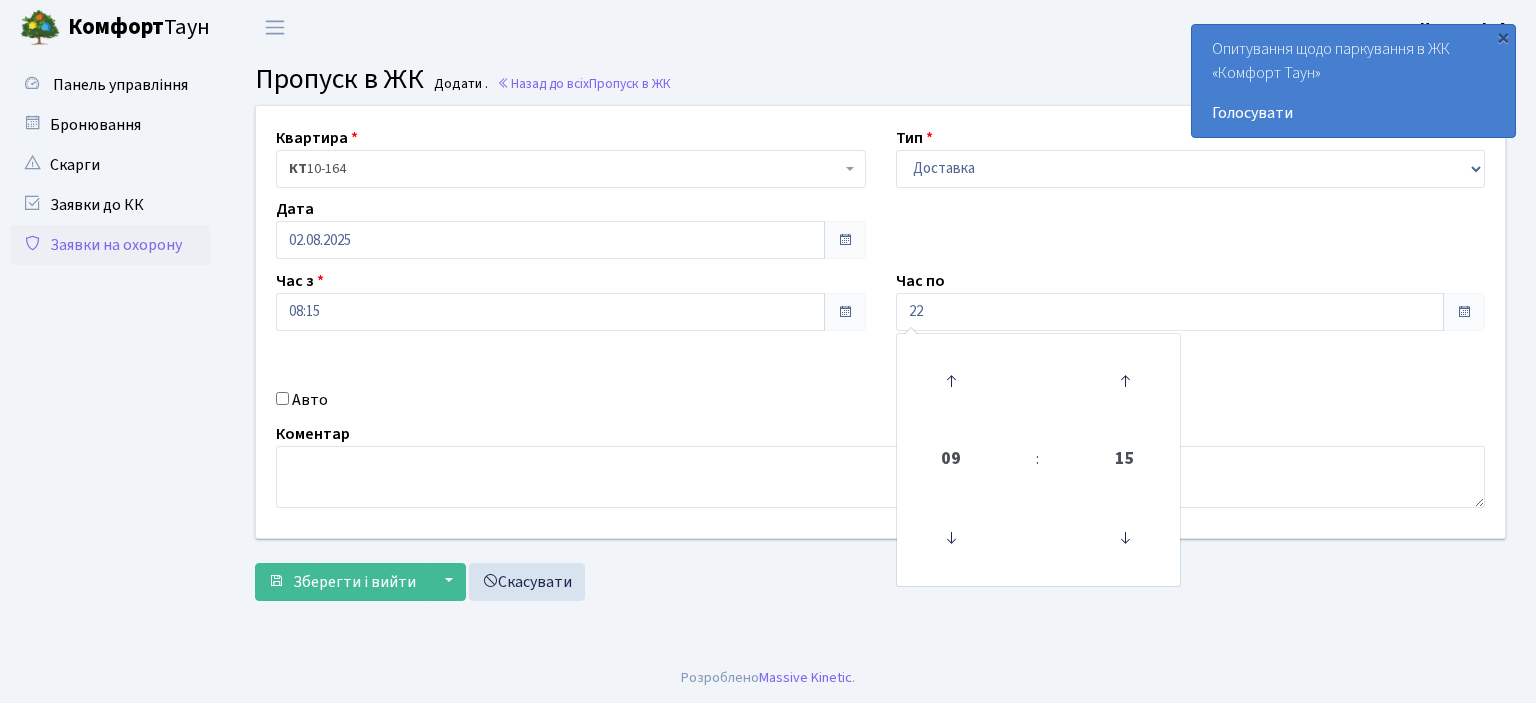 type on "22:00" 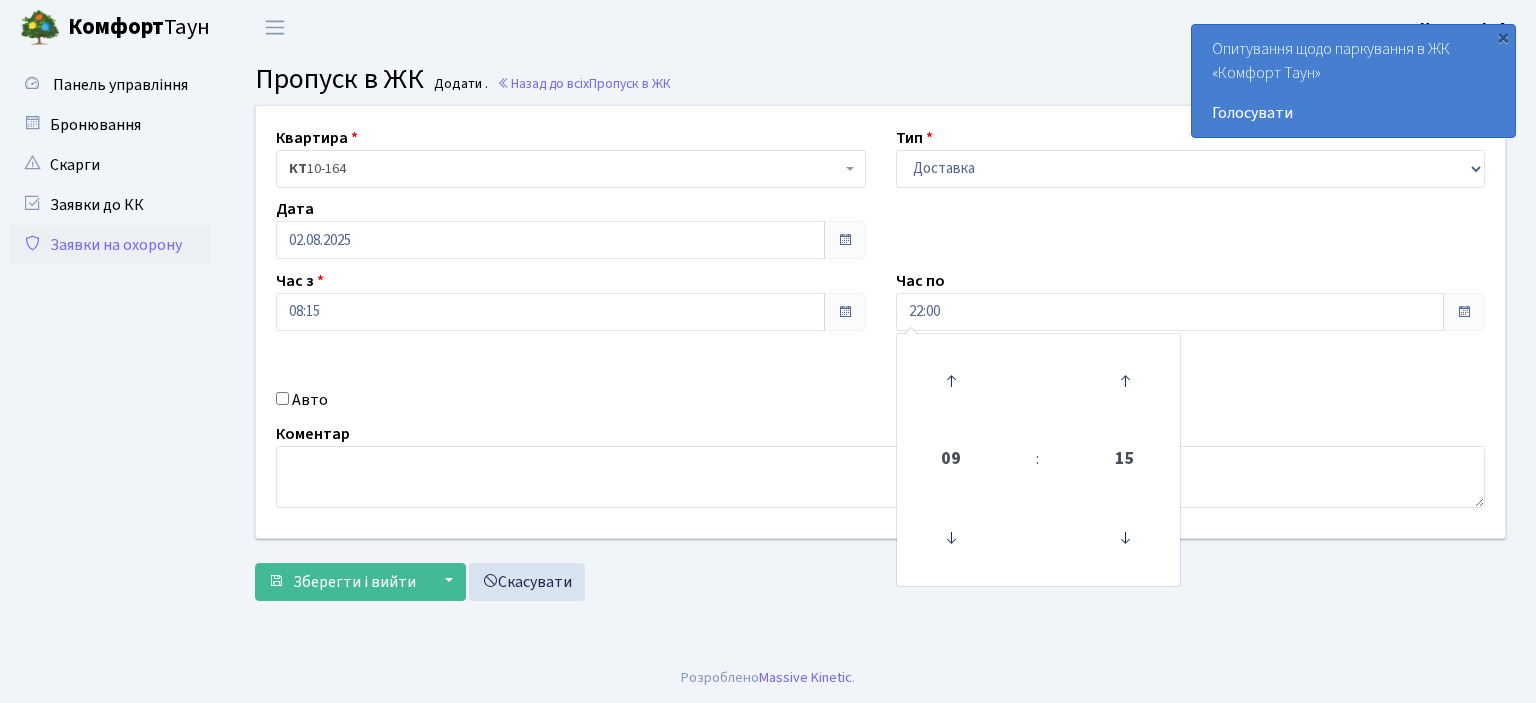 click on "Авто" at bounding box center [282, 398] 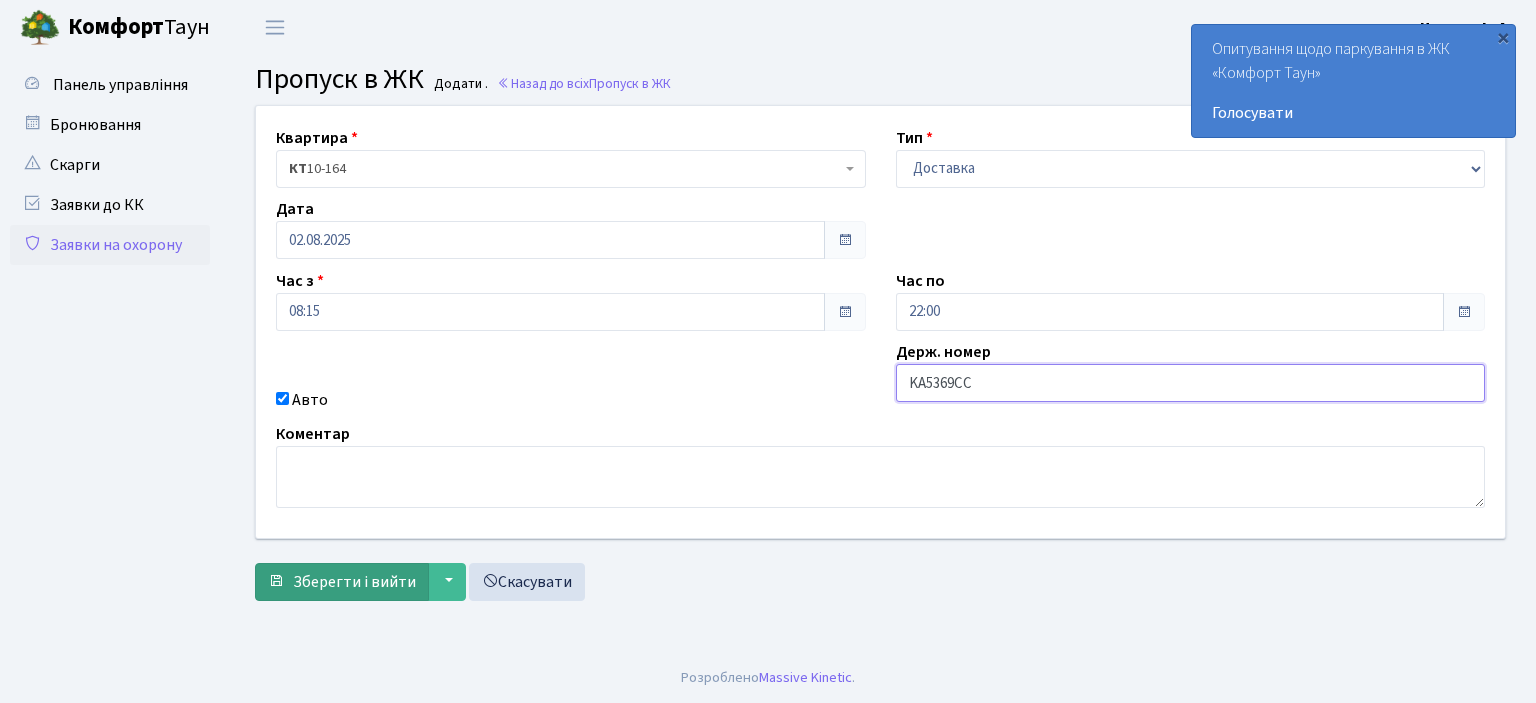 type on "KA5369CC" 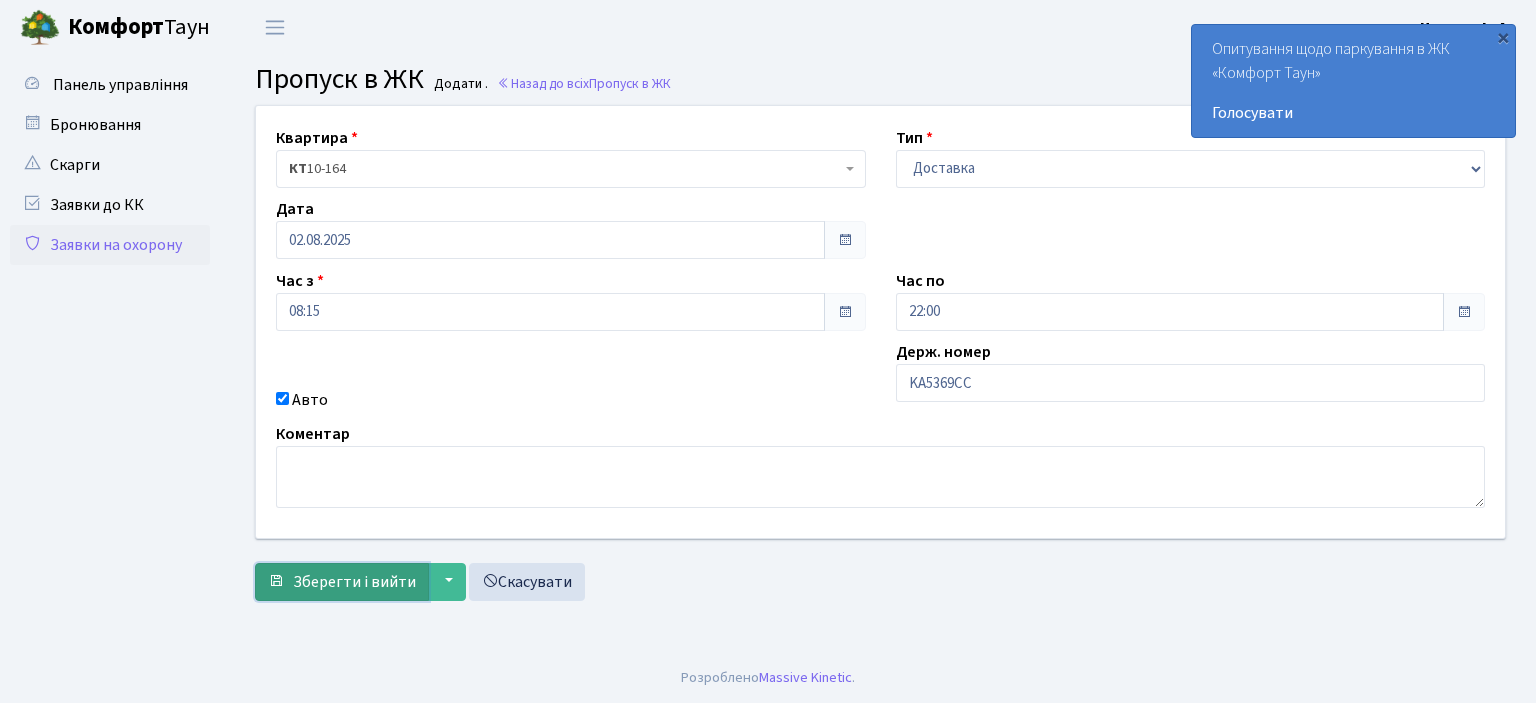 click on "Зберегти і вийти" at bounding box center (354, 582) 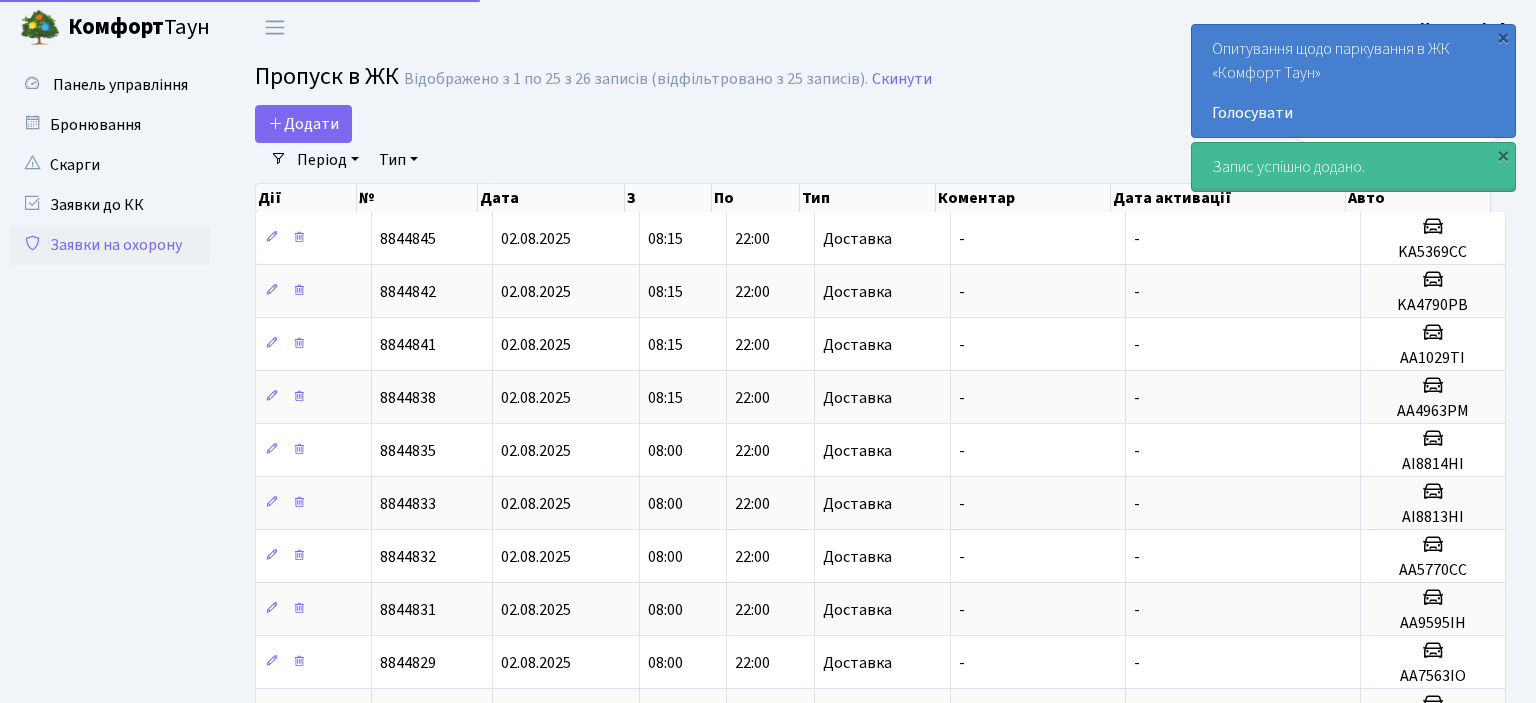 select on "25" 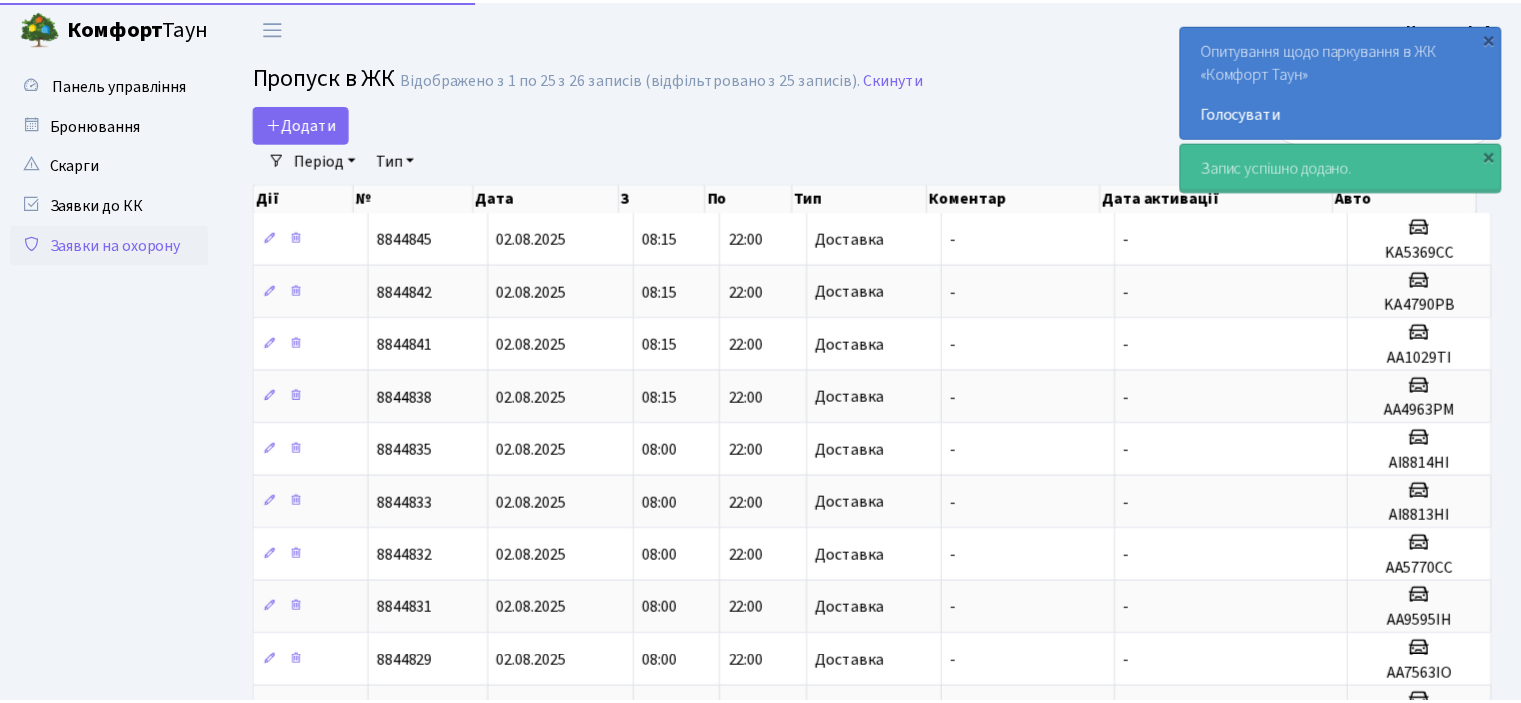 scroll, scrollTop: 0, scrollLeft: 0, axis: both 